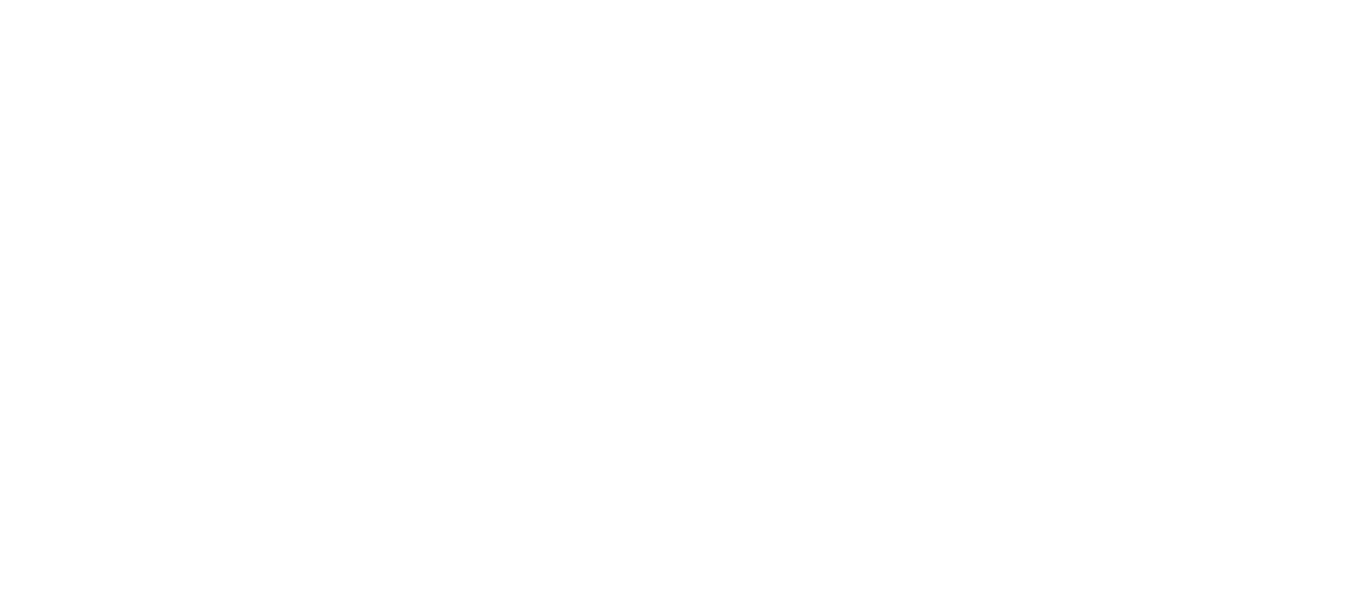 scroll, scrollTop: 0, scrollLeft: 0, axis: both 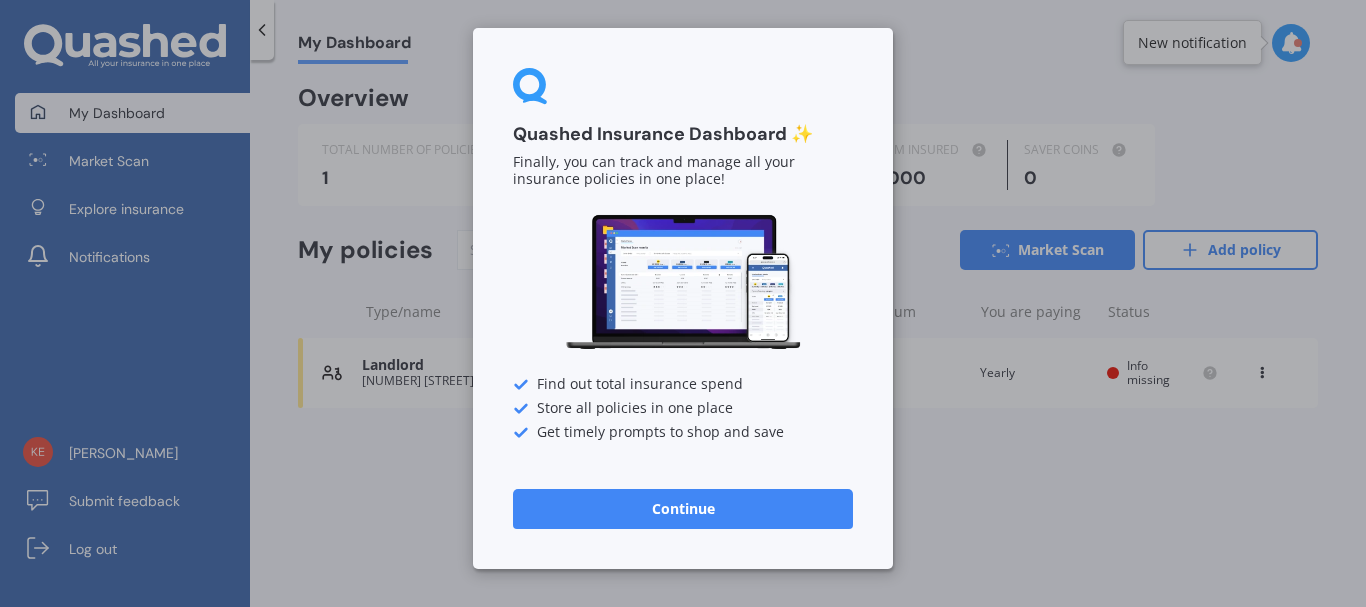 click on "Continue" at bounding box center [683, 509] 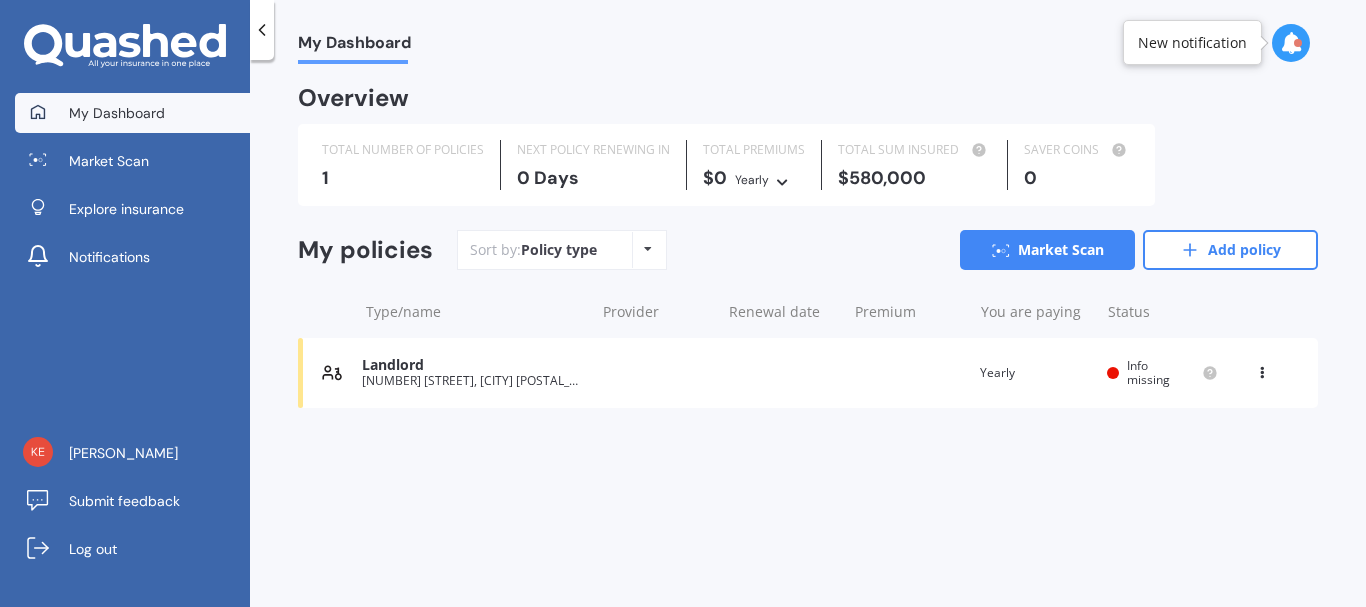 click on "New notification" at bounding box center [1192, 43] 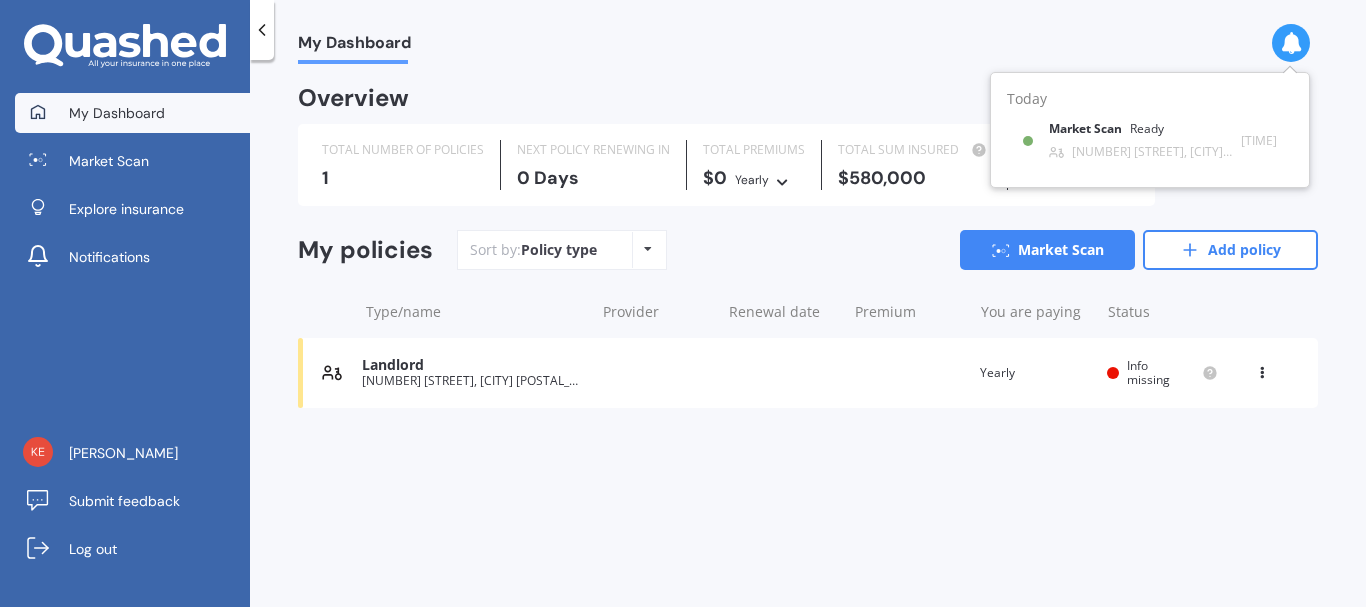 click on "My Dashboard" at bounding box center [808, 32] 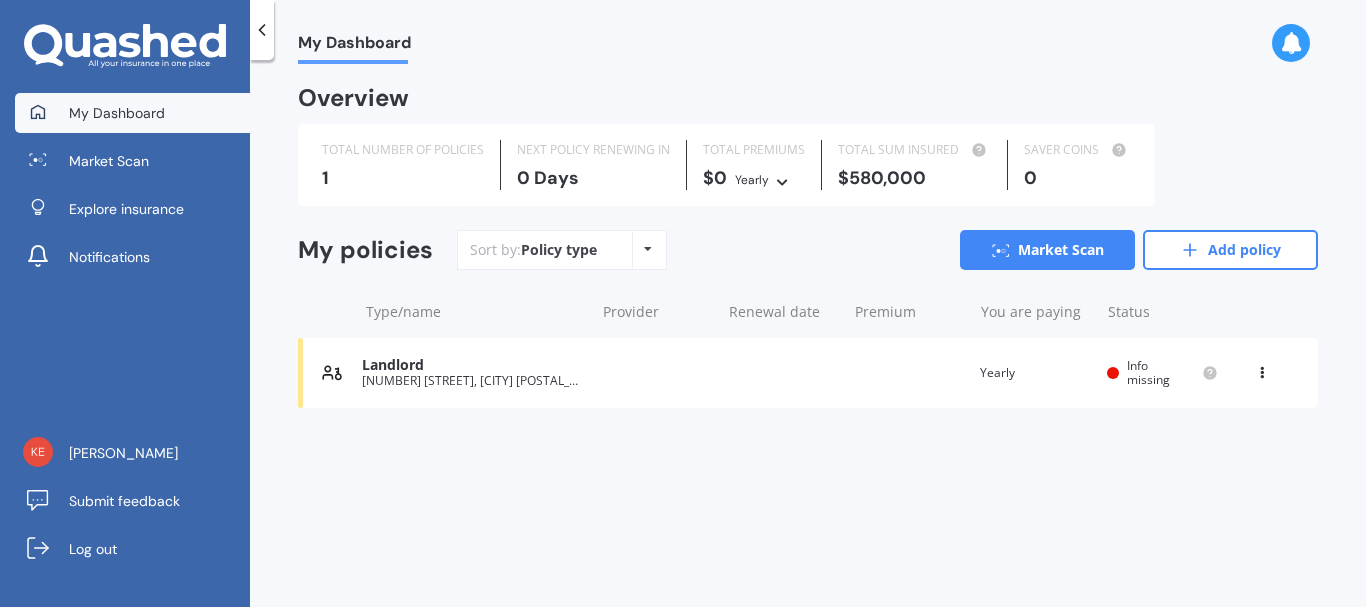 click on "Landlord [NUMBER] [STREET], [CITY] [POSTAL_CODE] Renewal date Premium You are paying Yearly Status Info missing View option View policy Delete" at bounding box center [808, 373] 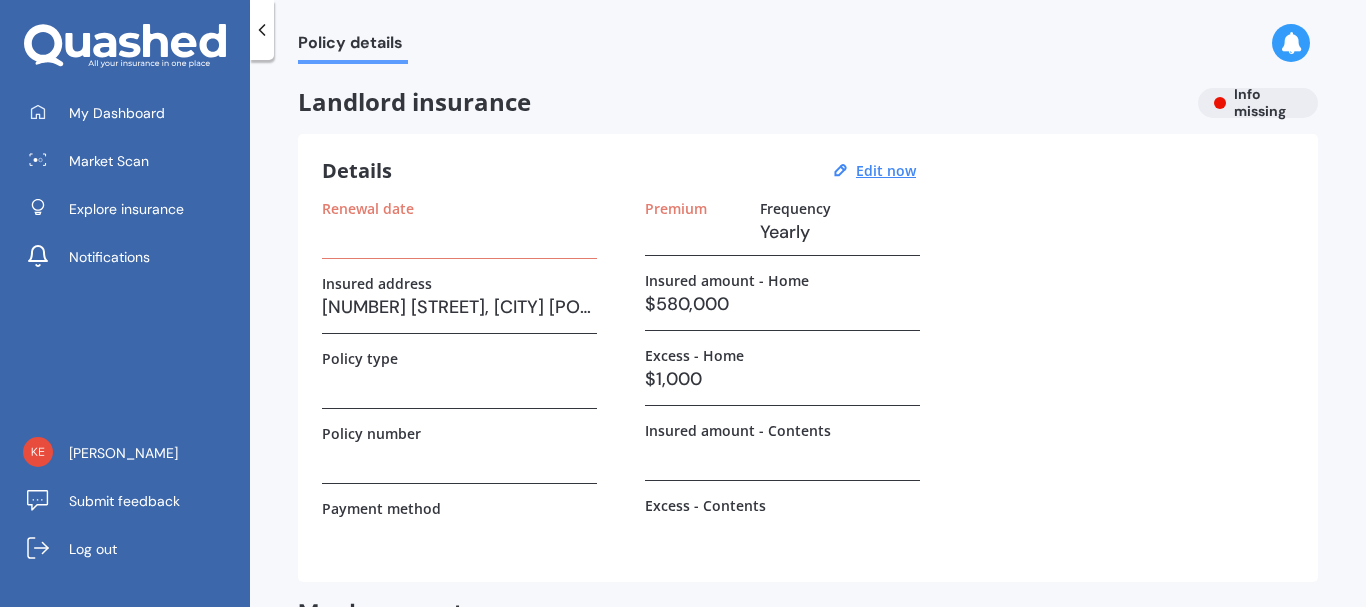 click 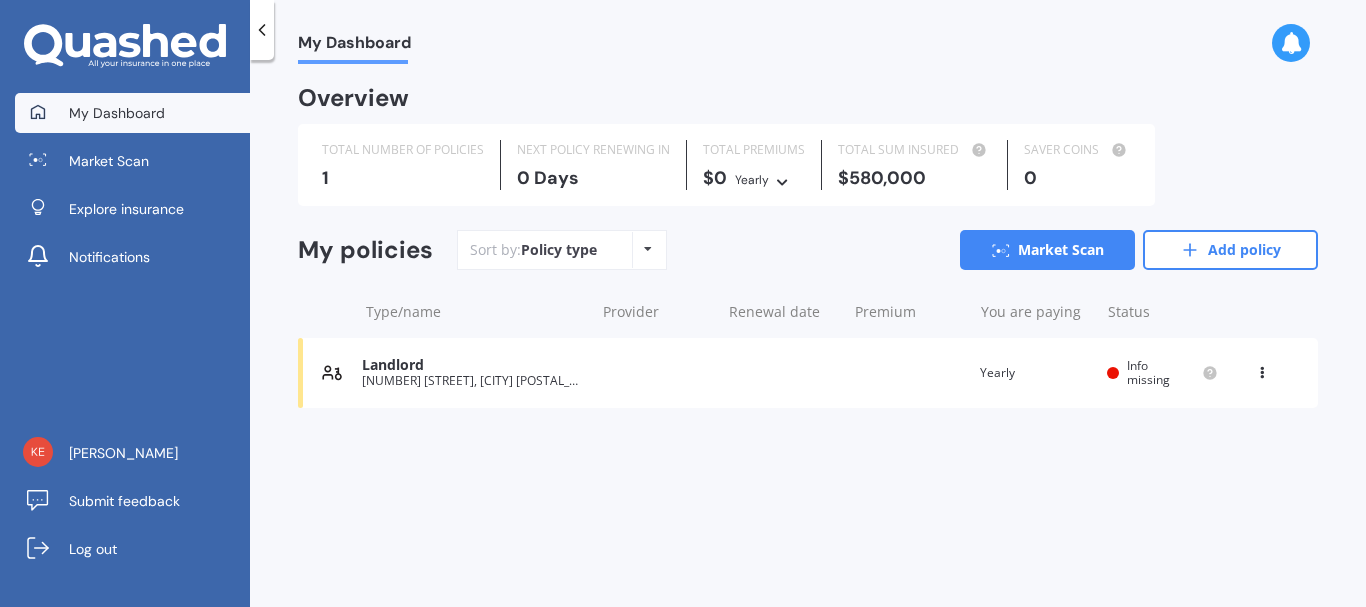 click at bounding box center (648, 249) 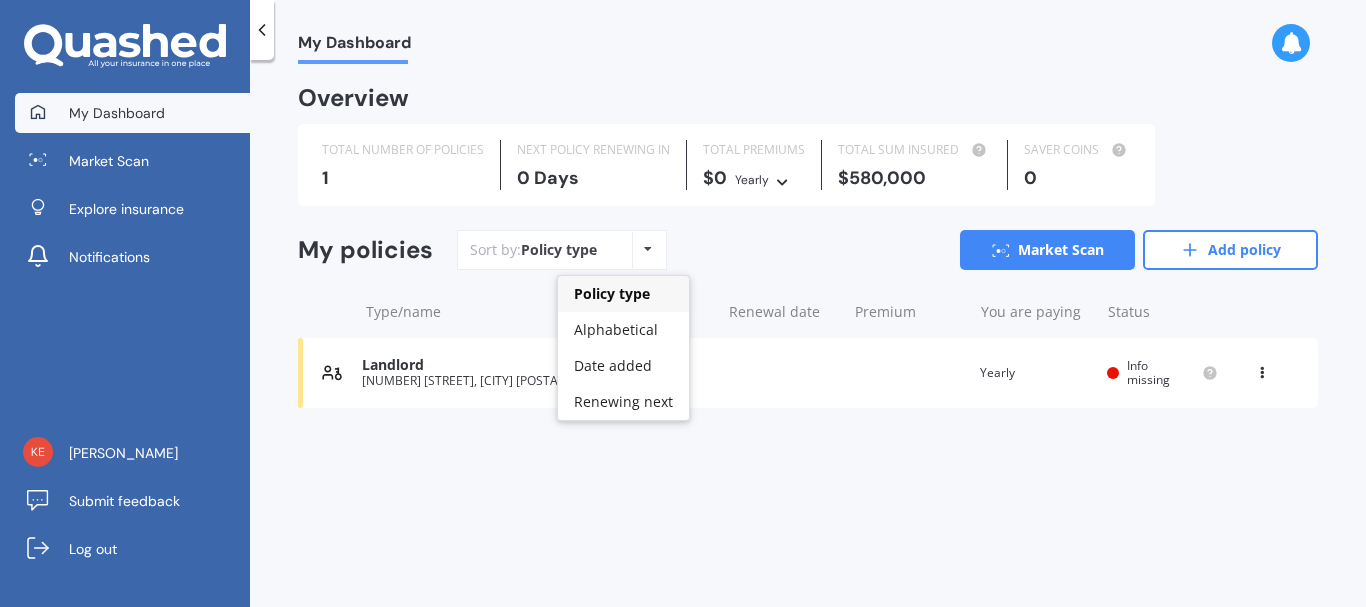 click at bounding box center (648, 249) 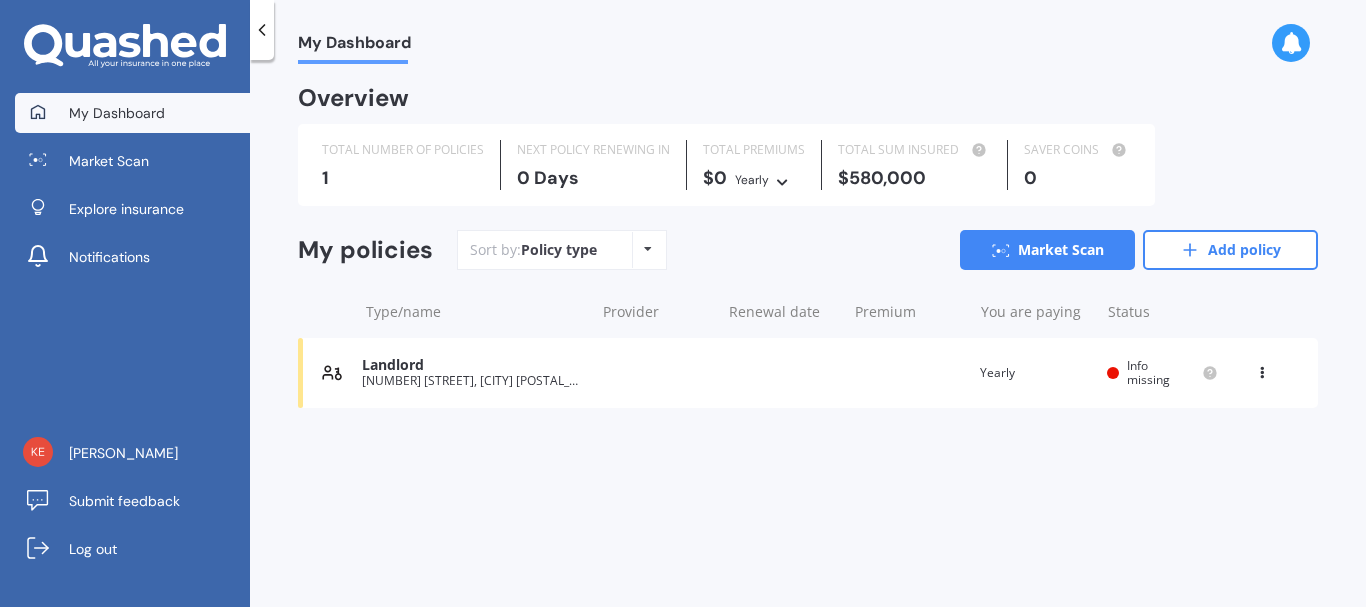click on "0 Days" at bounding box center (593, 178) 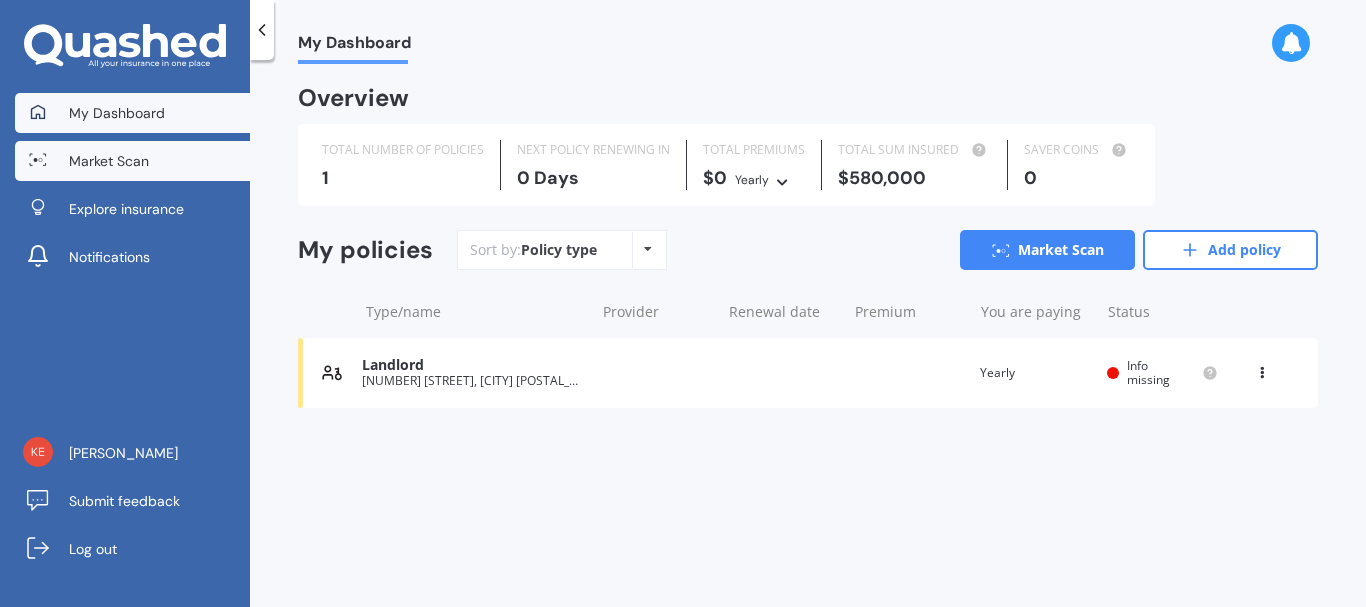 click on "Market Scan" at bounding box center [109, 161] 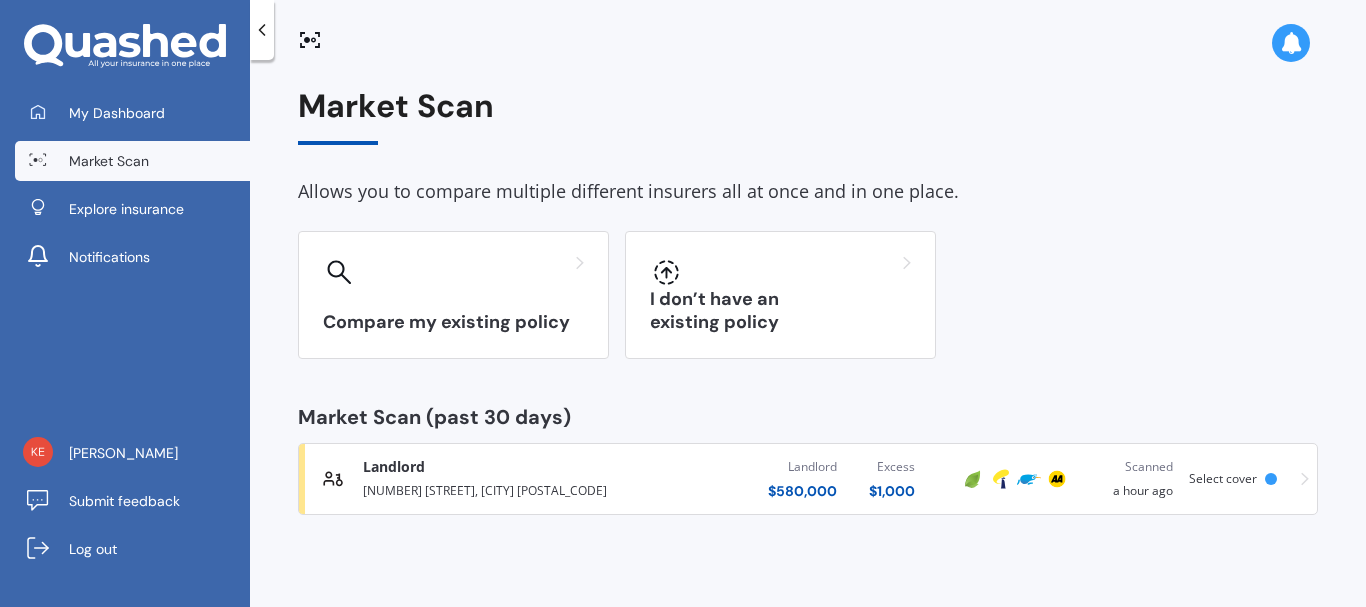 click on "Landlord" at bounding box center (394, 467) 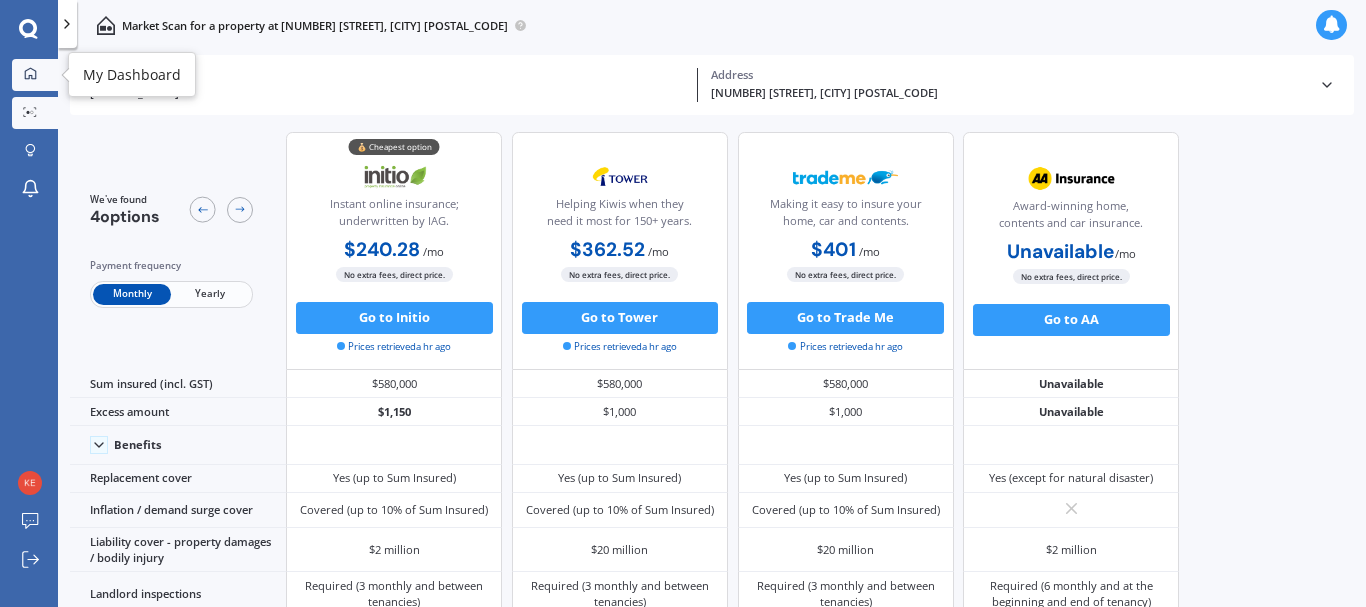 click 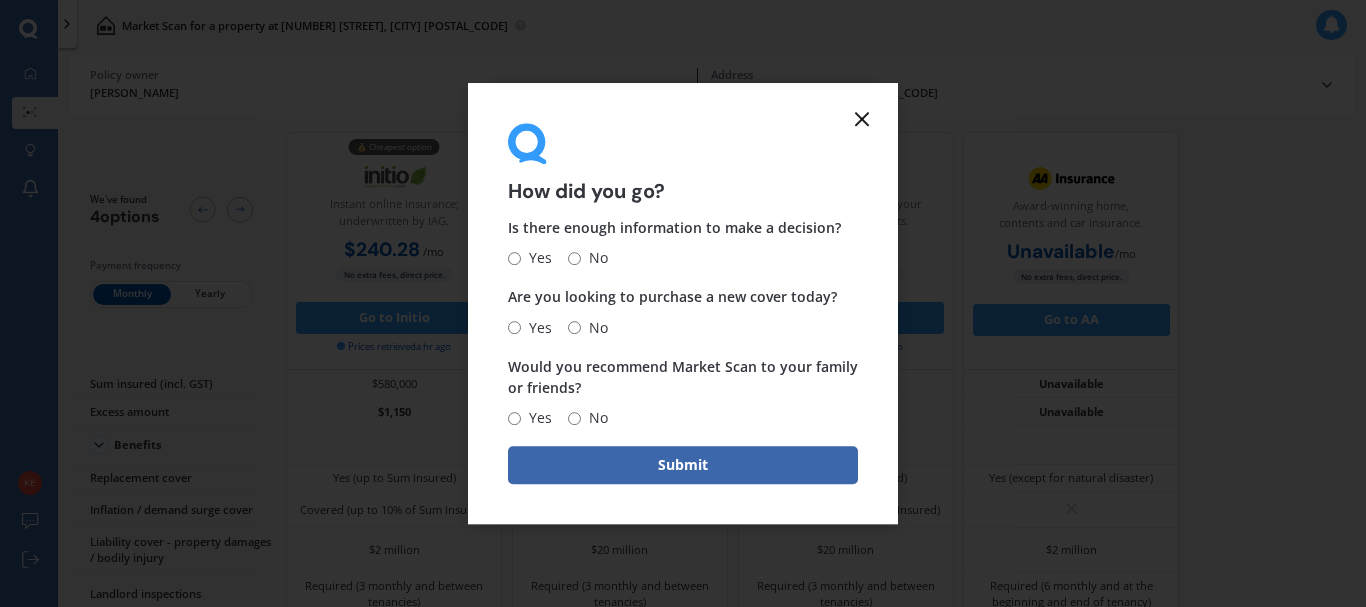 click 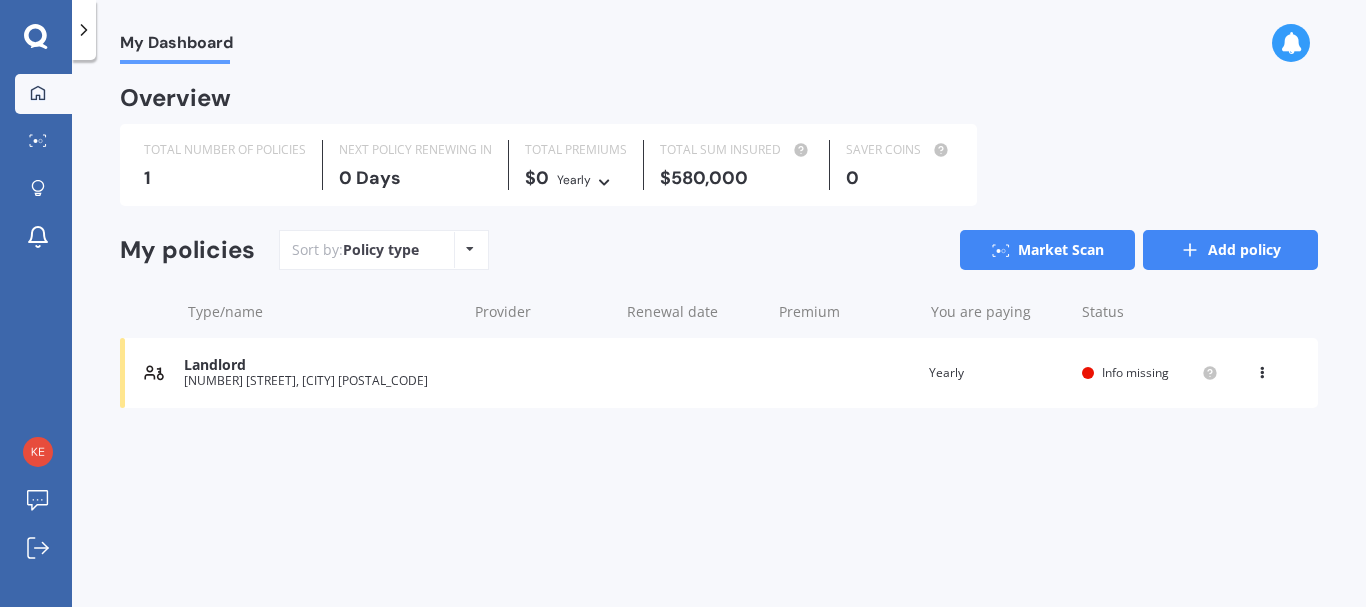 click on "Add policy" at bounding box center [1230, 250] 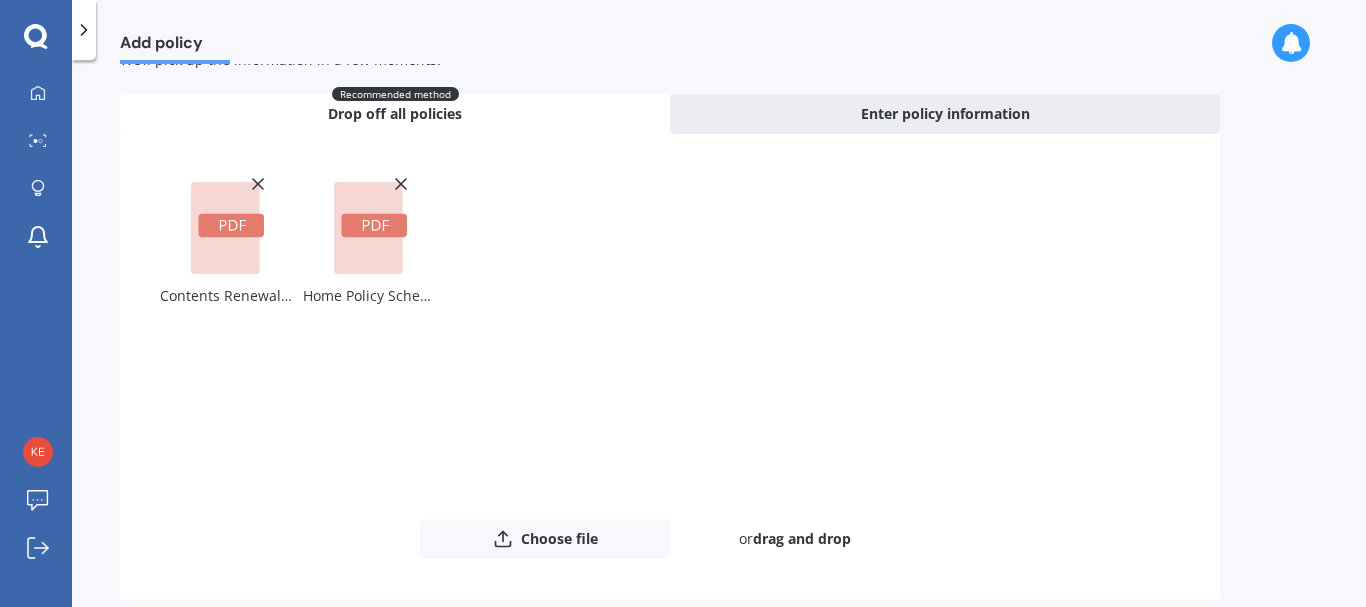 scroll, scrollTop: 100, scrollLeft: 0, axis: vertical 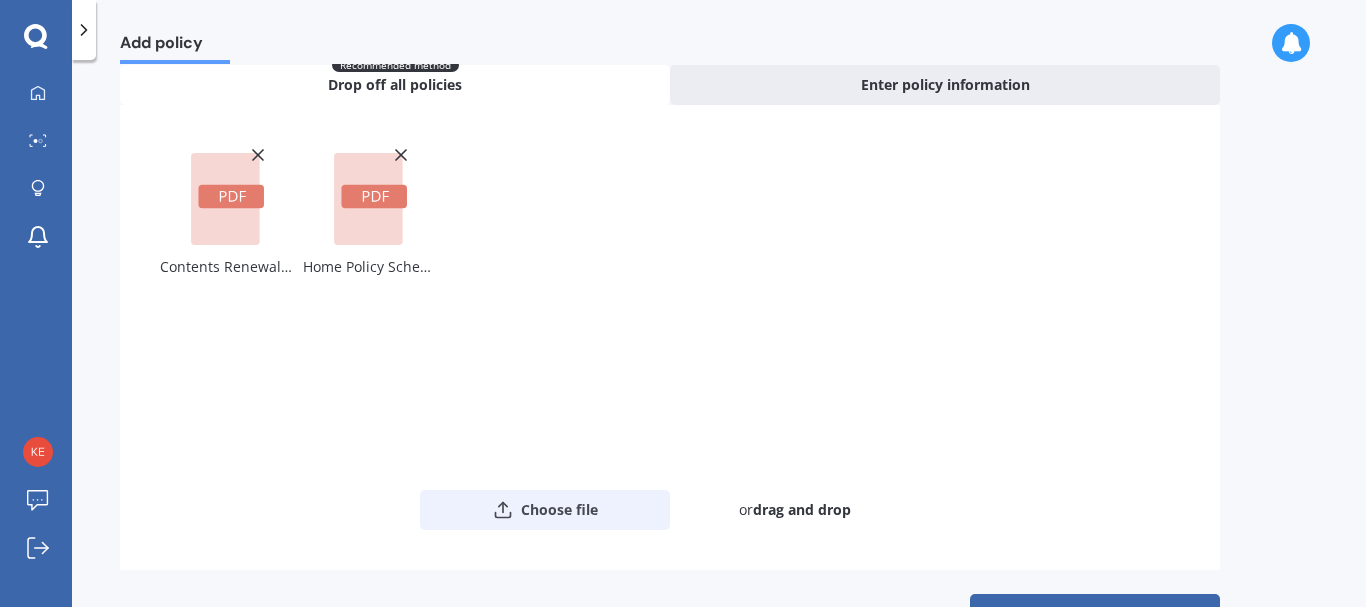 click on "Choose file" at bounding box center (545, 510) 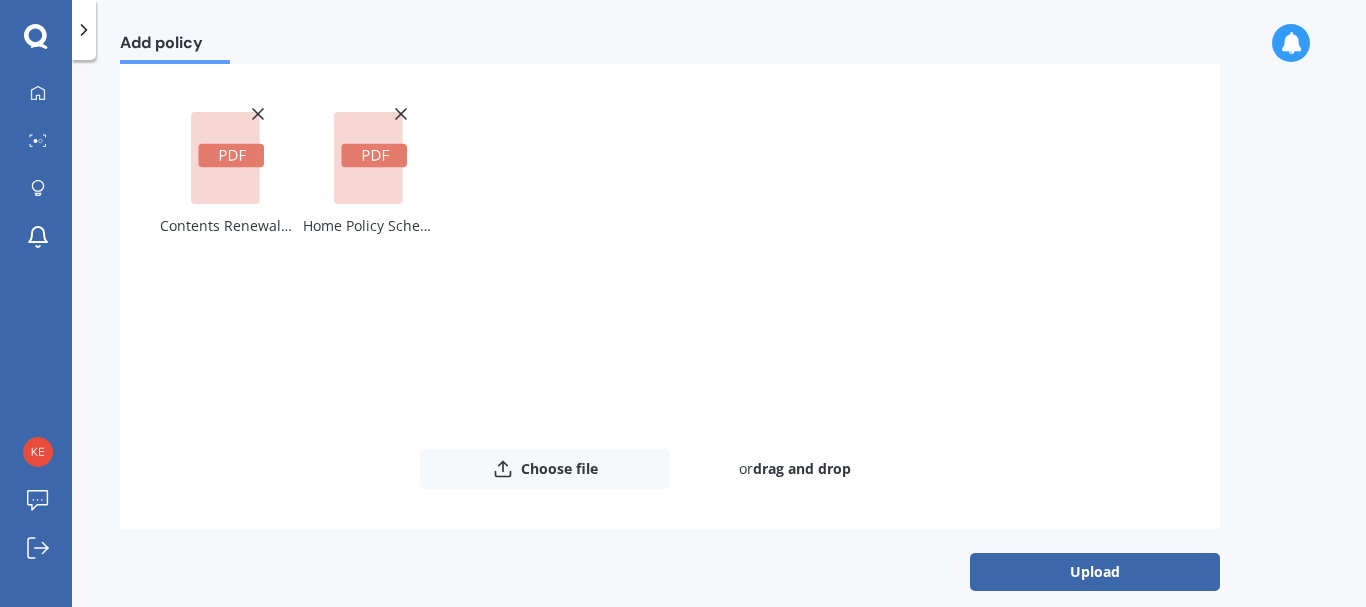 scroll, scrollTop: 161, scrollLeft: 0, axis: vertical 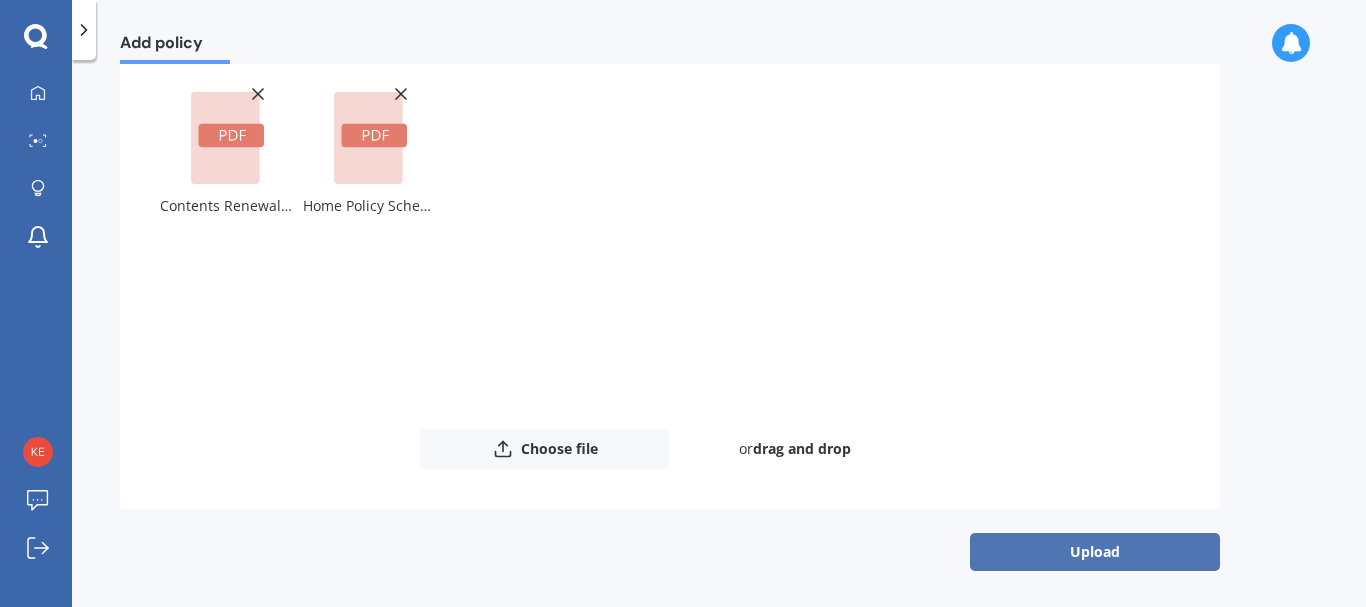 click on "Upload" at bounding box center (1095, 552) 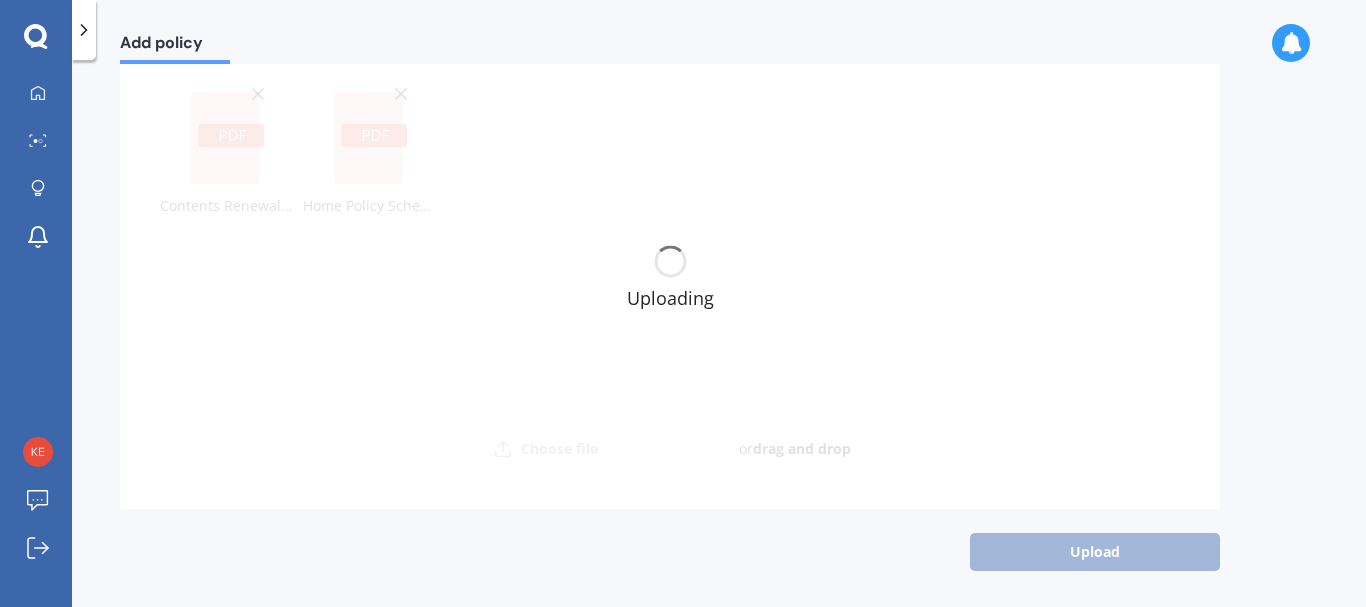 scroll, scrollTop: 0, scrollLeft: 0, axis: both 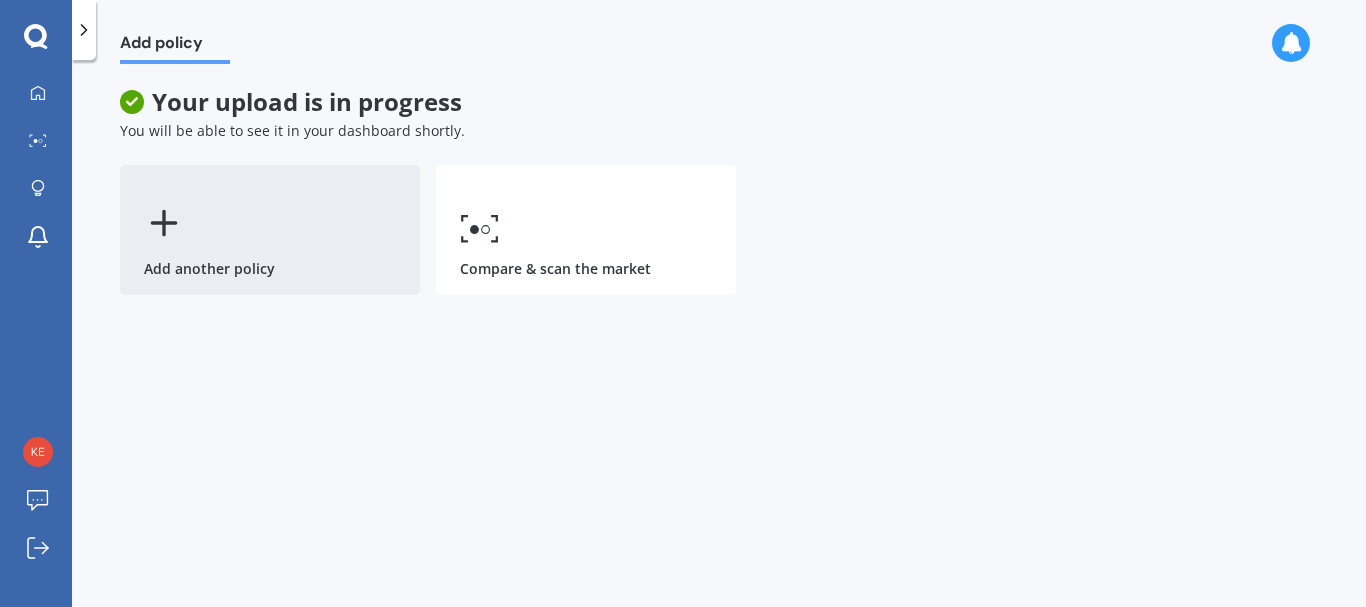 click on "Add another policy" at bounding box center (270, 230) 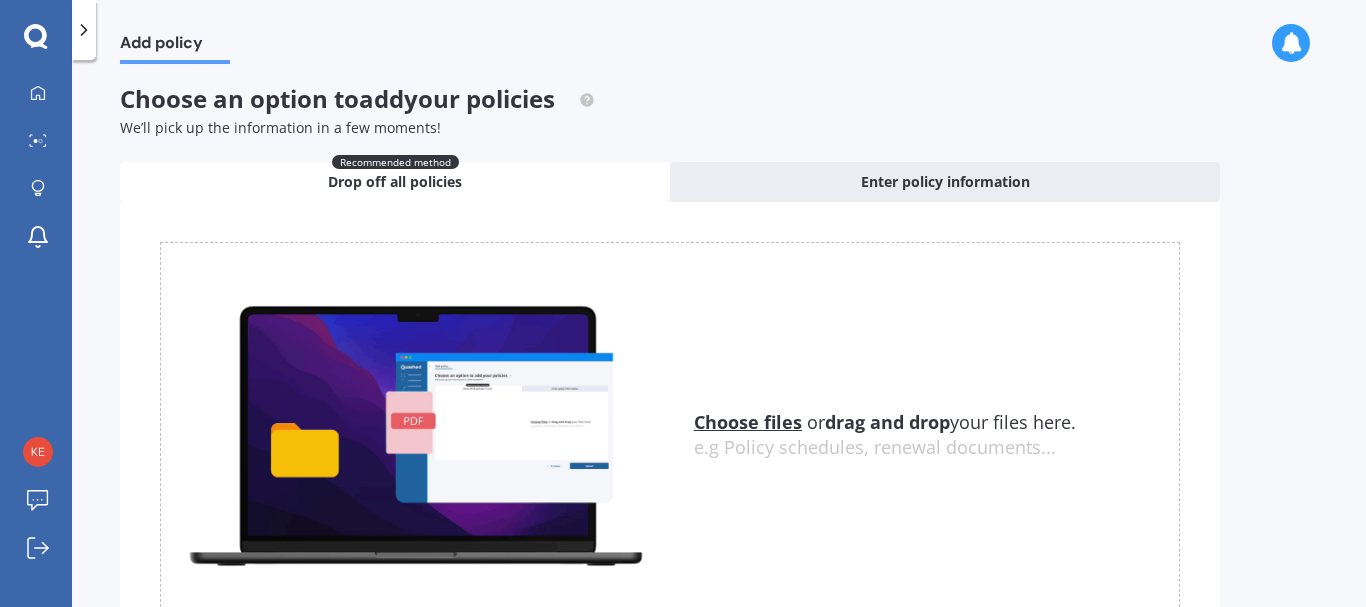 scroll, scrollTop: 0, scrollLeft: 0, axis: both 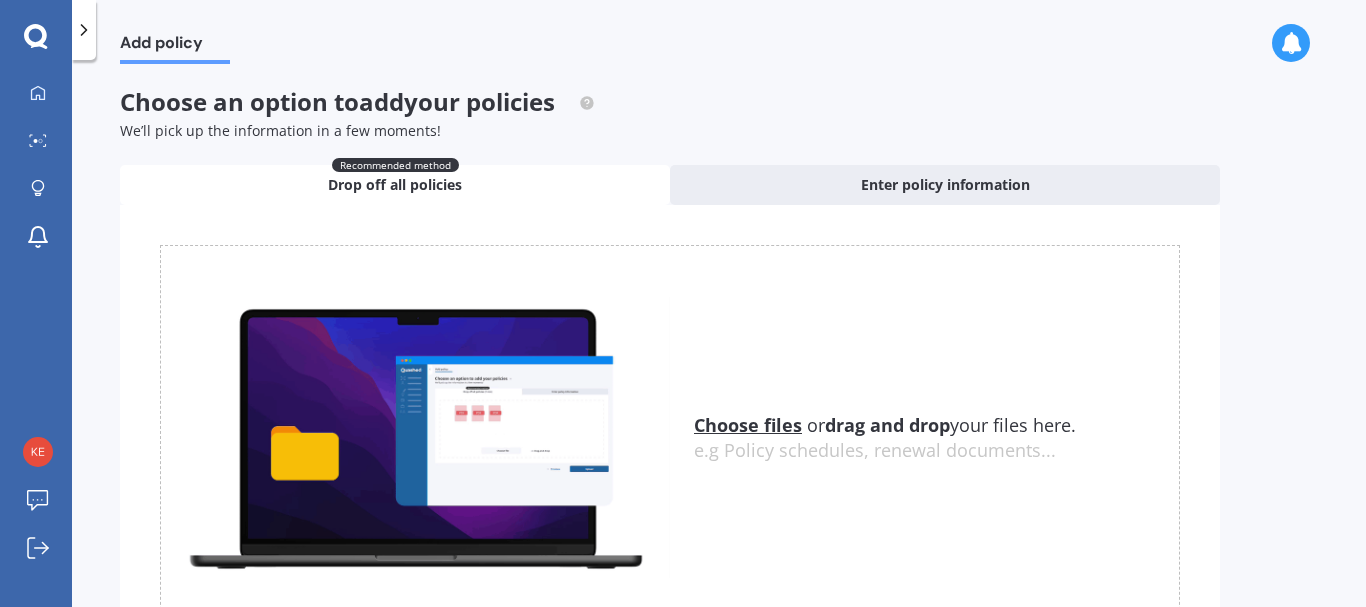 click at bounding box center (415, 437) 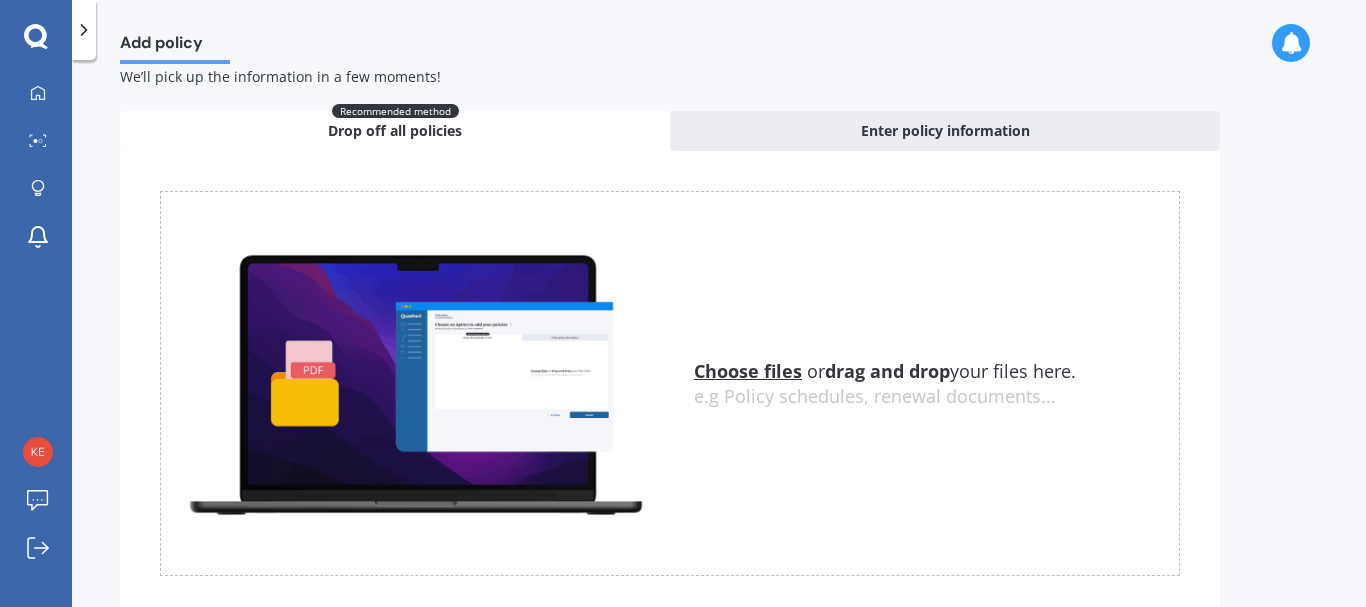 scroll, scrollTop: 0, scrollLeft: 0, axis: both 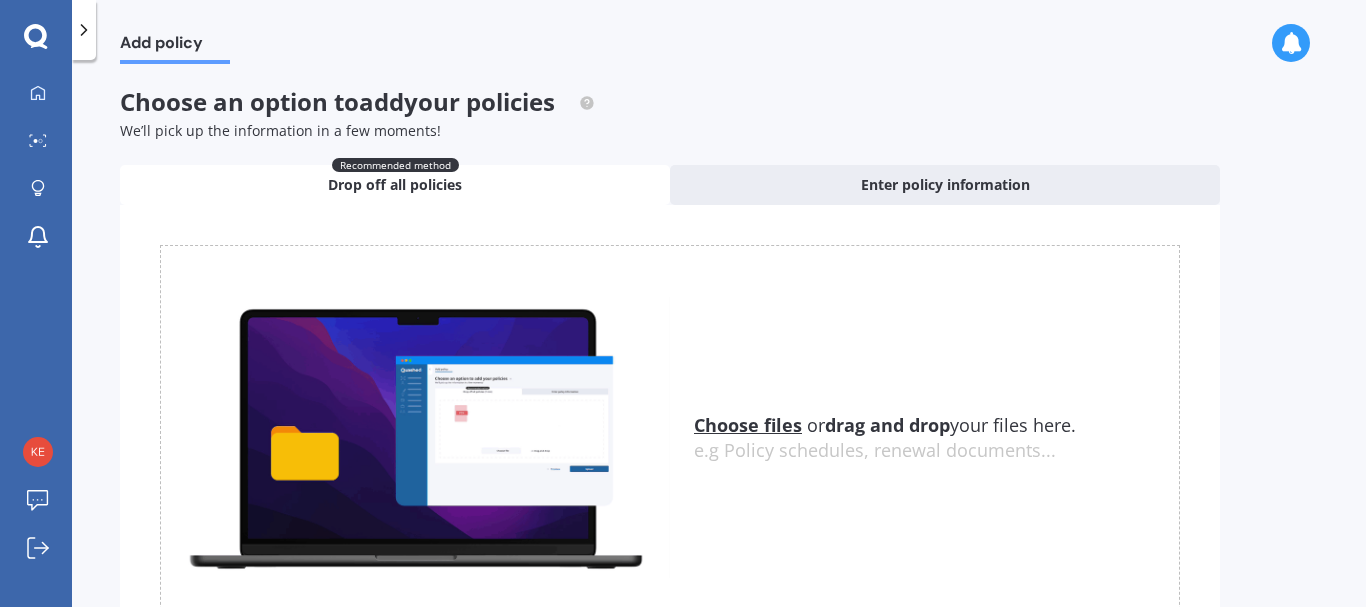 click on "Drop off all policies" at bounding box center (395, 185) 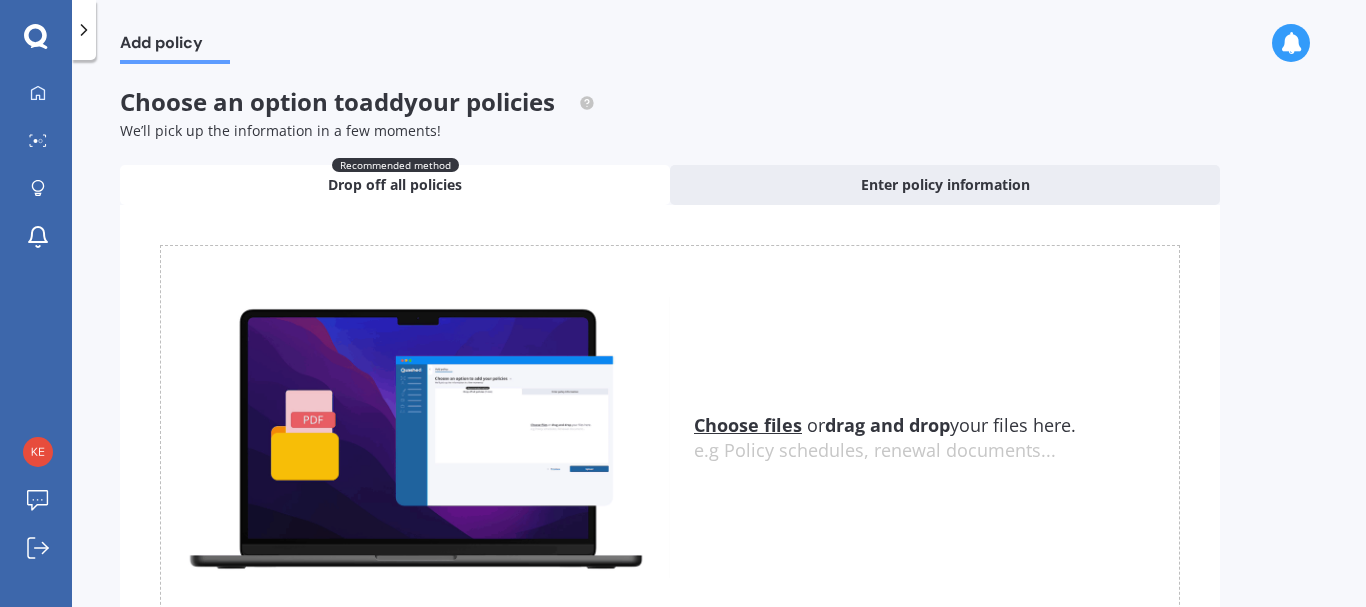 click on "Choose files" at bounding box center (748, 425) 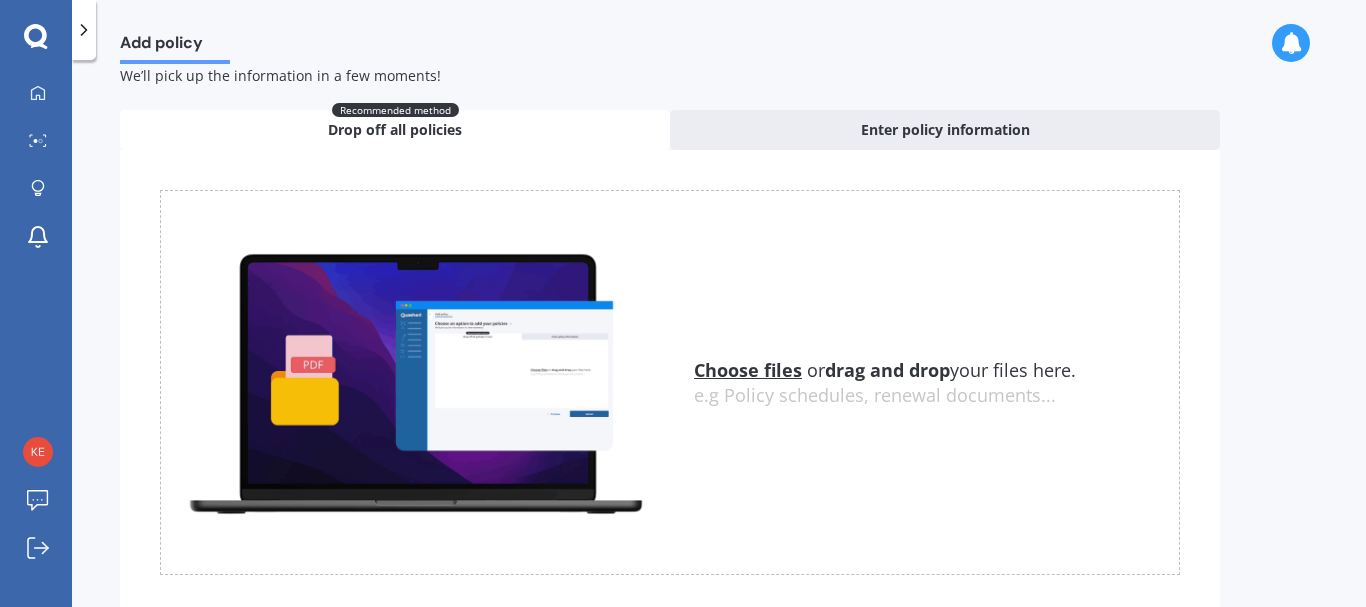 scroll, scrollTop: 0, scrollLeft: 0, axis: both 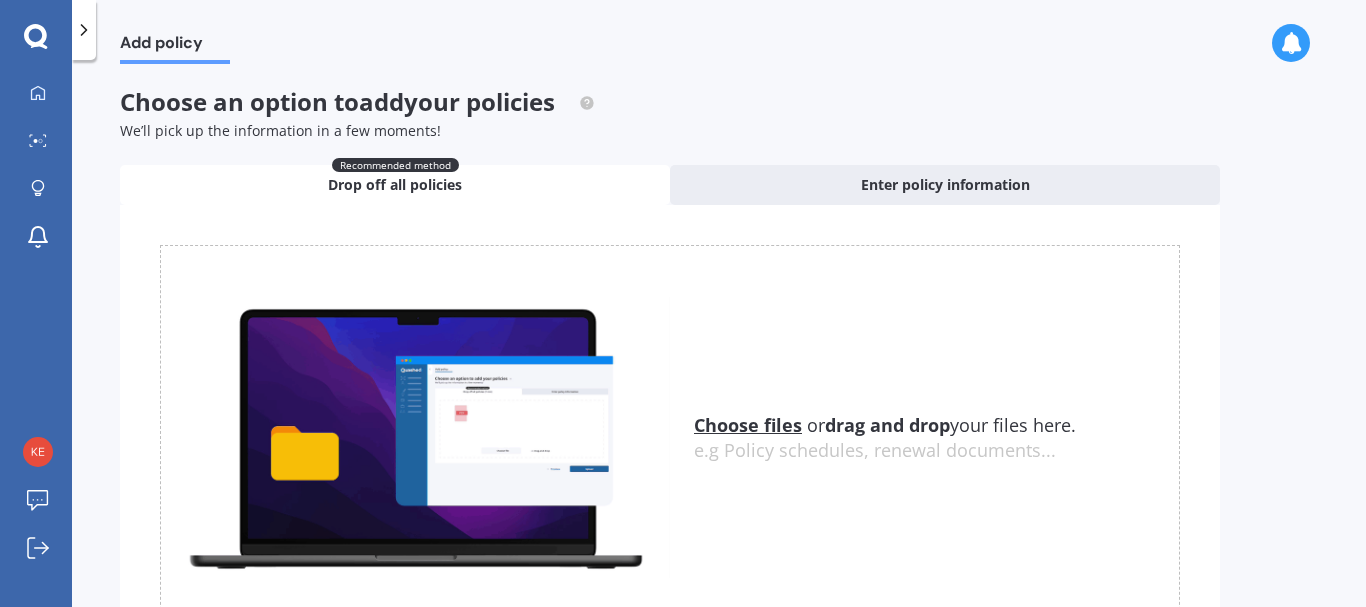 click on "Choose files" at bounding box center (748, 425) 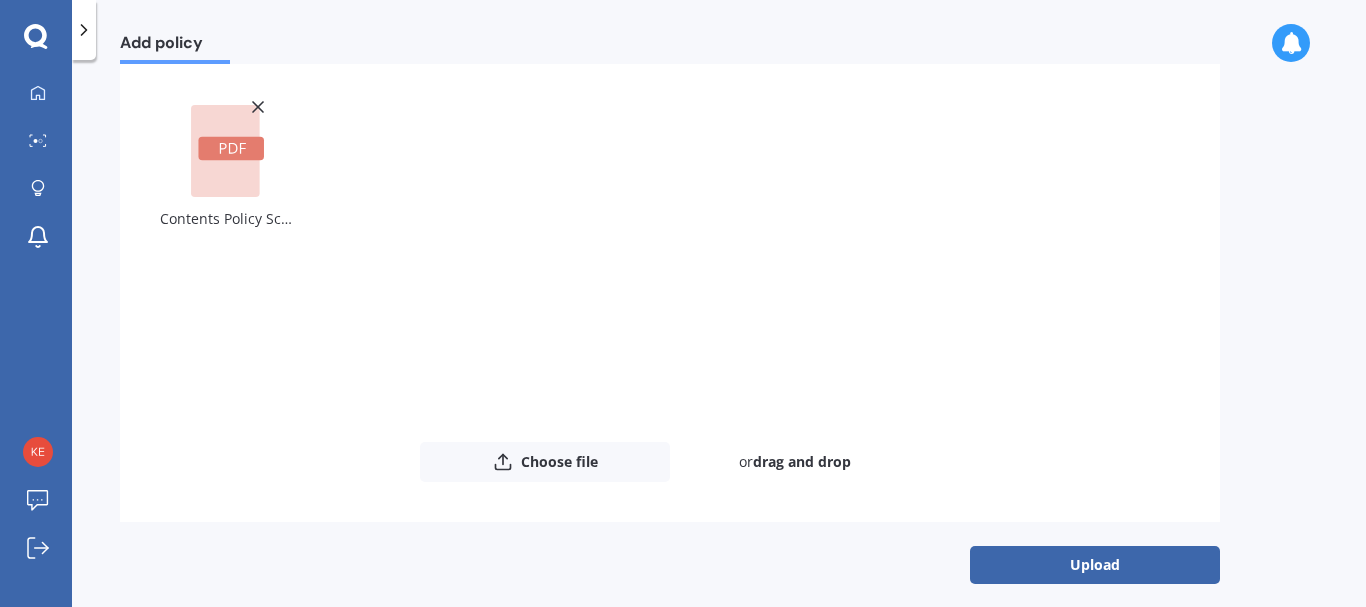 scroll, scrollTop: 161, scrollLeft: 0, axis: vertical 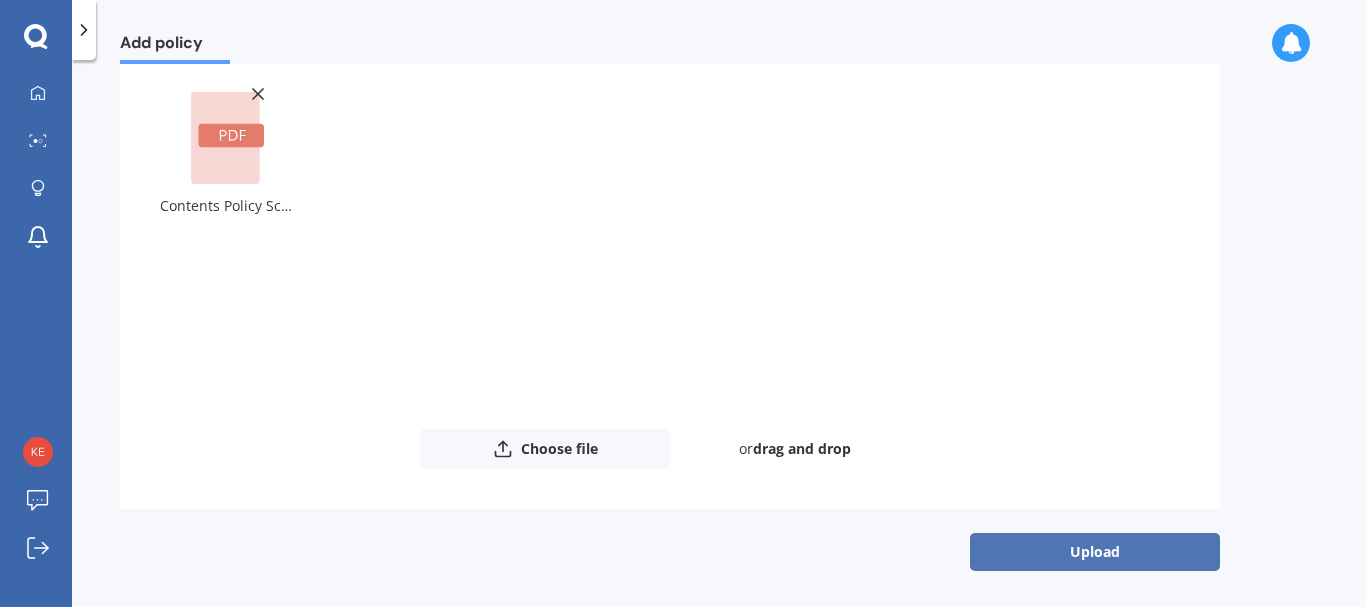 click on "Upload" at bounding box center [1095, 552] 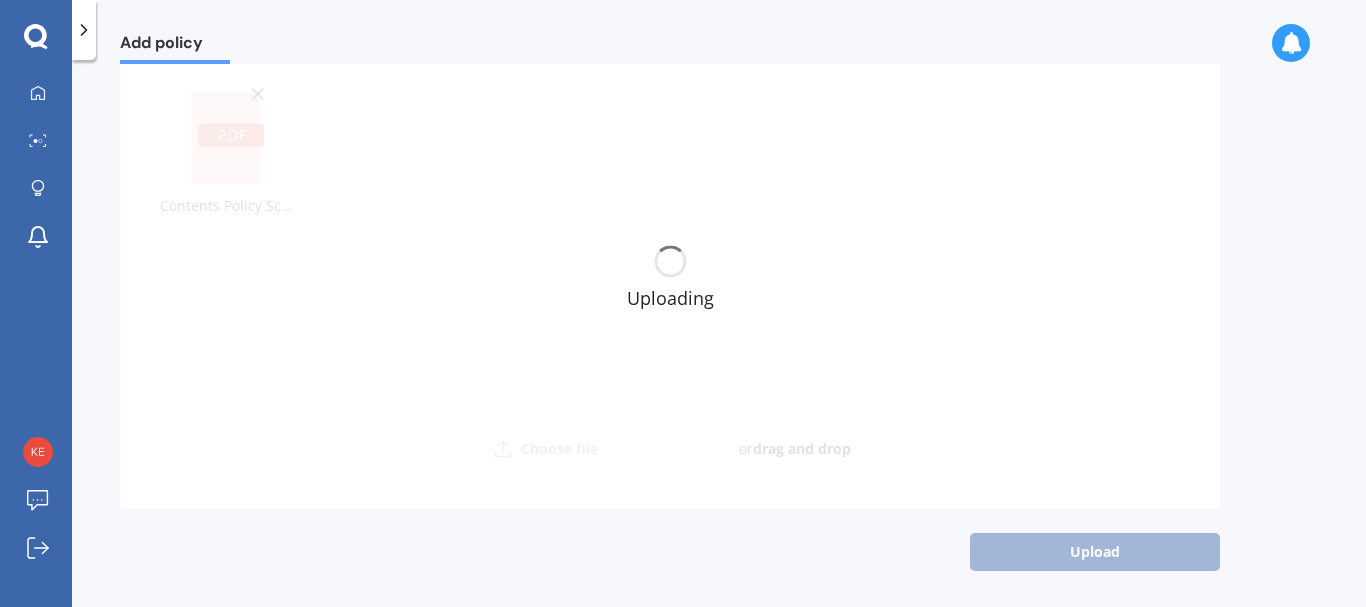 scroll, scrollTop: 0, scrollLeft: 0, axis: both 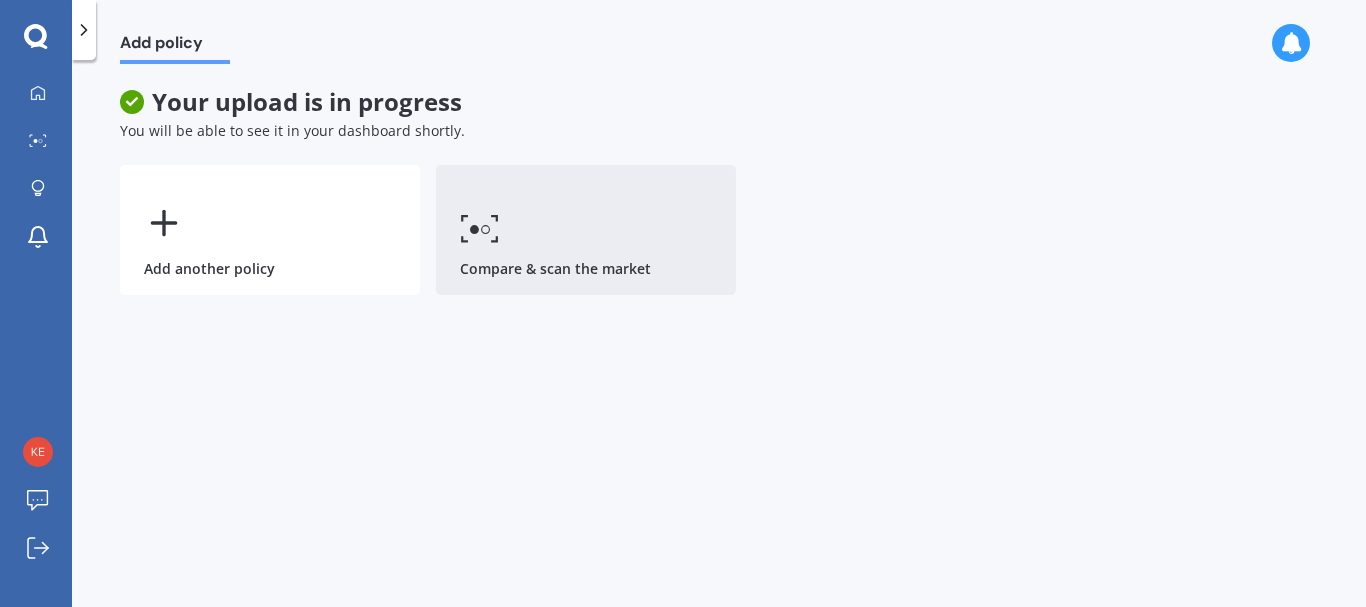 click on "Compare & scan the market" at bounding box center (586, 230) 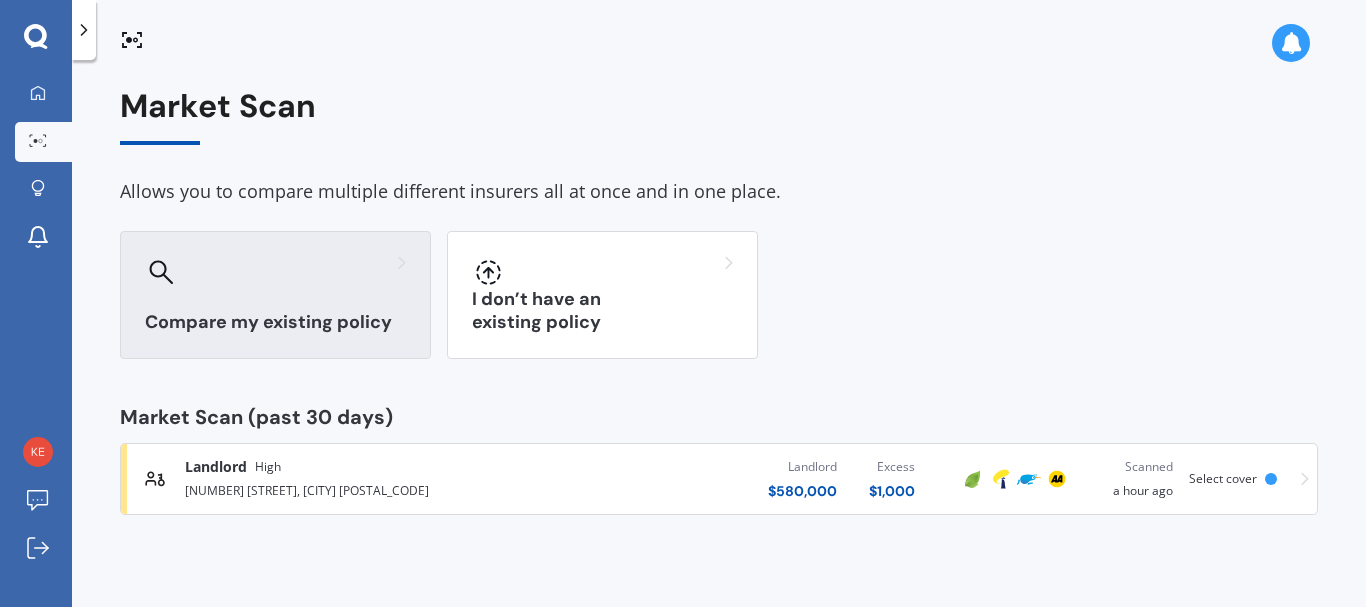 click on "Compare my existing policy" at bounding box center (275, 295) 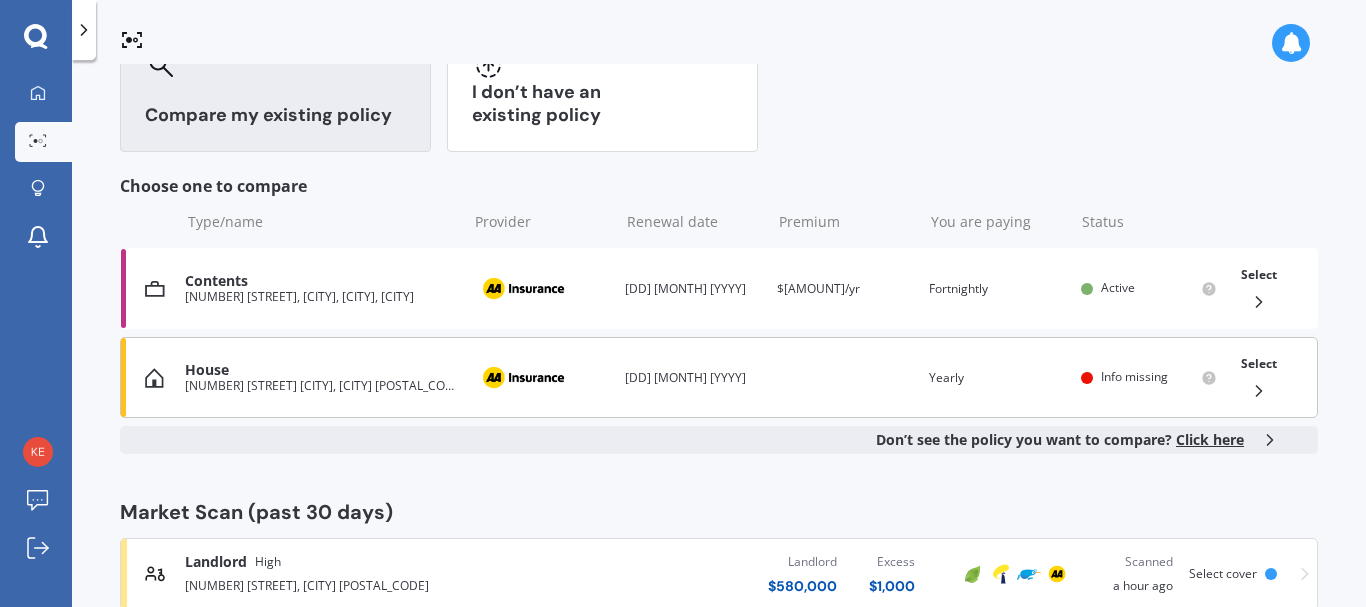 scroll, scrollTop: 254, scrollLeft: 0, axis: vertical 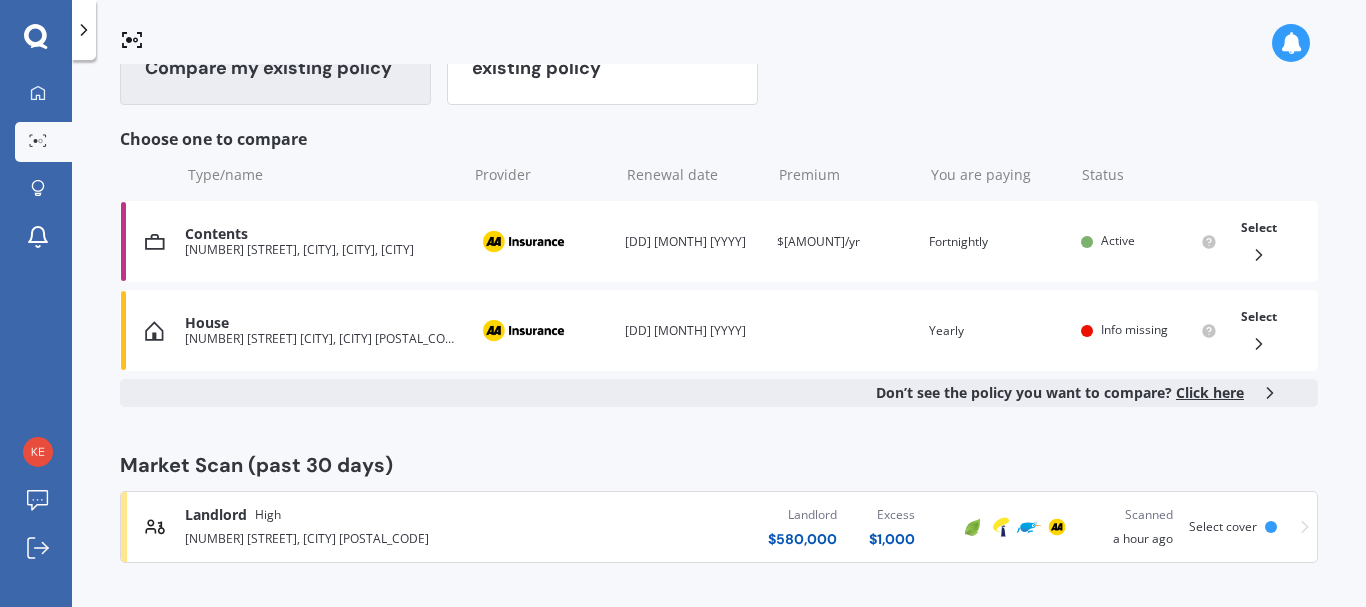 click on "Landlord High [NUMBER] [STREET], [CITY] [POSTAL_CODE] Landlord $ [AMOUNT] Excess $ [AMOUNT] Scanned a hour ago Select cover" at bounding box center (719, 527) 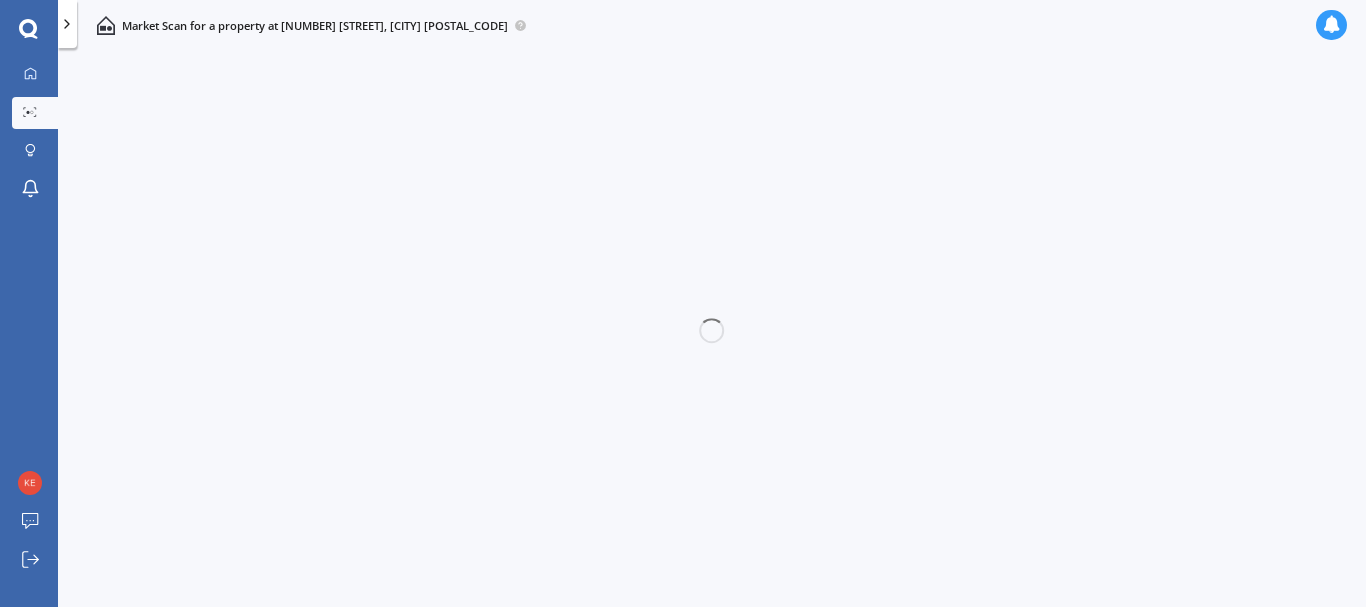 scroll, scrollTop: 0, scrollLeft: 0, axis: both 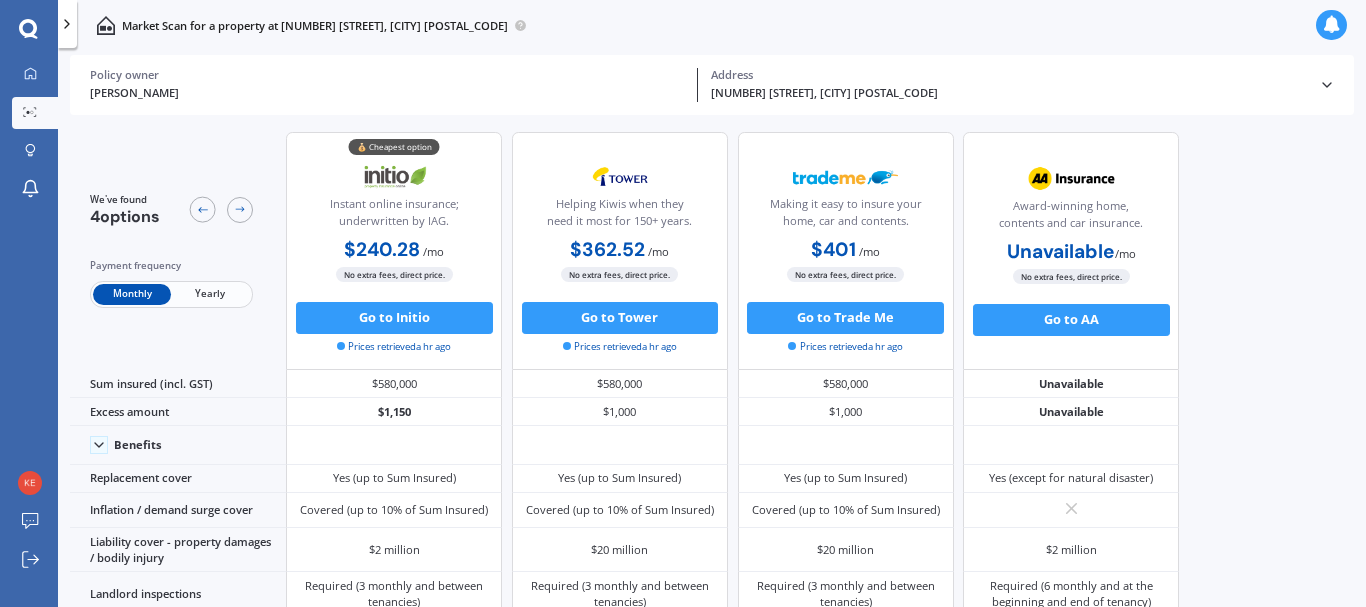 click 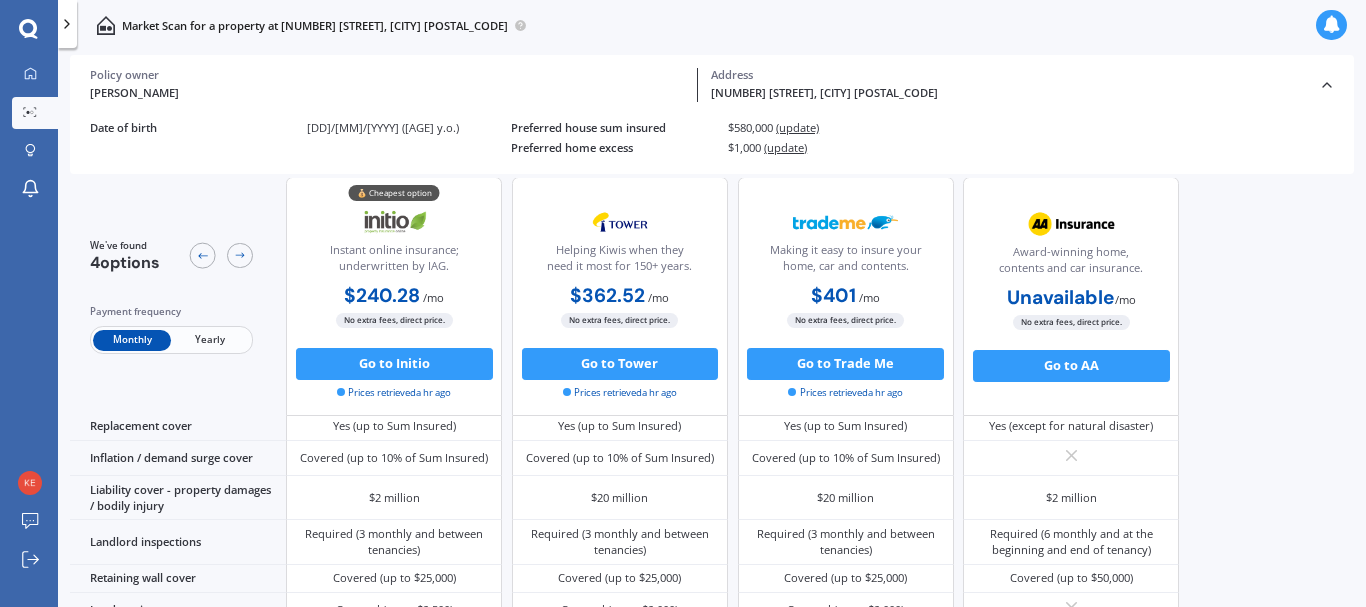 scroll, scrollTop: 0, scrollLeft: 0, axis: both 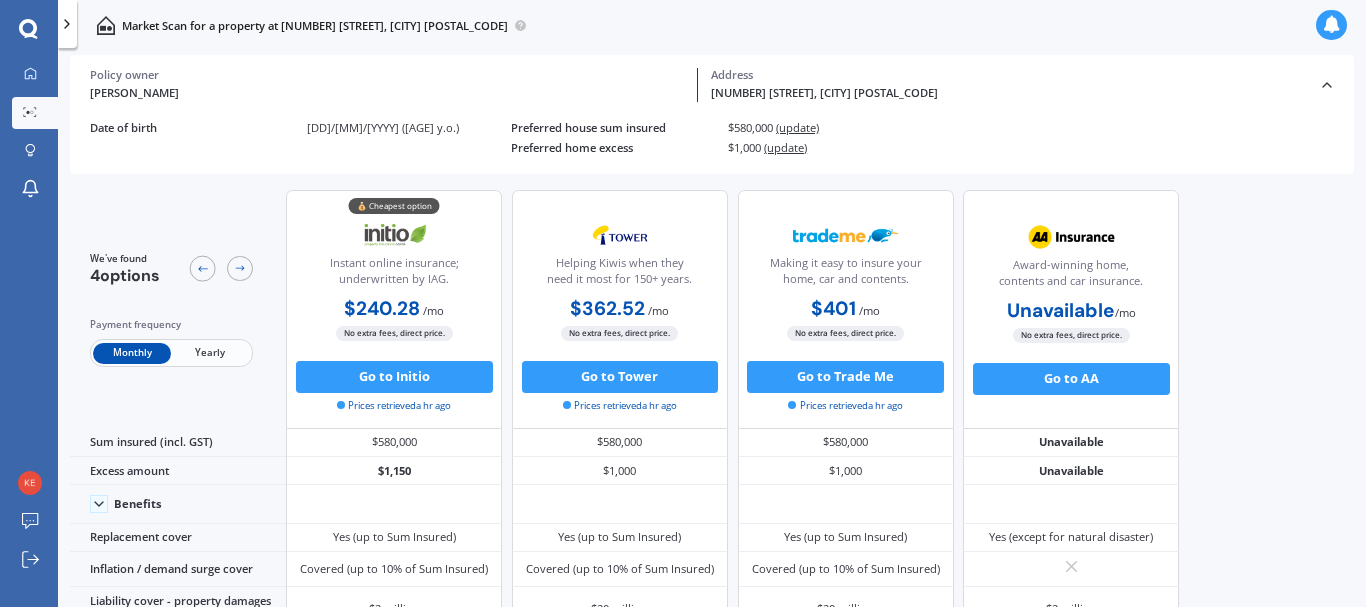 click 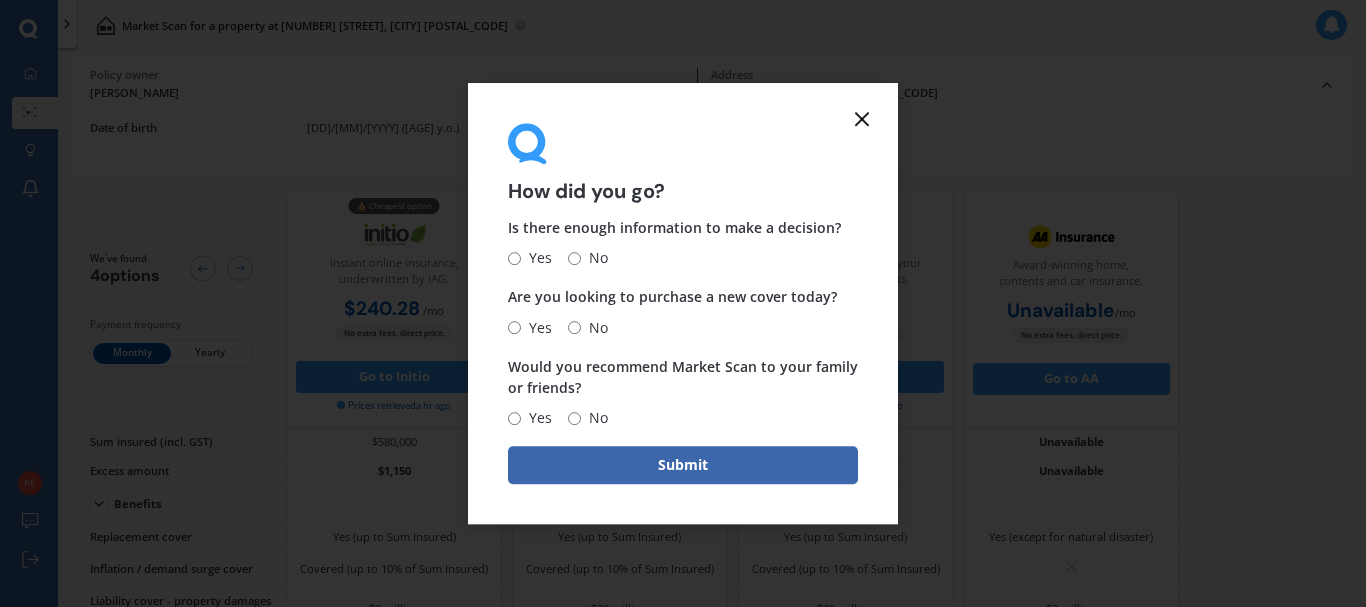 click 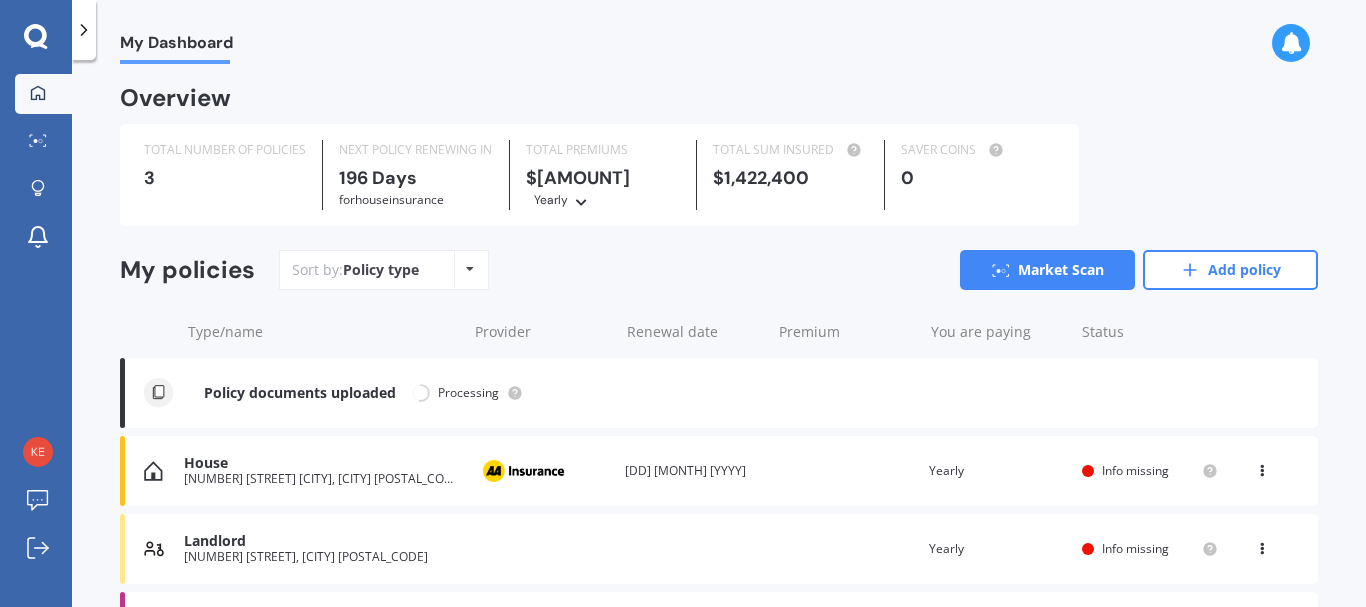 click at bounding box center [1291, 43] 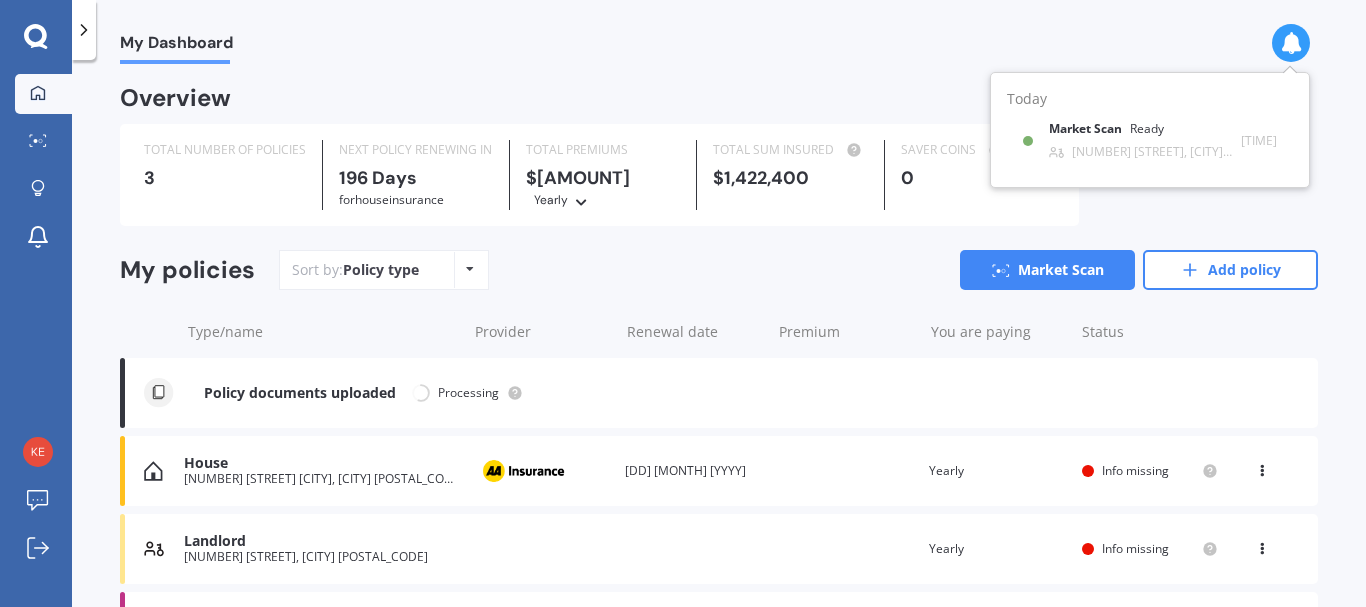 click on "My Dashboard" at bounding box center [719, 32] 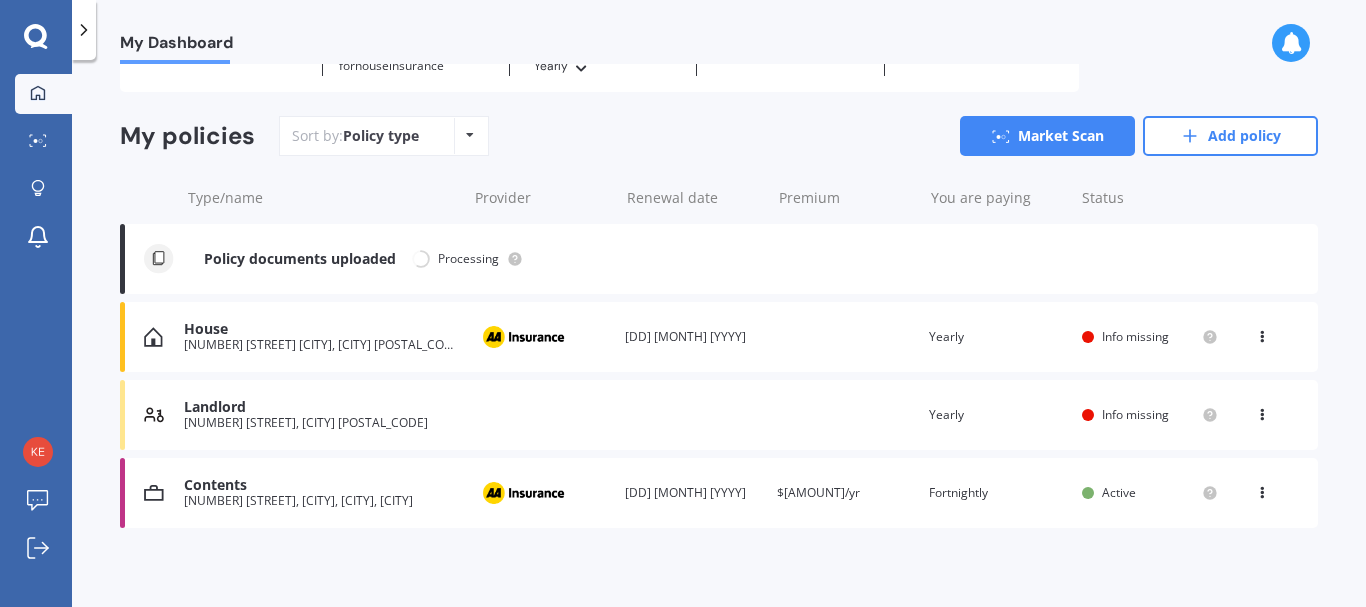 scroll, scrollTop: 141, scrollLeft: 0, axis: vertical 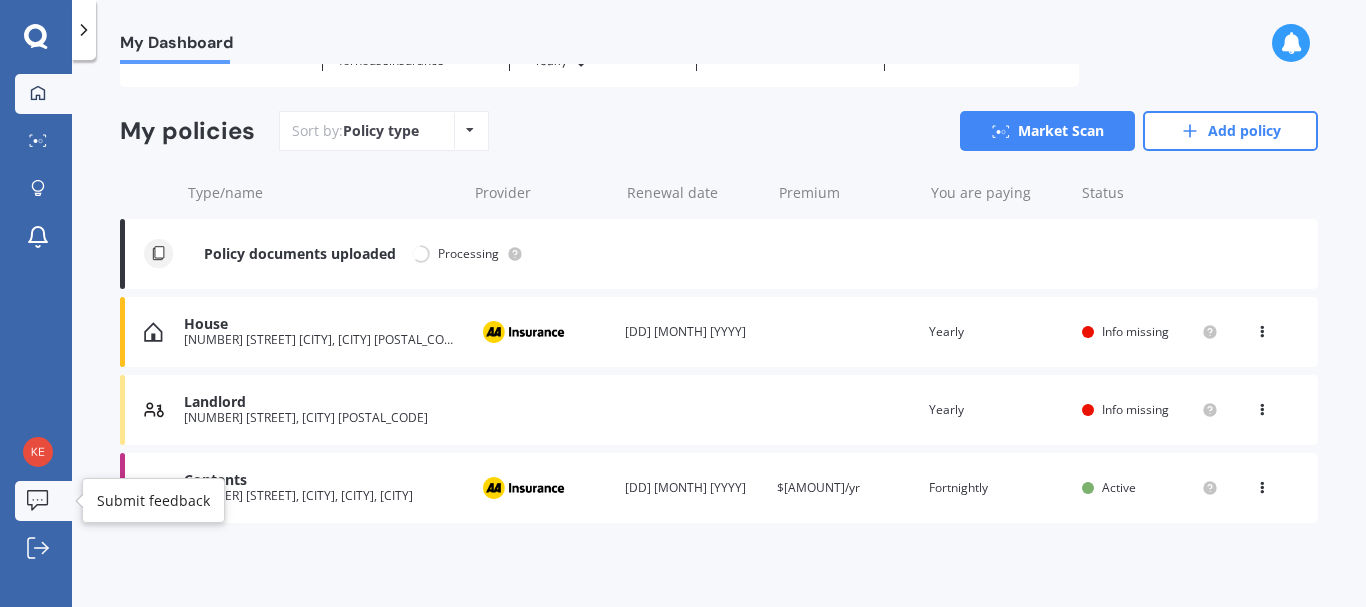 click 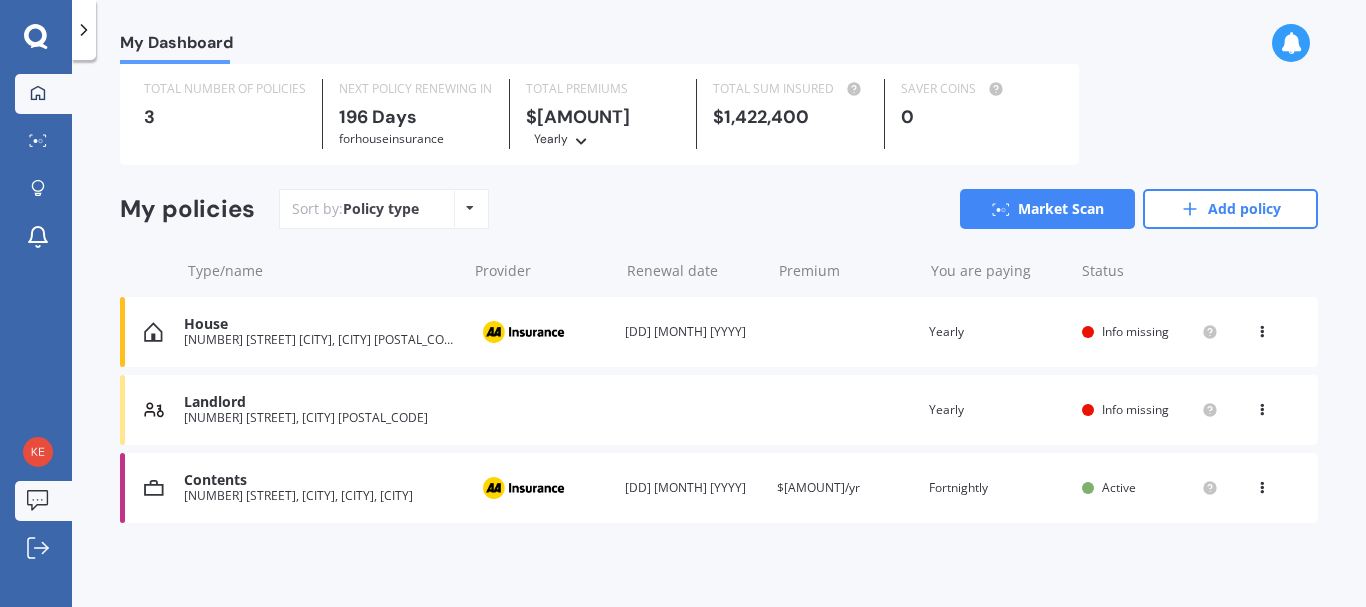 scroll, scrollTop: 63, scrollLeft: 0, axis: vertical 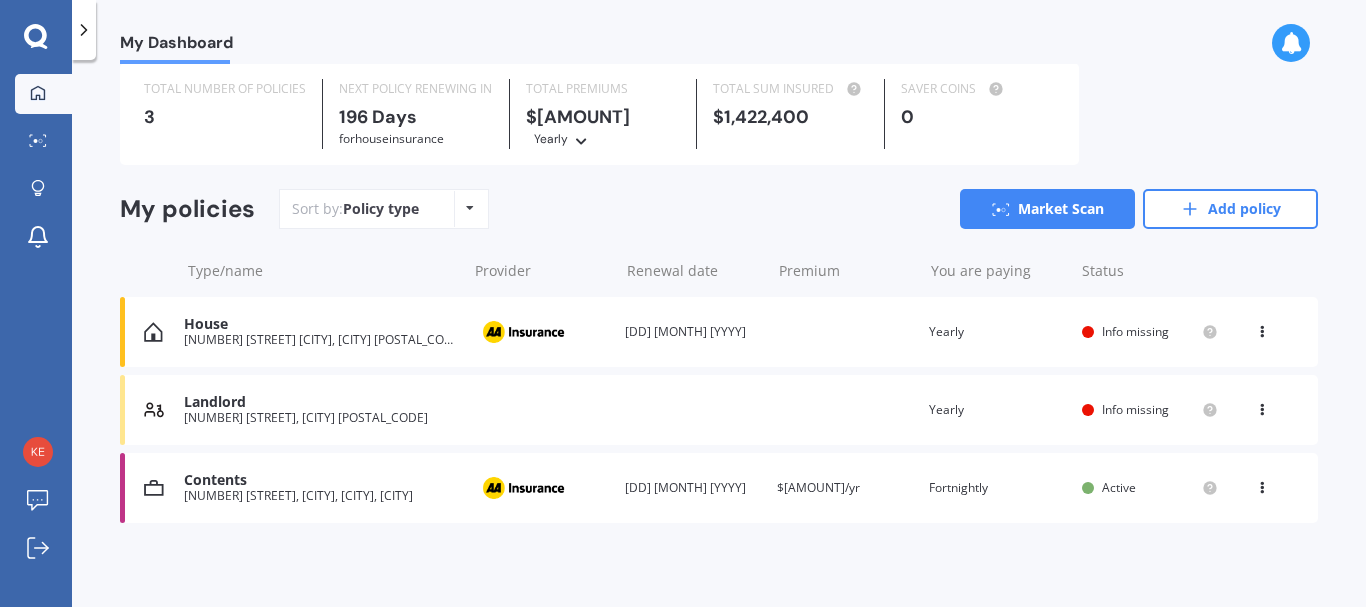 click 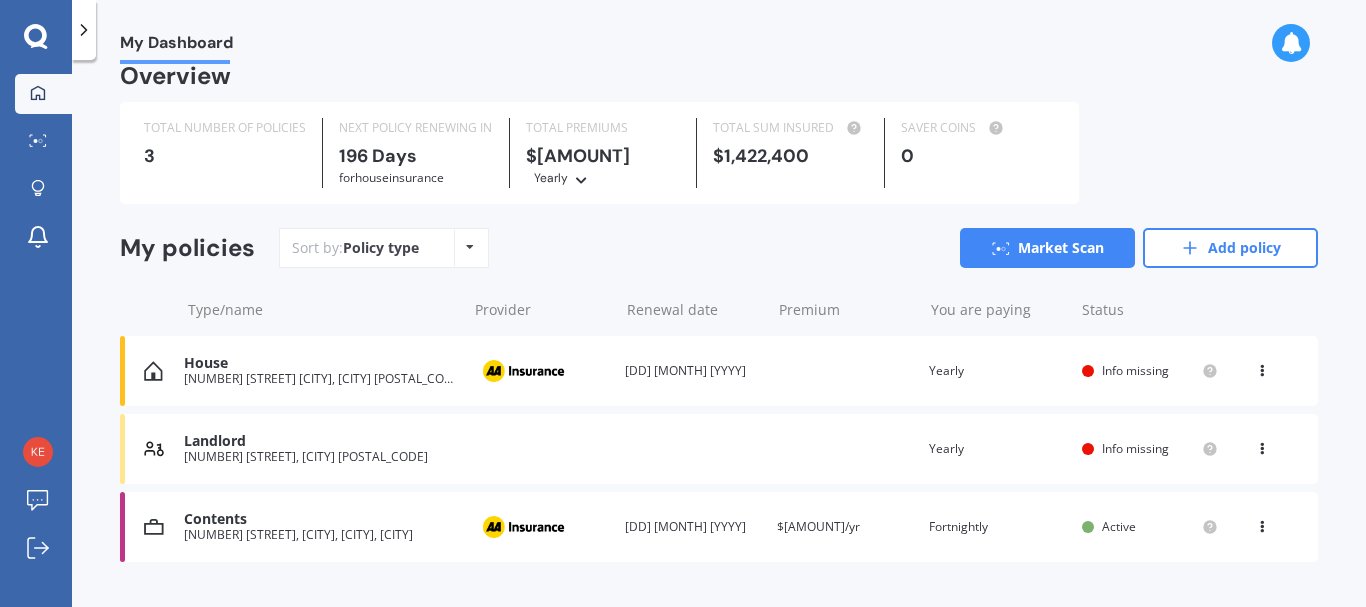 scroll, scrollTop: 0, scrollLeft: 0, axis: both 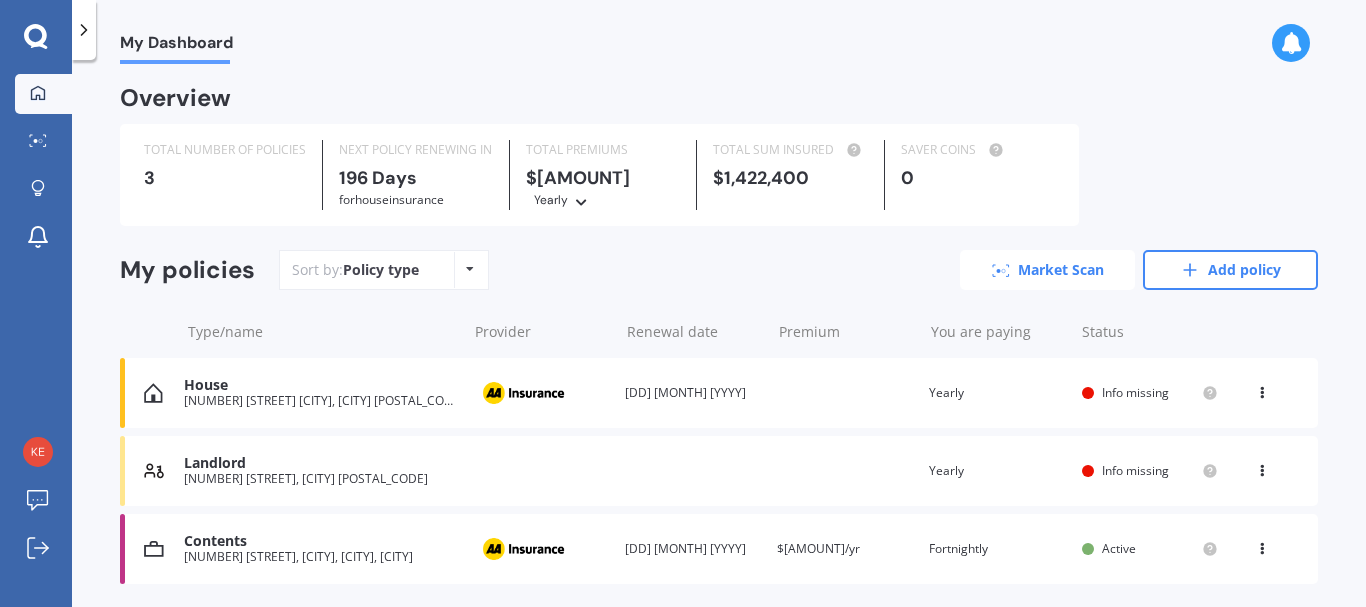 click on "Market Scan" at bounding box center (1047, 270) 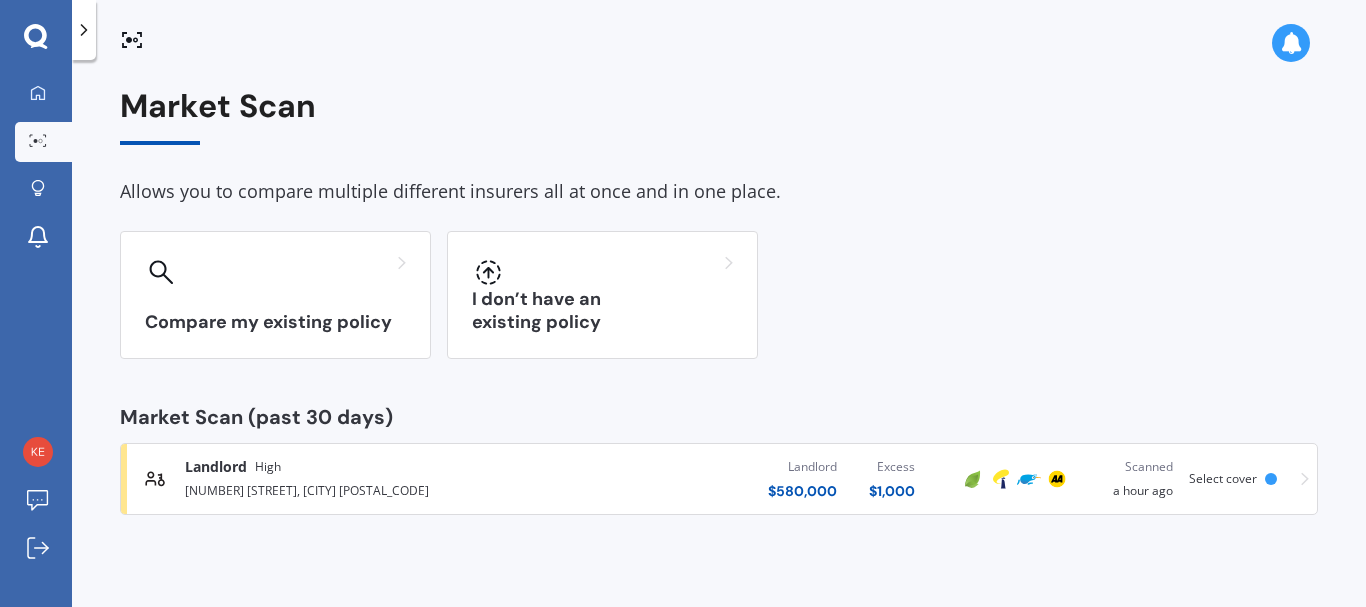 click on "Market Scan Allows you to compare multiple different insurers all at once and in one place. Compare my existing policy I don’t have an existing policy Market Scan (past 30 days) Landlord High [NUMBER] [STREET], [CITY] [POSTAL_CODE] Landlord $ [AMOUNT] Excess $ [AMOUNT] Scanned a hour ago Select cover" at bounding box center [719, 337] 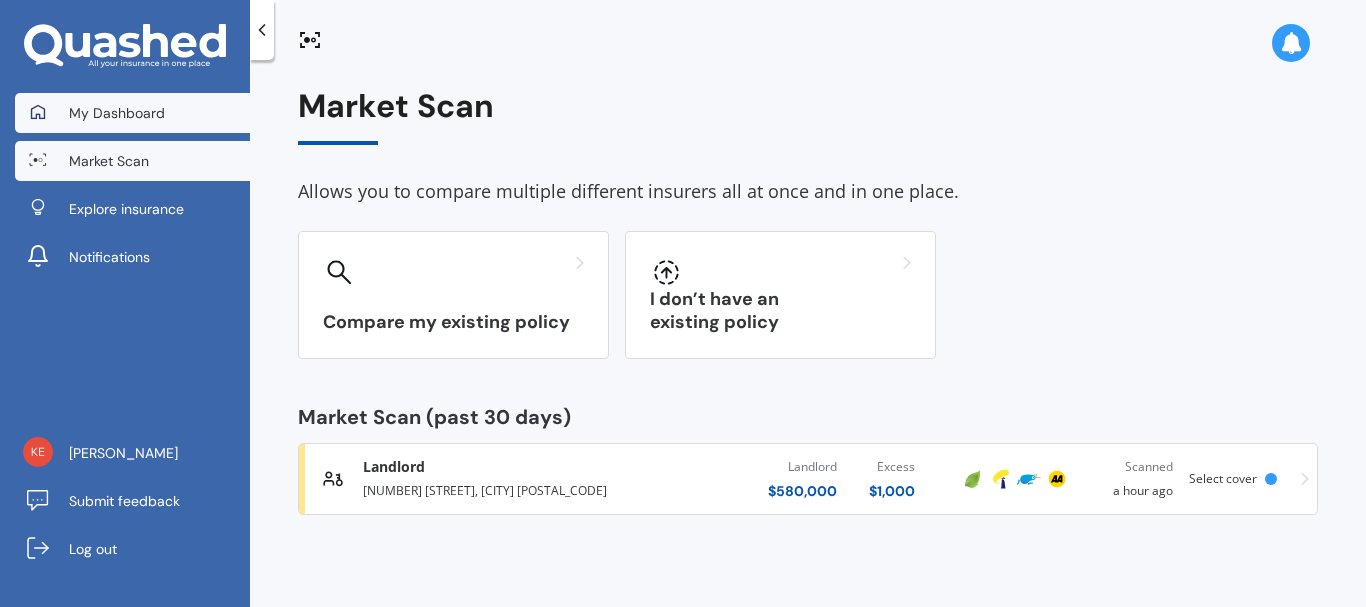 click on "My Dashboard" at bounding box center (117, 113) 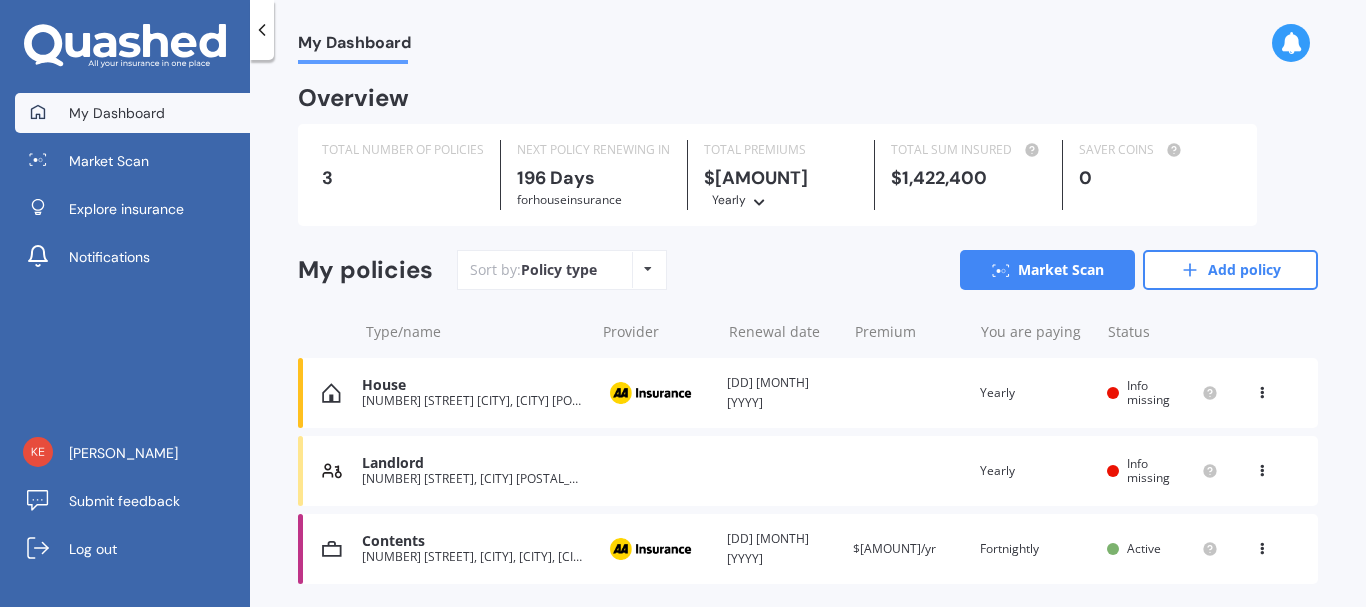 click on "Policy type Alphabetical Date added Renewing next" at bounding box center (647, 270) 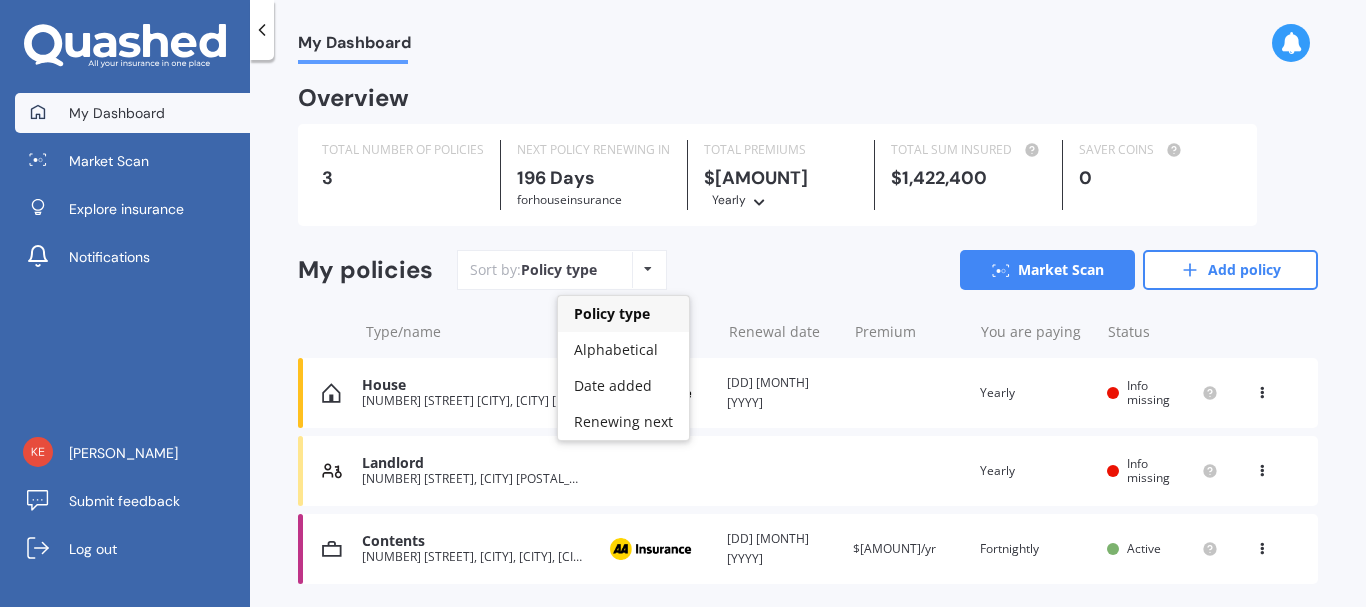 click on "Policy type Alphabetical Date added Renewing next" at bounding box center [647, 270] 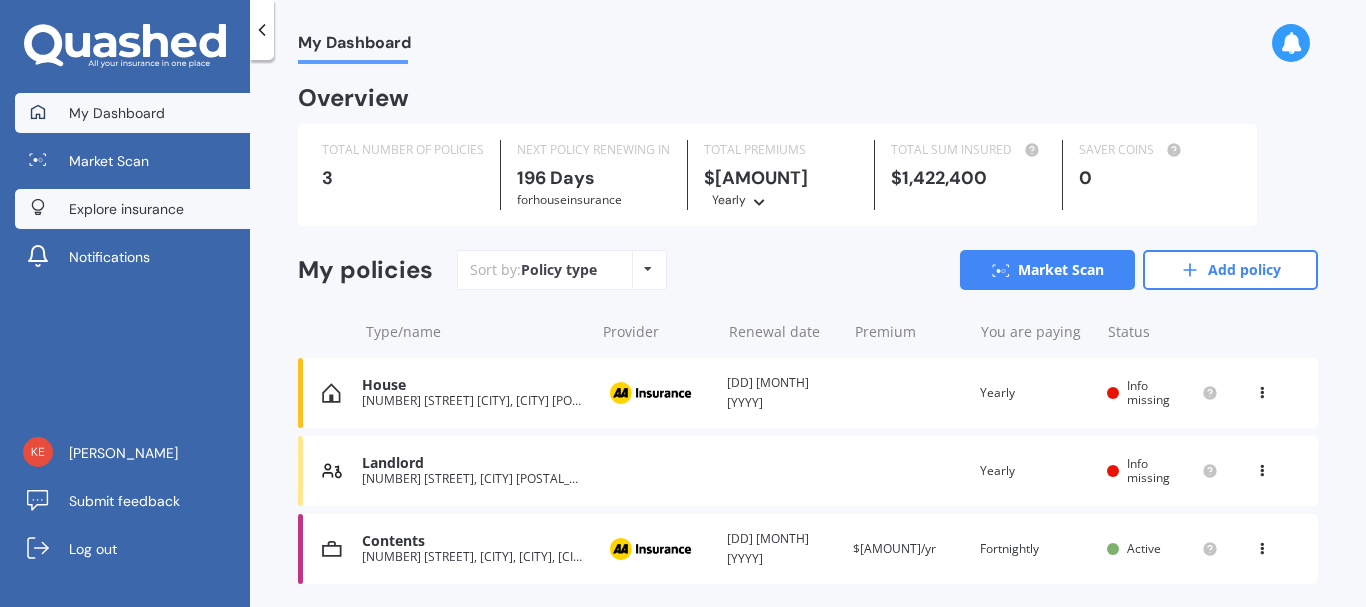 click on "Explore insurance" at bounding box center (126, 209) 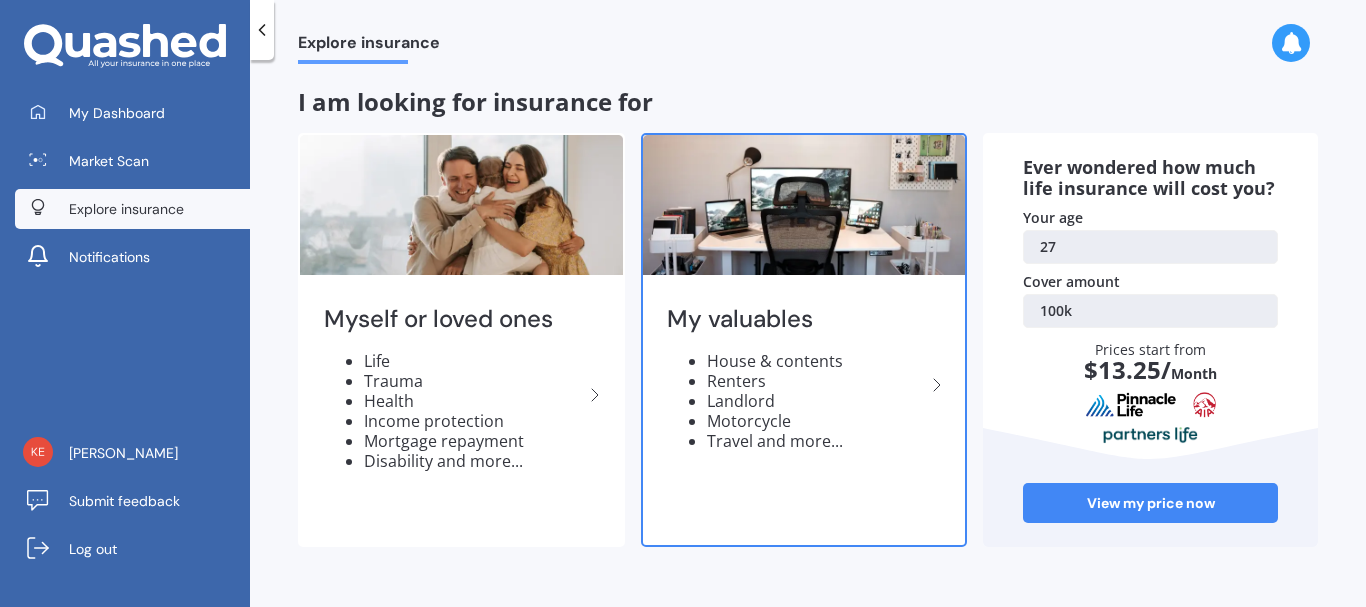 click on "House & contents" at bounding box center (816, 361) 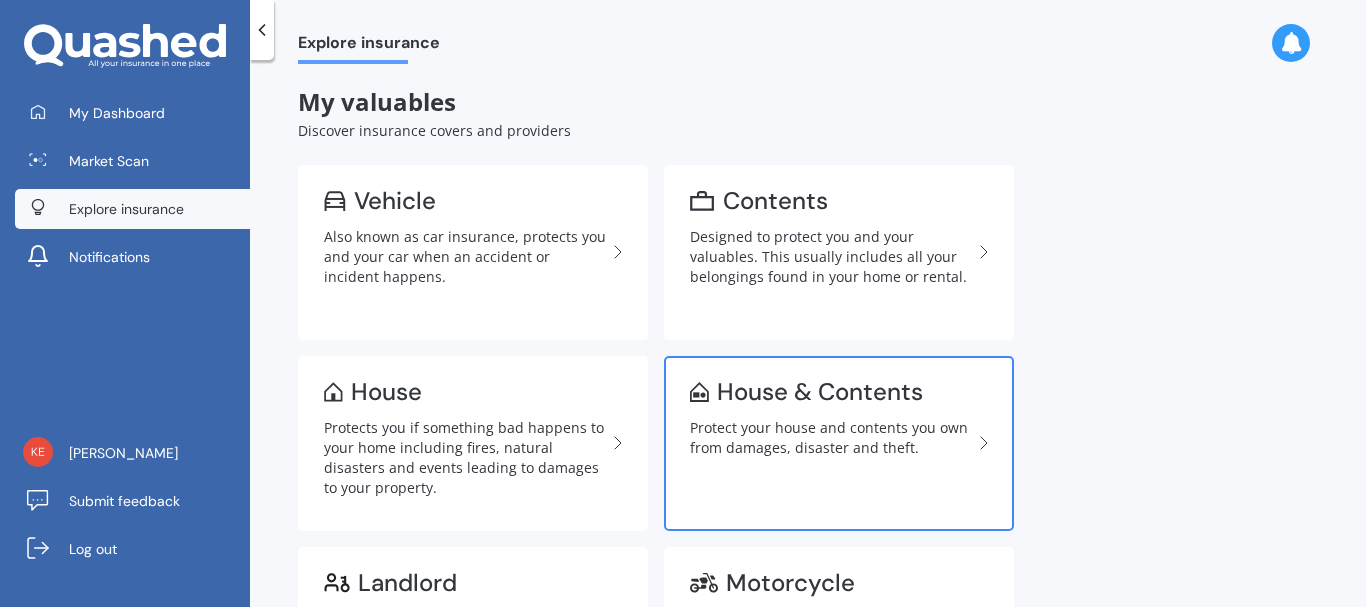 click on "House & Contents Protect your house and contents you own from damages, disaster and theft." at bounding box center (839, 443) 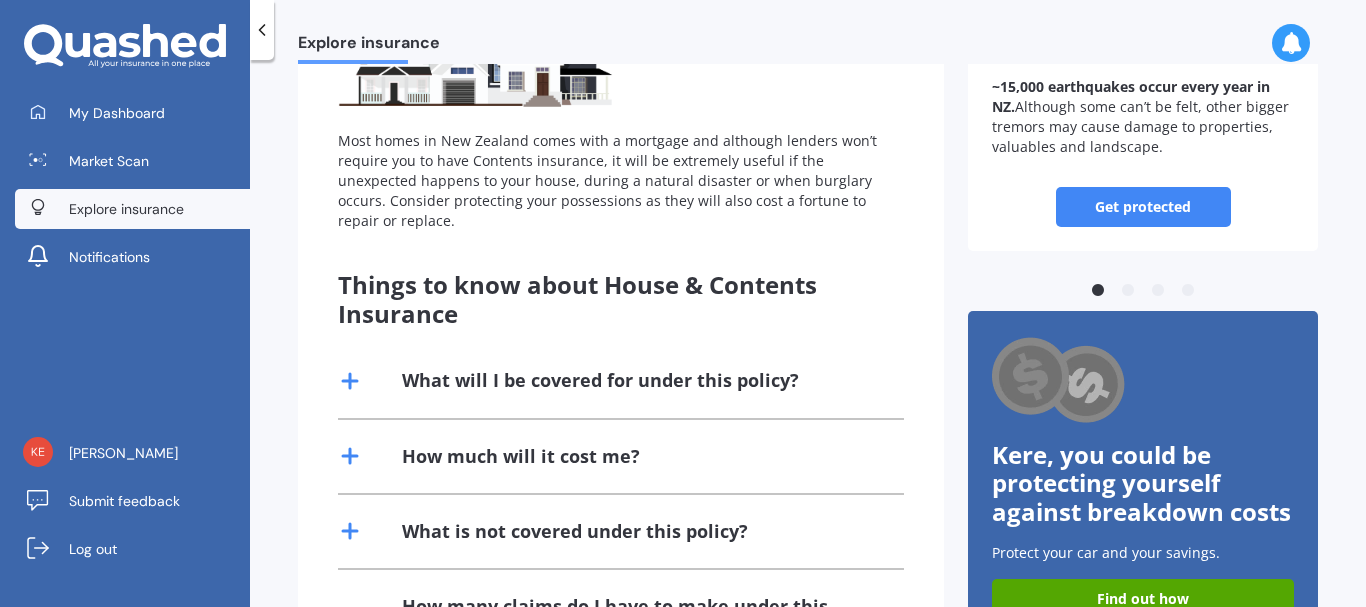 scroll, scrollTop: 0, scrollLeft: 0, axis: both 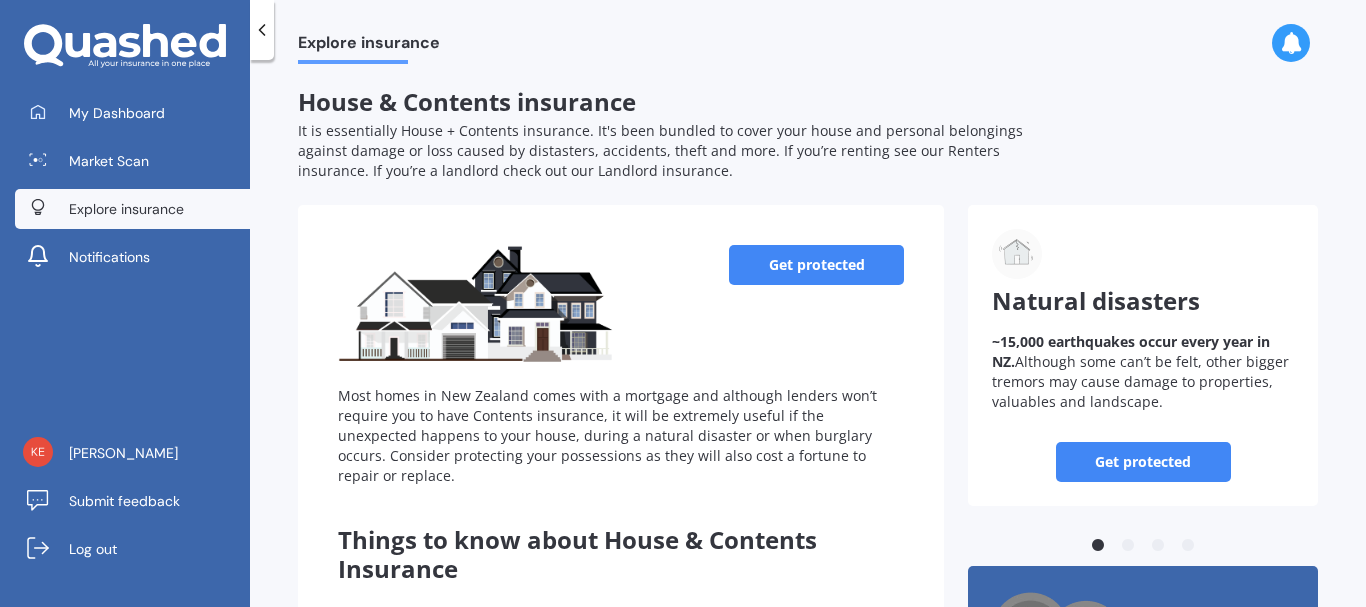 click on "Get protected" at bounding box center [816, 265] 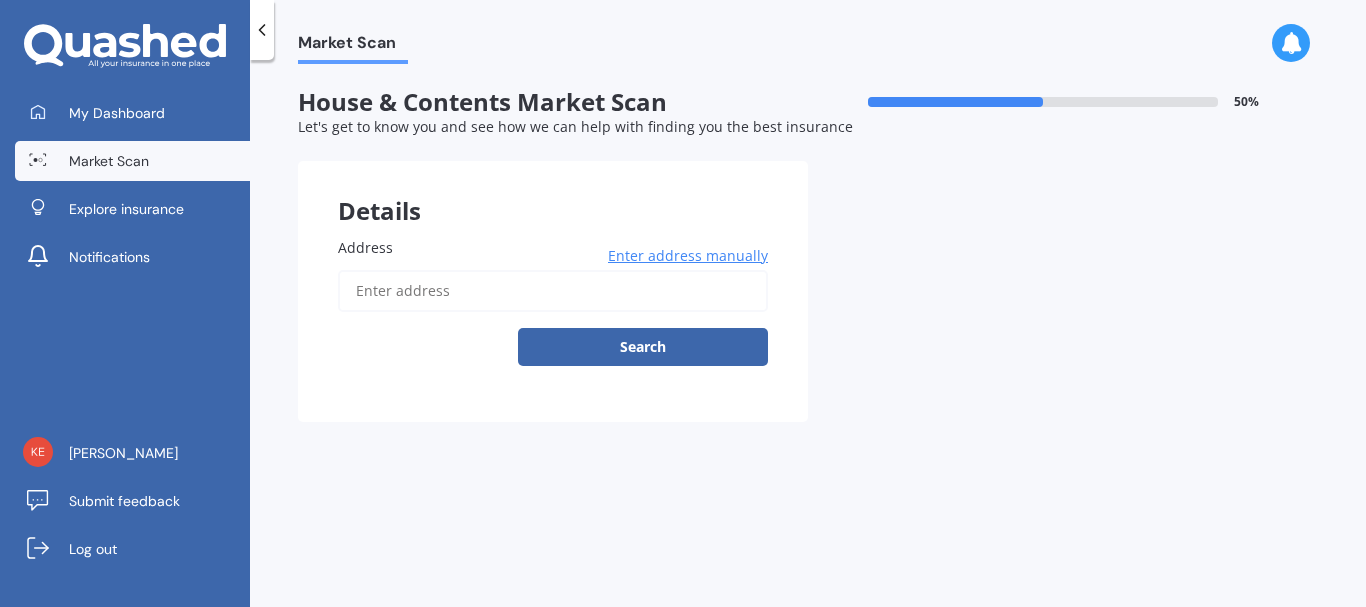 click on "Address" at bounding box center (553, 291) 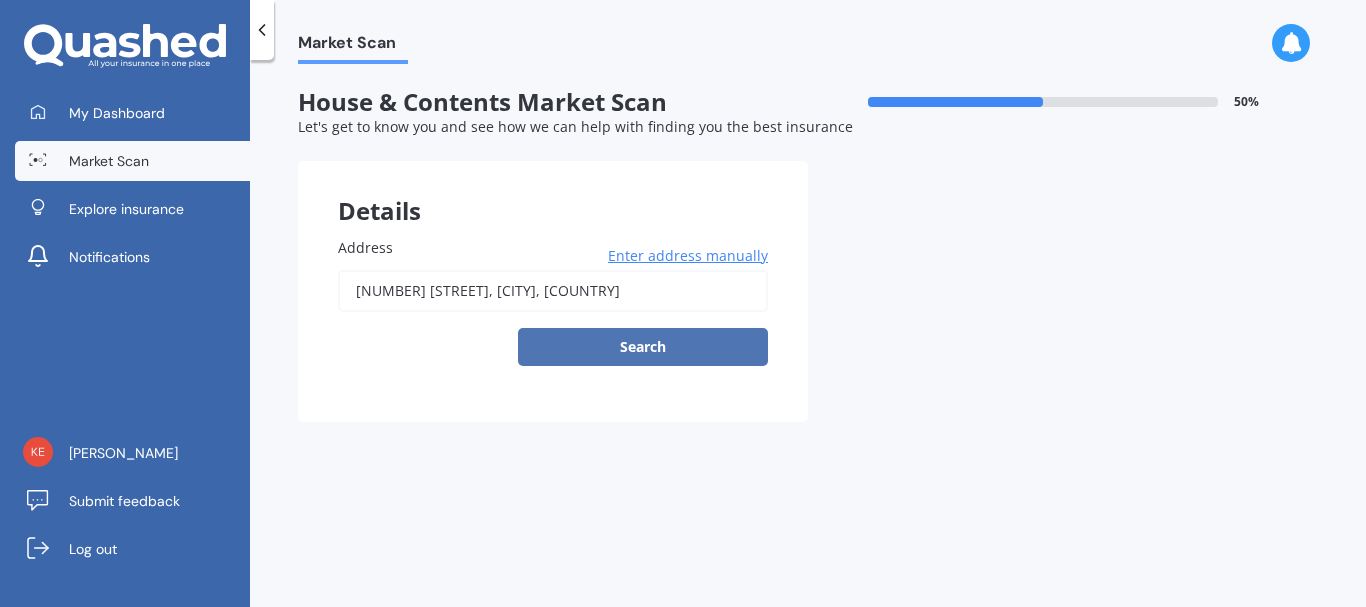type on "[NUMBER] [STREET], [CITY] [POSTAL_CODE]" 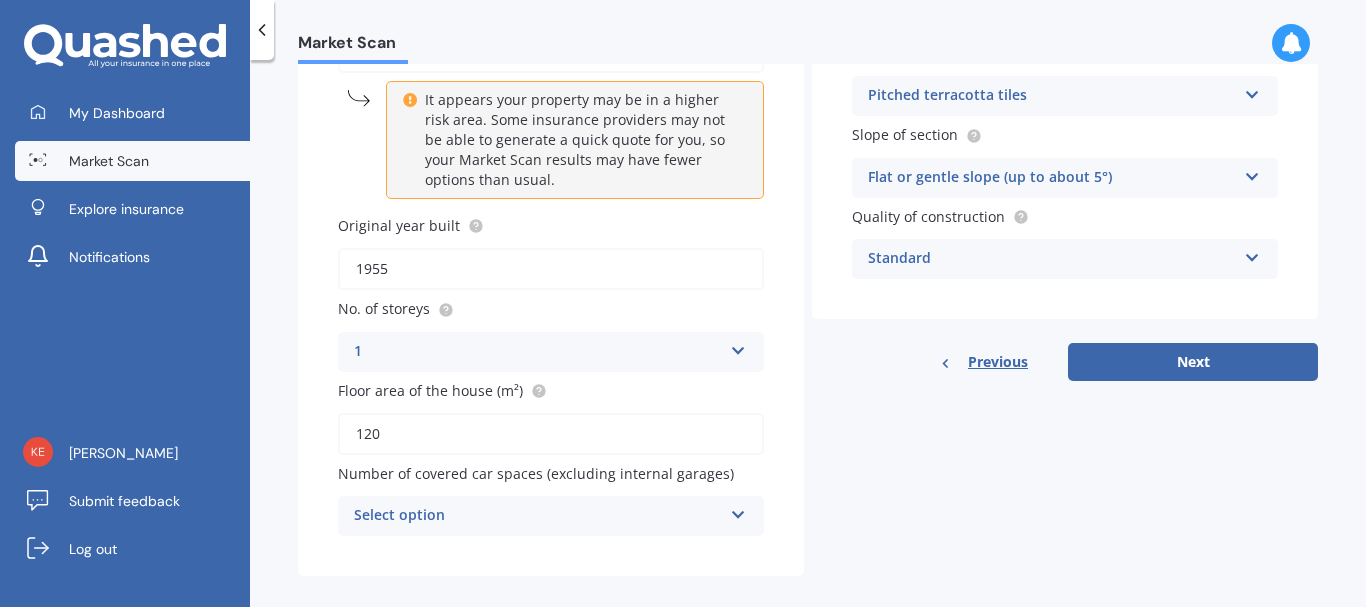 scroll, scrollTop: 260, scrollLeft: 0, axis: vertical 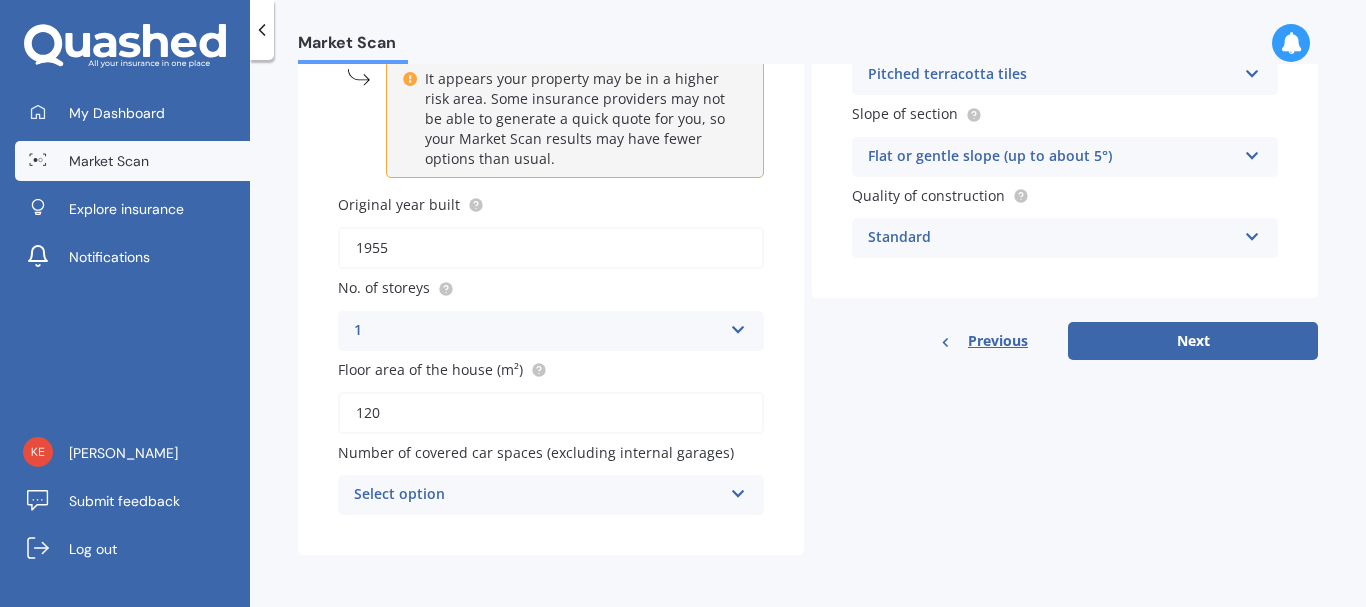 click on "Select option 0 1 2 3 4 5+" at bounding box center [551, 495] 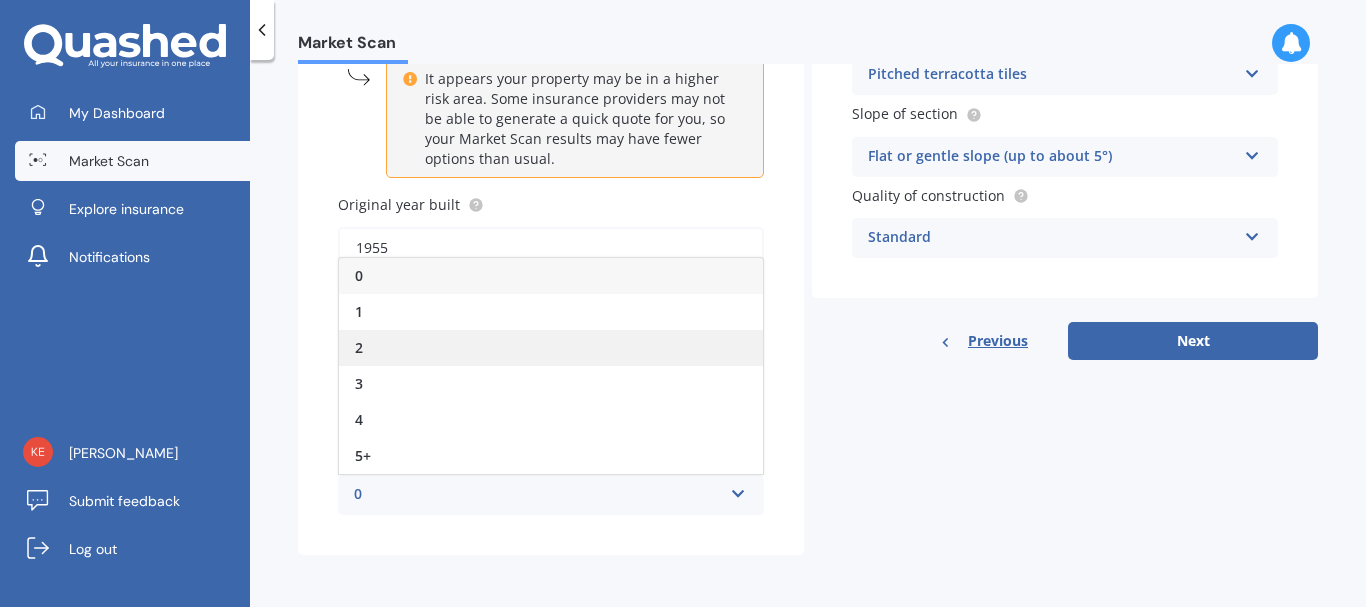 click on "2" at bounding box center [551, 348] 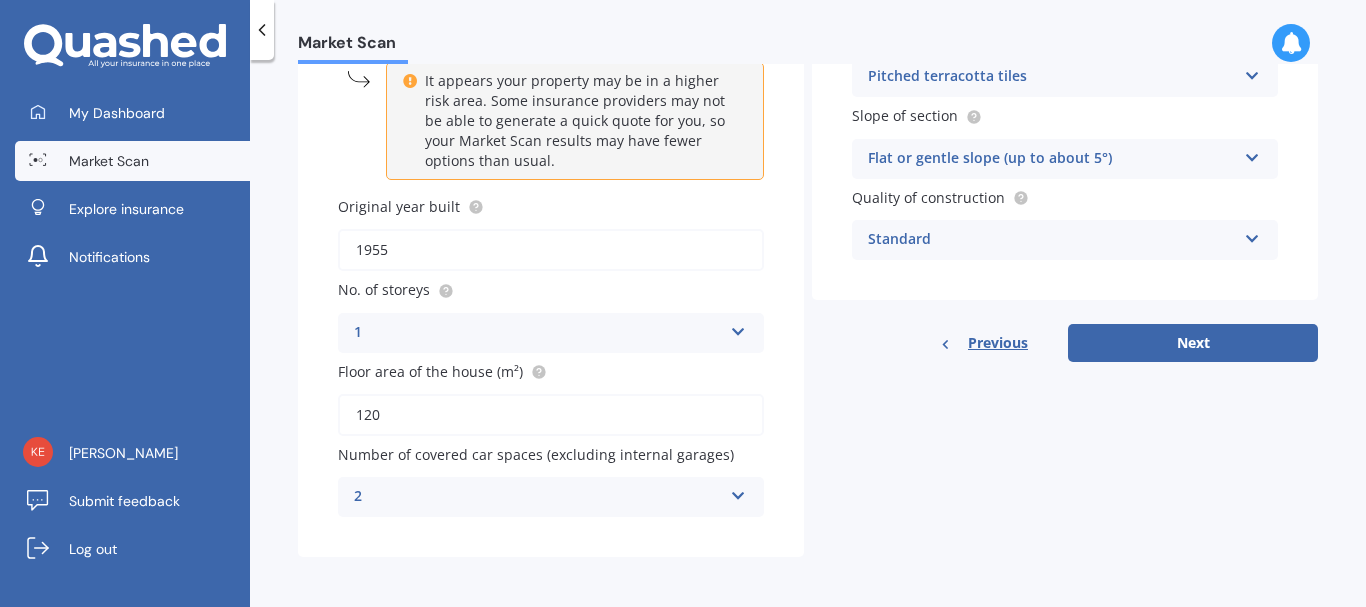 scroll, scrollTop: 260, scrollLeft: 0, axis: vertical 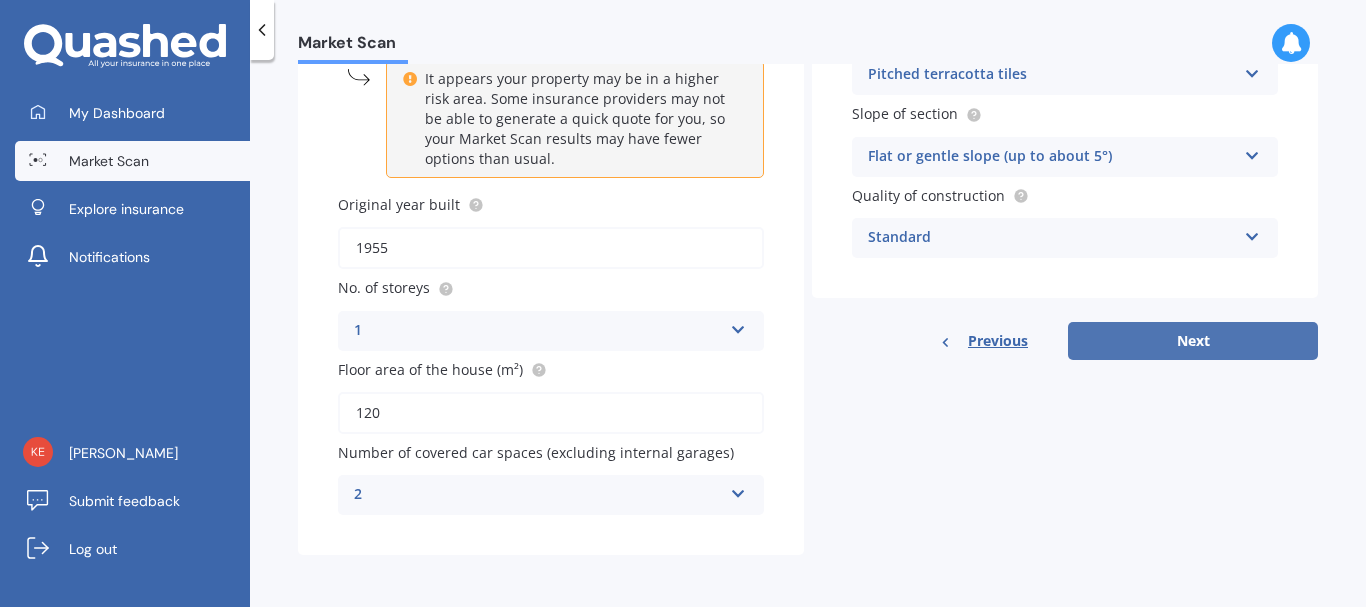click on "Next" at bounding box center (1193, 341) 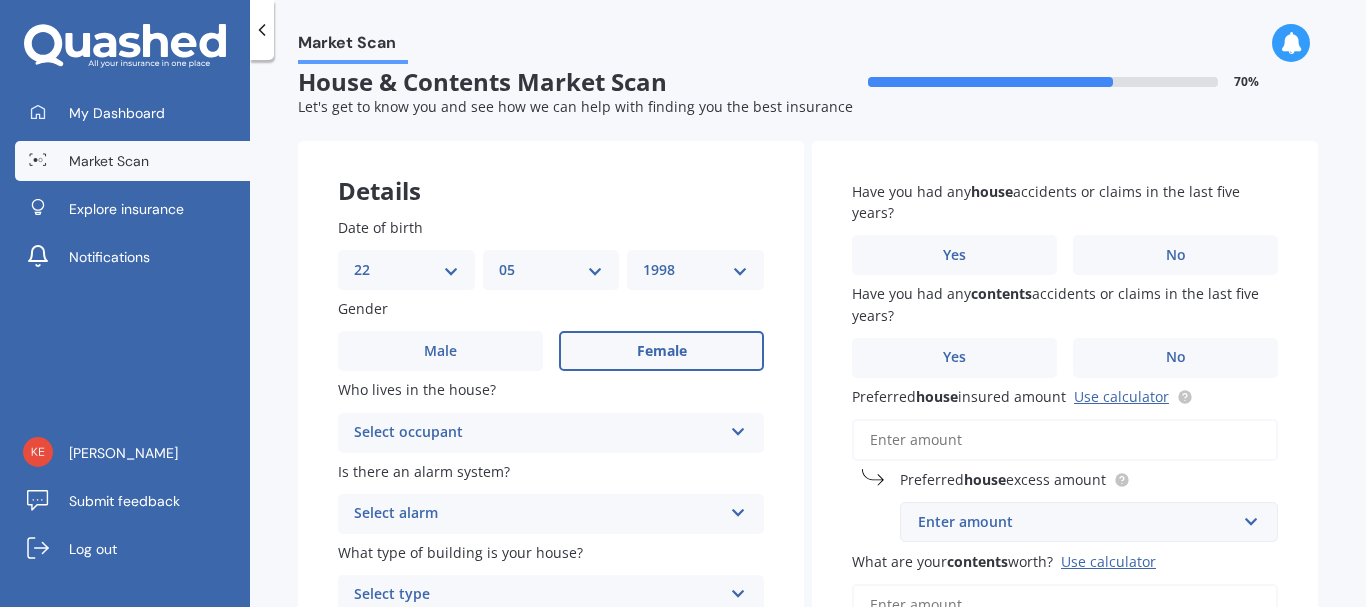 scroll, scrollTop: 0, scrollLeft: 0, axis: both 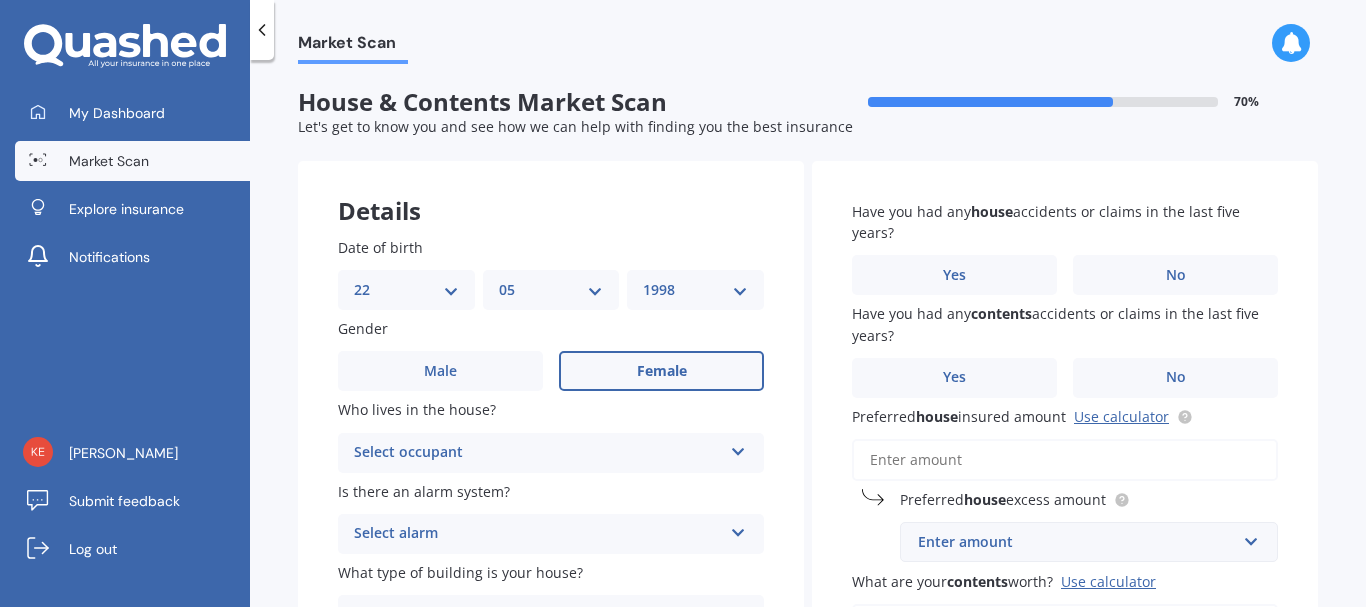 click on "DD 01 02 03 04 05 06 07 08 09 10 11 12 13 14 15 16 17 18 19 20 21 22 23 24 25 26 27 28 29 30 31" at bounding box center [406, 290] 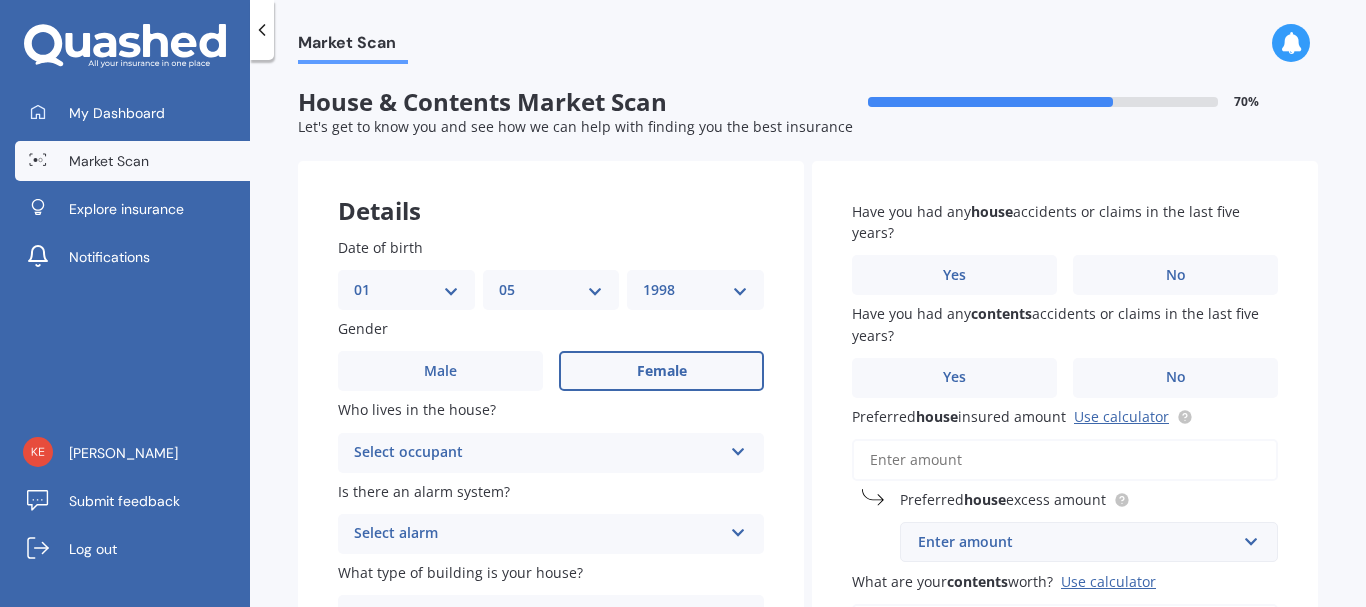 click on "DD 01 02 03 04 05 06 07 08 09 10 11 12 13 14 15 16 17 18 19 20 21 22 23 24 25 26 27 28 29 30 31" at bounding box center [406, 290] 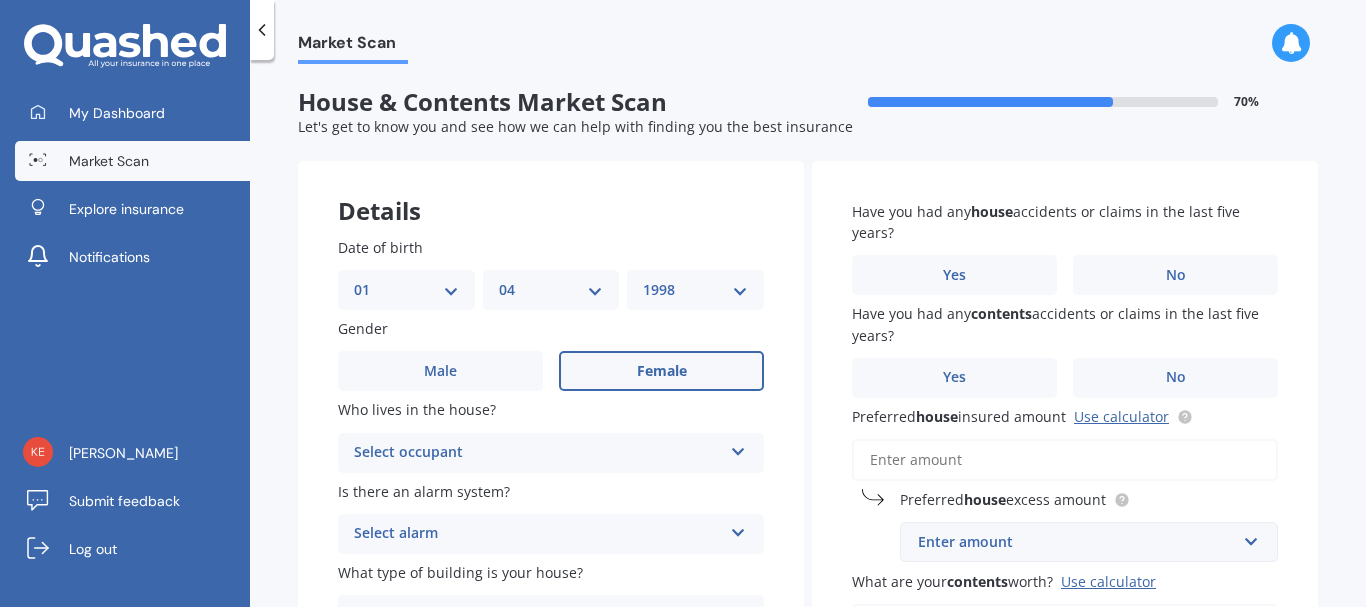 click on "MM 01 02 03 04 05 06 07 08 09 10 11 12" at bounding box center (551, 290) 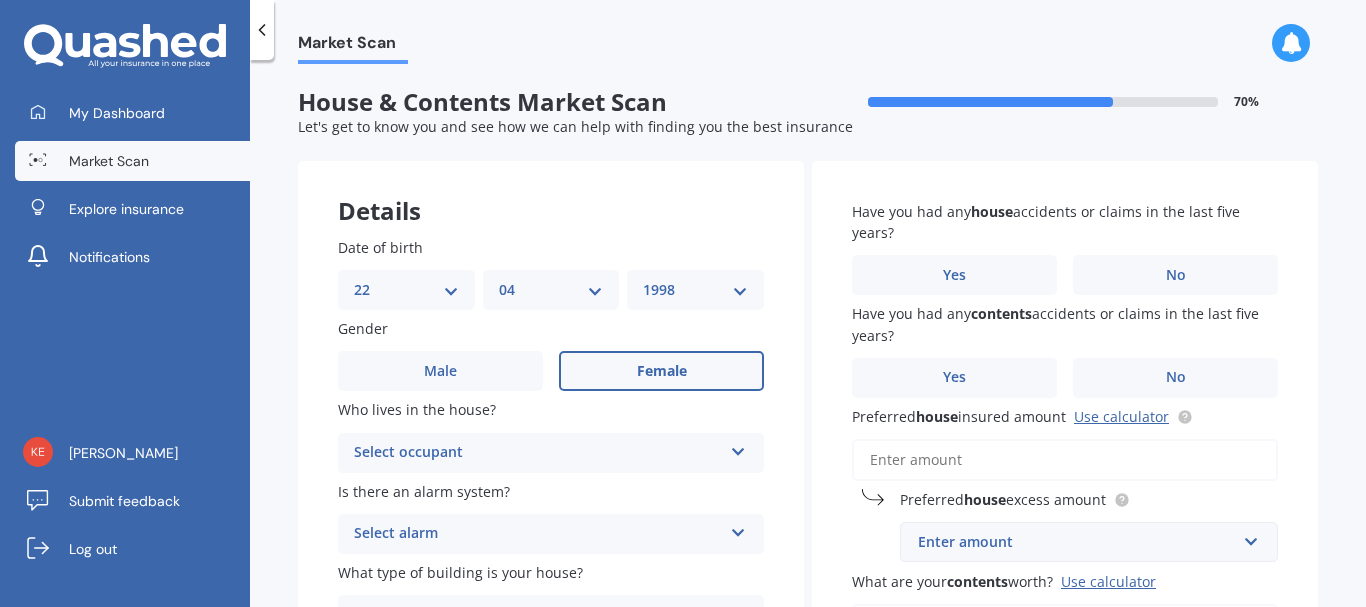 click on "DD 01 02 03 04 05 06 07 08 09 10 11 12 13 14 15 16 17 18 19 20 21 22 23 24 25 26 27 28 29 30 31" at bounding box center [406, 290] 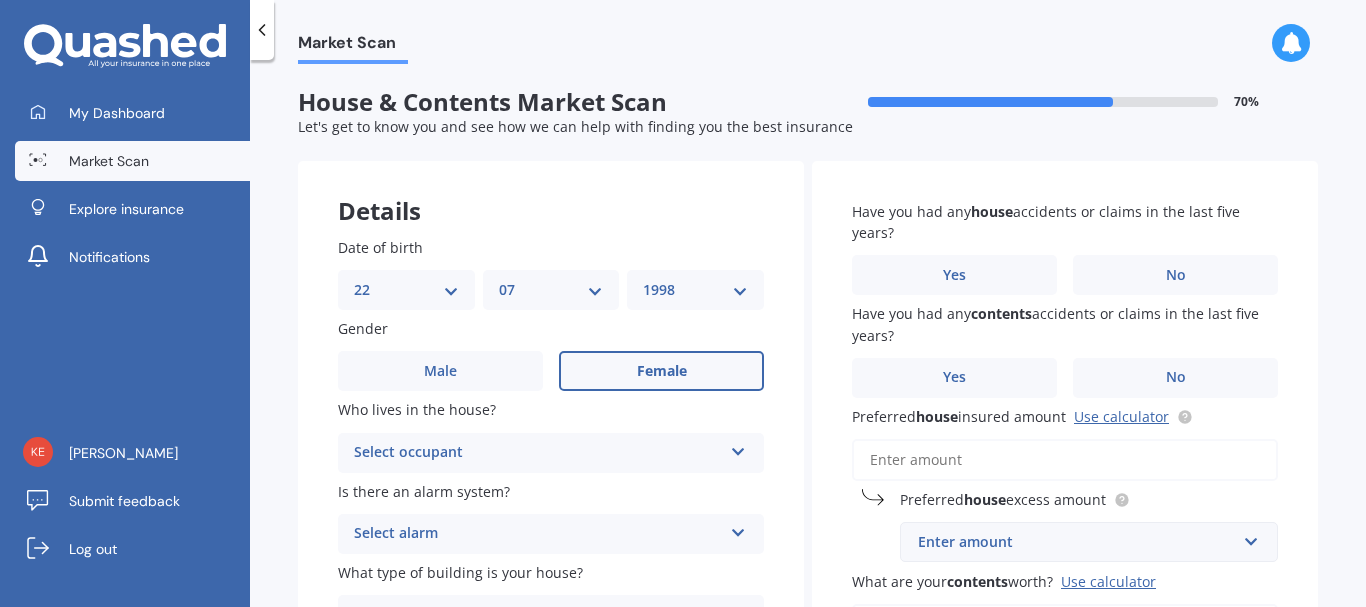 click on "MM 01 02 03 04 05 06 07 08 09 10 11 12" at bounding box center [551, 290] 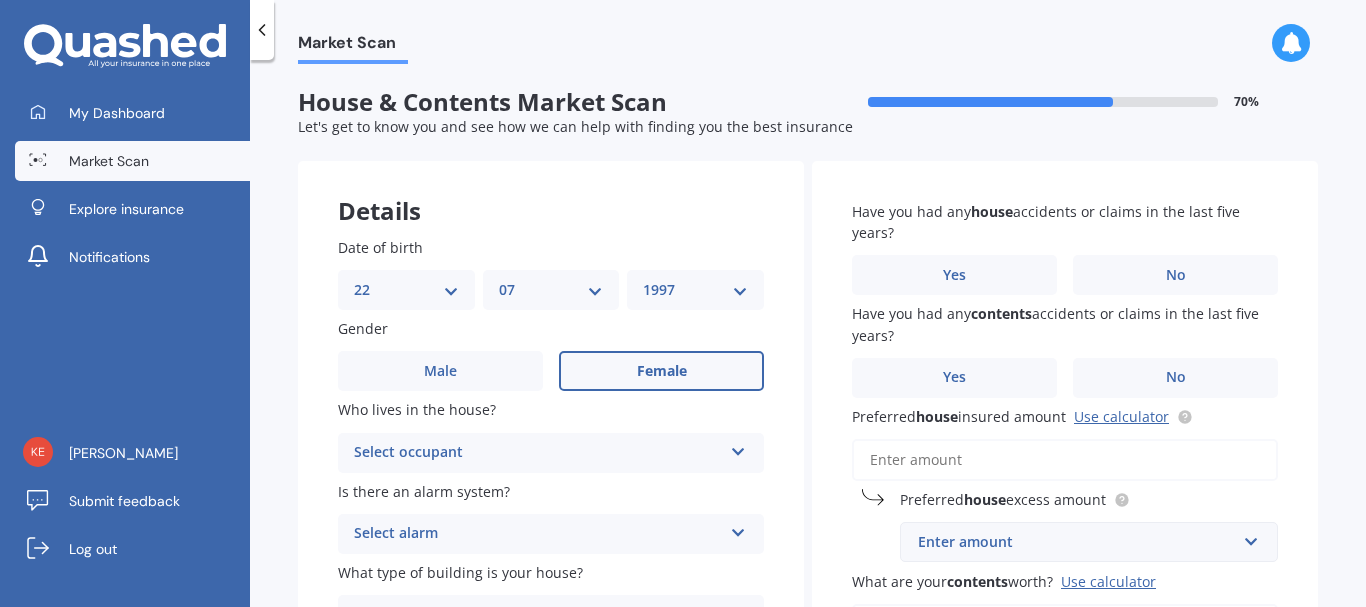 click on "YYYY 2009 2008 2007 2006 2005 2004 2003 2002 2001 2000 1999 1998 1997 1996 1995 1994 1993 1992 1991 1990 1989 1988 1987 1986 1985 1984 1983 1982 1981 1980 1979 1978 1977 1976 1975 1974 1973 1972 1971 1970 1969 1968 1967 1966 1965 1964 1963 1962 1961 1960 1959 1958 1957 1956 1955 1954 1953 1952 1951 1950 1949 1948 1947 1946 1945 1944 1943 1942 1941 1940 1939 1938 1937 1936 1935 1934 1933 1932 1931 1930 1929 1928 1927 1926 1925 1924 1923 1922 1921 1920 1919 1918 1917 1916 1915 1914 1913 1912 1911 1910" at bounding box center (695, 290) 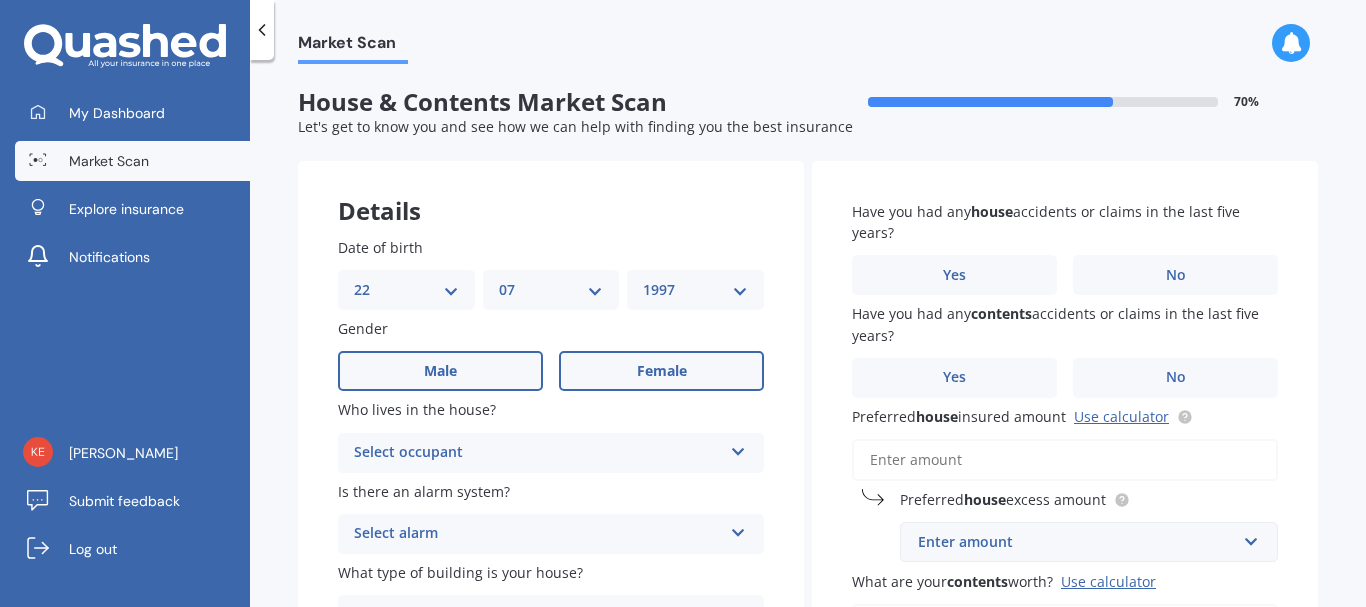 click on "Male" at bounding box center [440, 371] 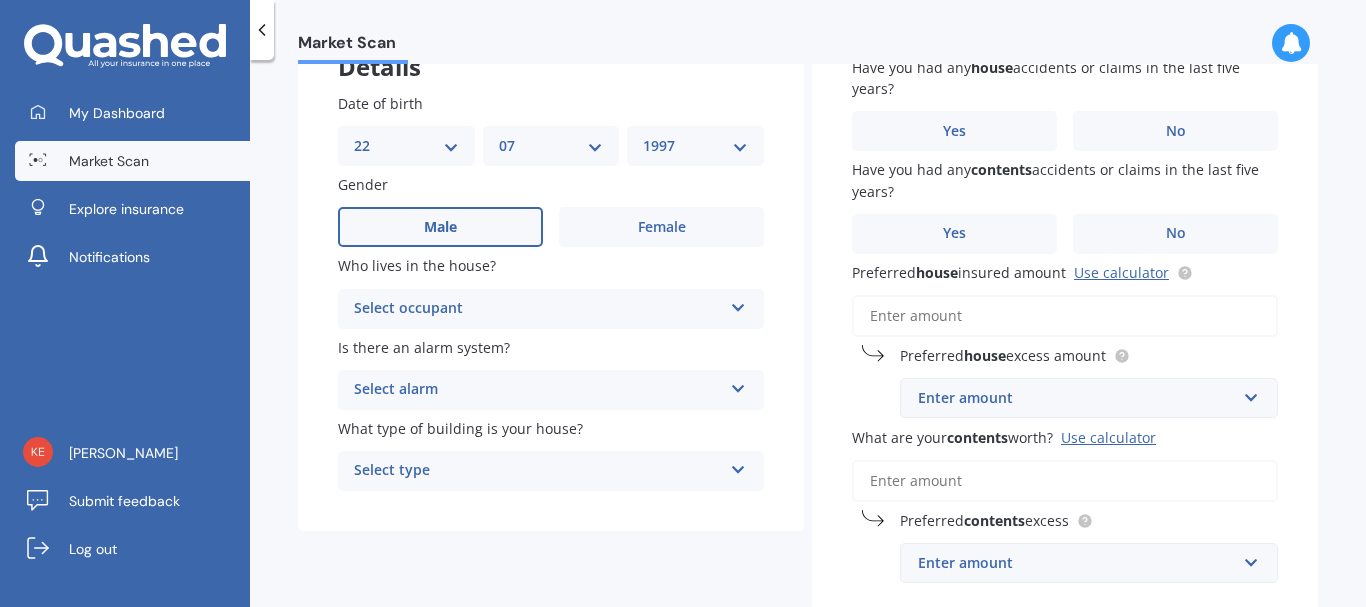 scroll, scrollTop: 274, scrollLeft: 0, axis: vertical 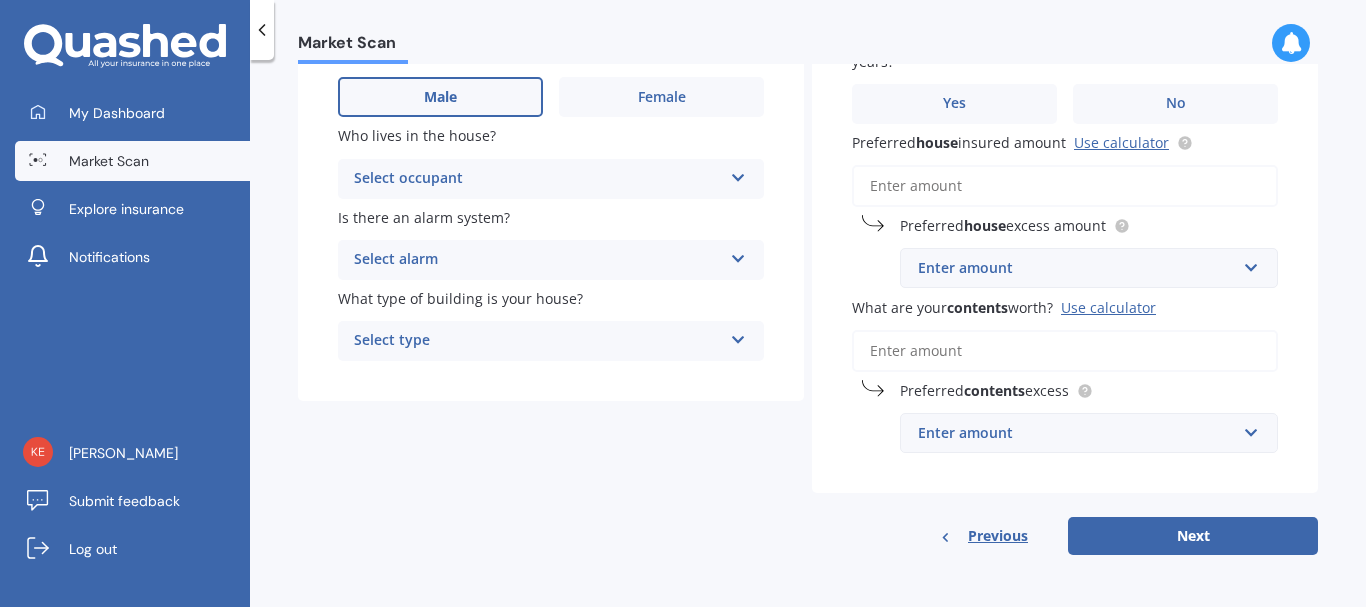 click on "Select occupant Owner Owner + Boarder" at bounding box center [551, 179] 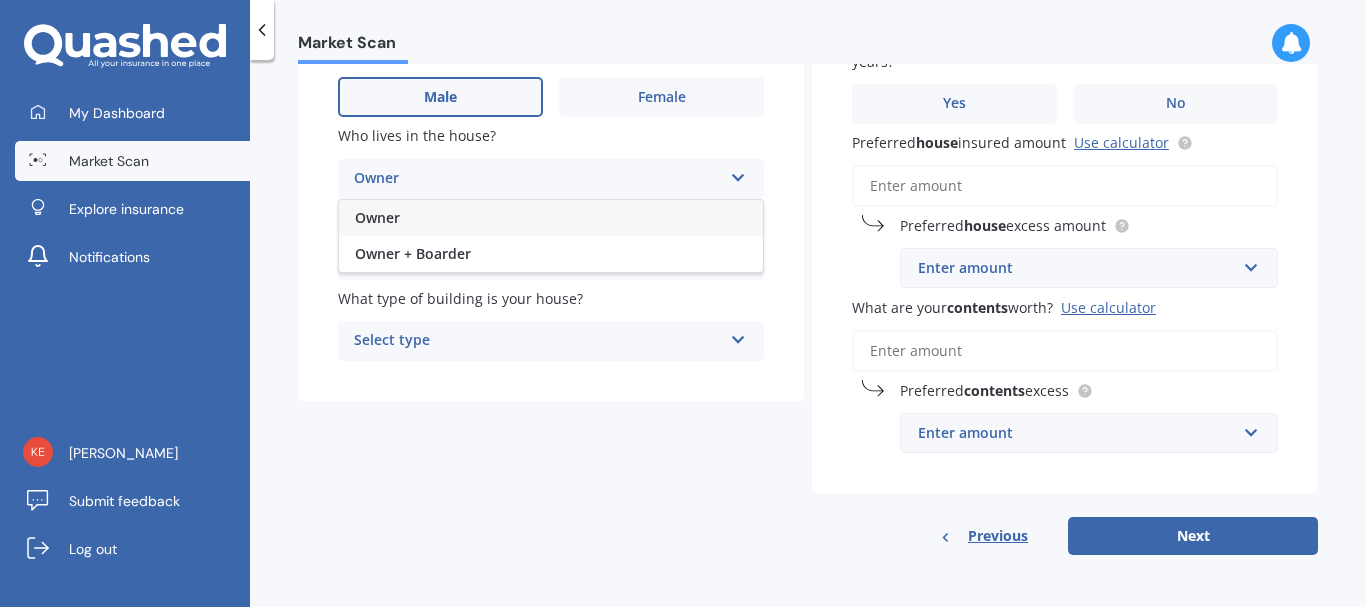 click on "Owner" at bounding box center [551, 218] 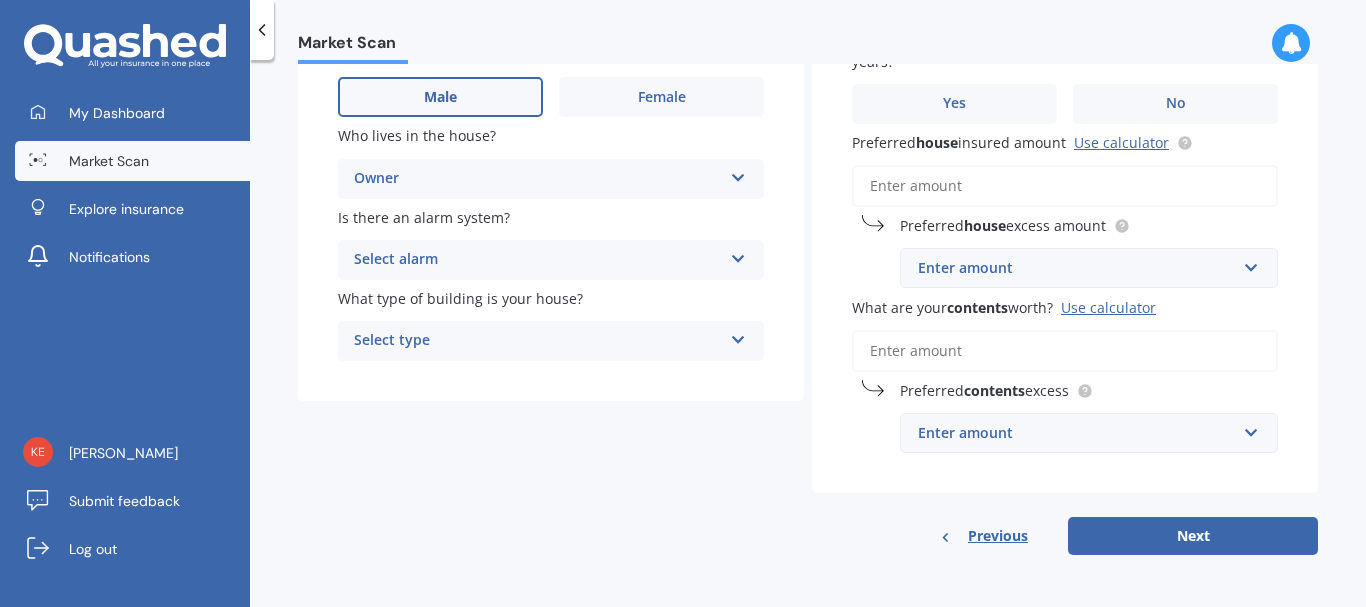 click on "Select type" at bounding box center [538, 341] 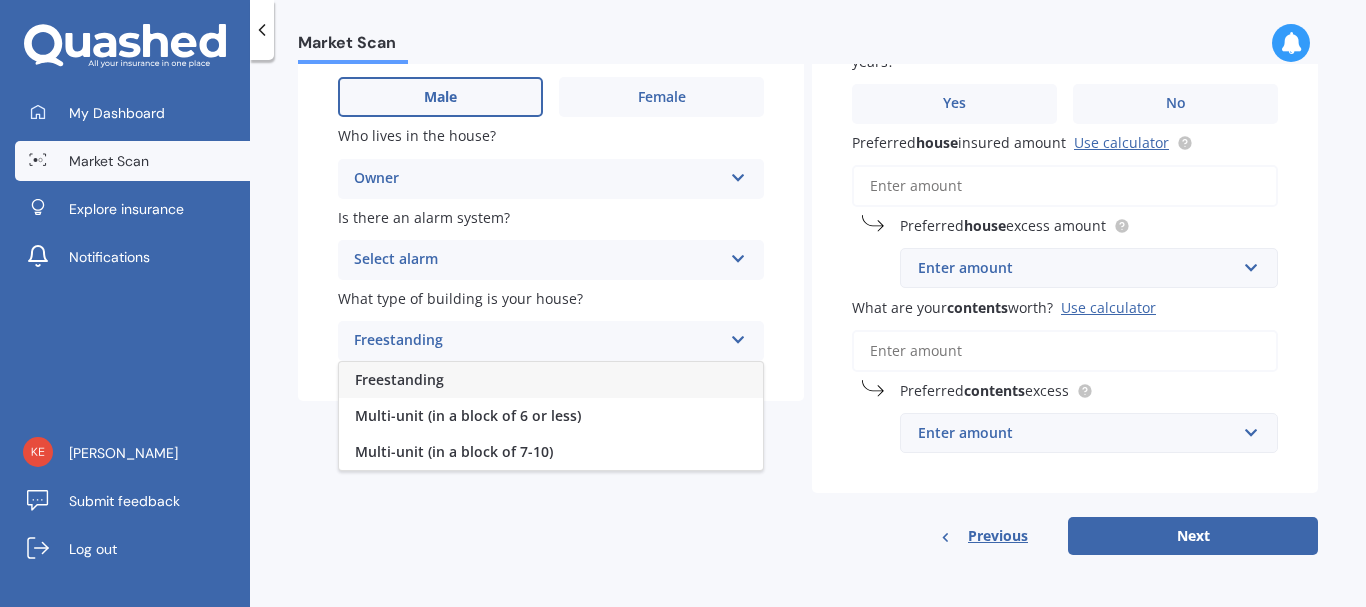 click on "Freestanding" at bounding box center [551, 380] 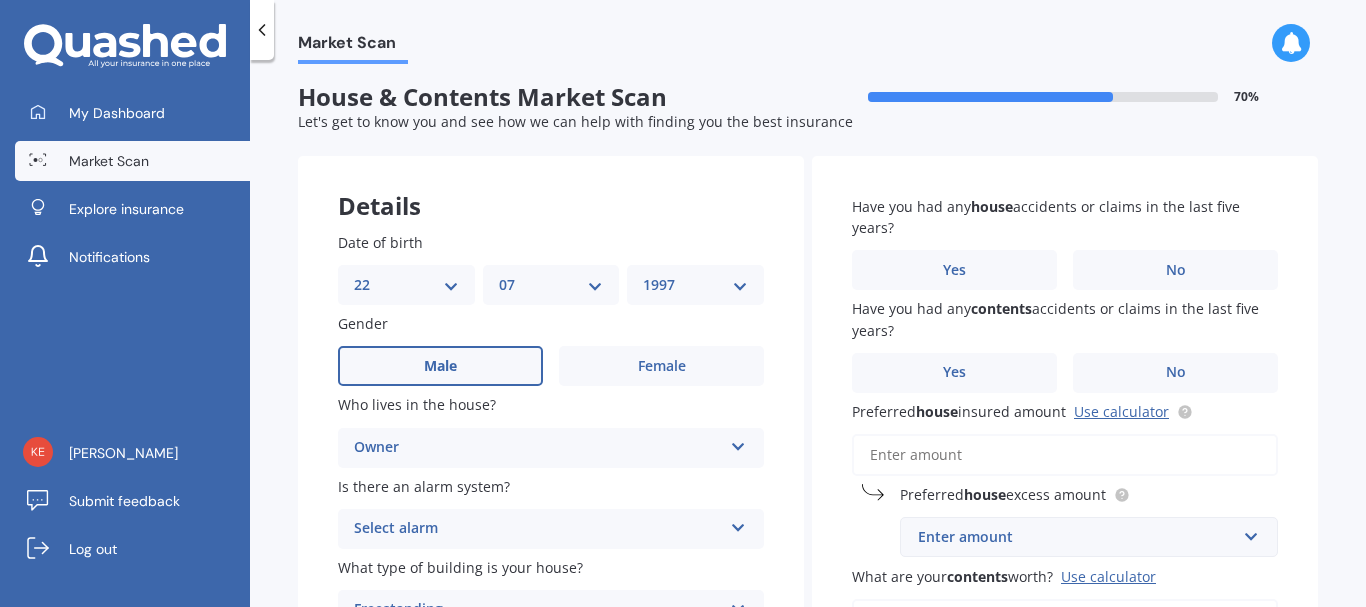scroll, scrollTop: 0, scrollLeft: 0, axis: both 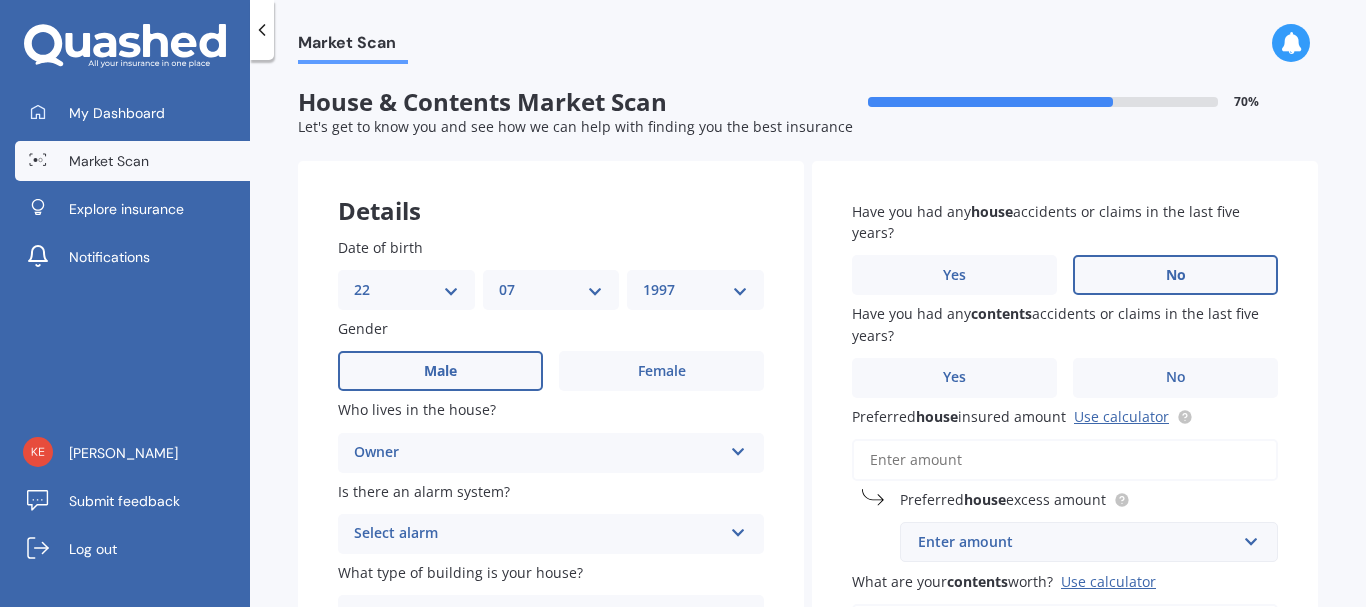 click on "No" at bounding box center (1175, 275) 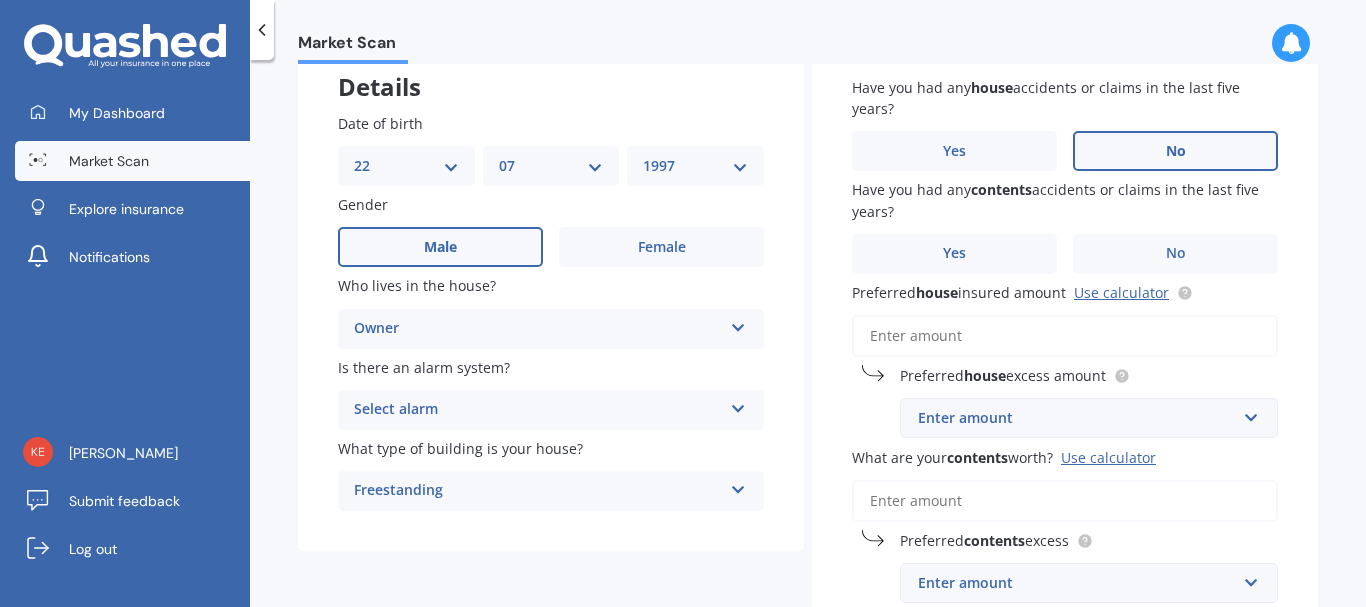 scroll, scrollTop: 200, scrollLeft: 0, axis: vertical 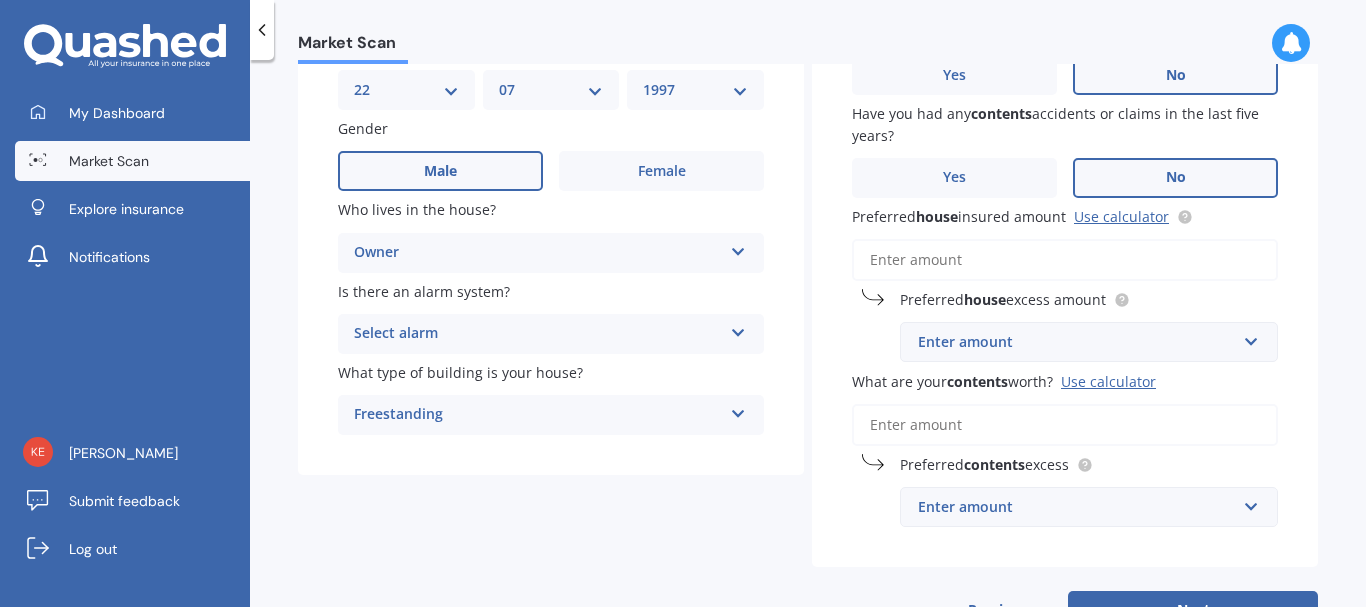 click on "No" at bounding box center (1175, 178) 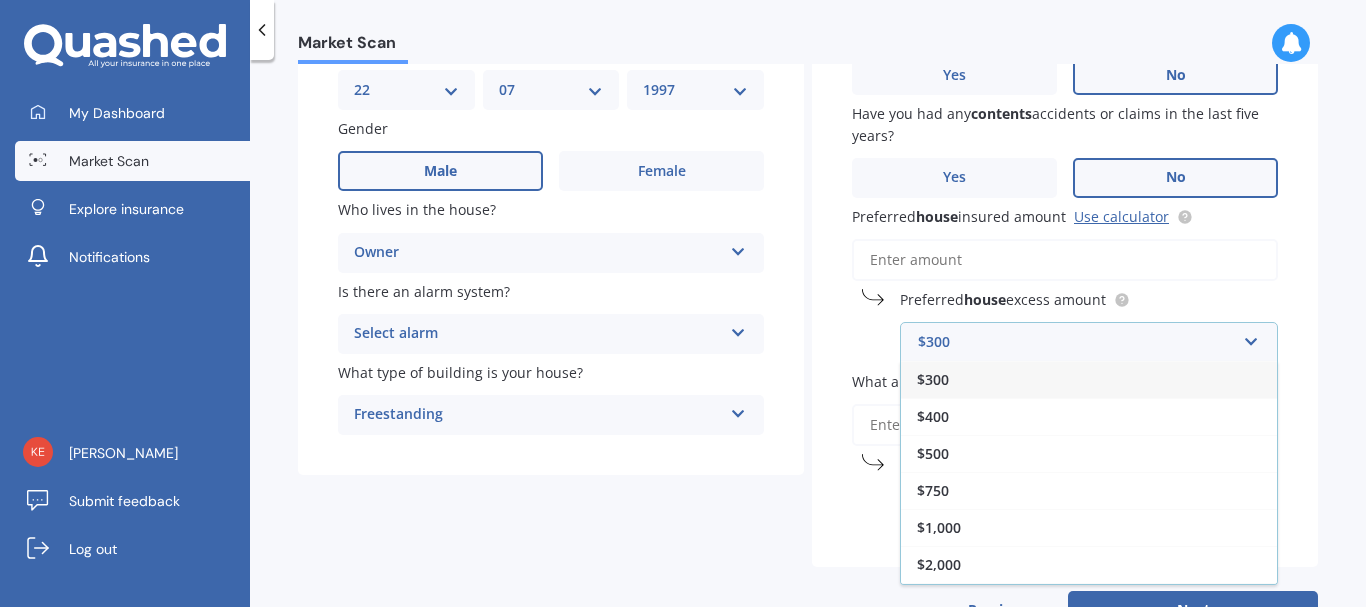 click on "Preferred  house  insured amount Use calculator" at bounding box center (1065, 260) 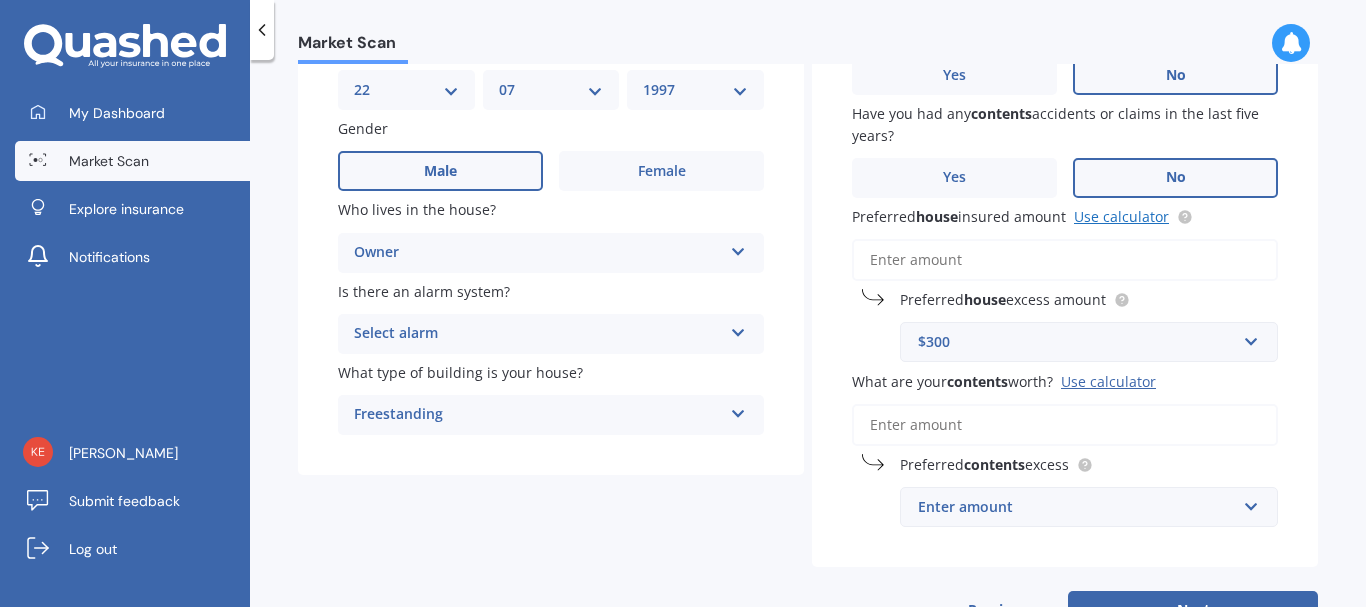 click on "Use calculator" at bounding box center [1121, 216] 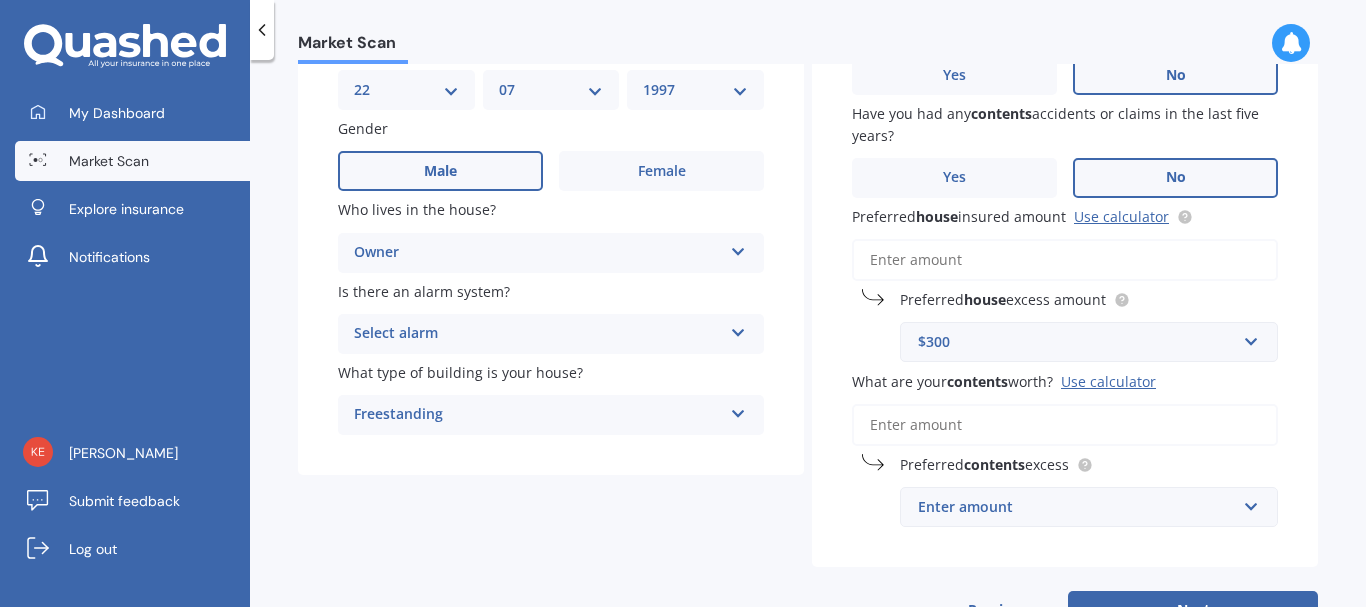 click on "Preferred  house  insured amount Use calculator" at bounding box center [1065, 260] 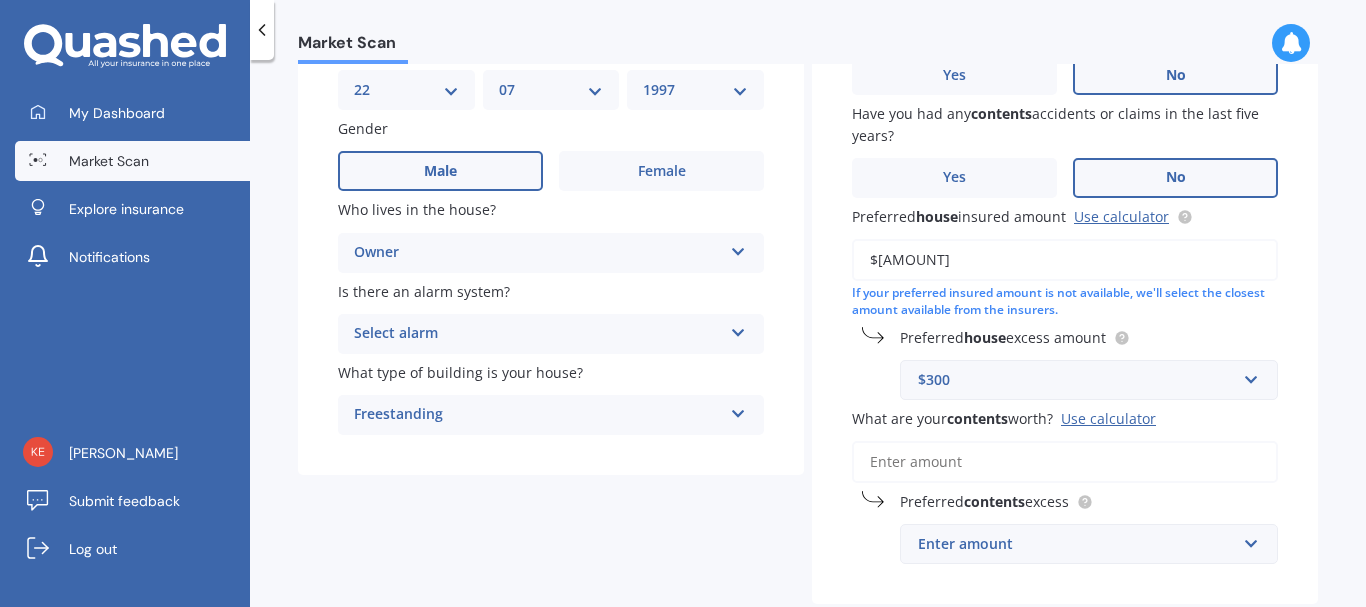 type on "$[AMOUNT]" 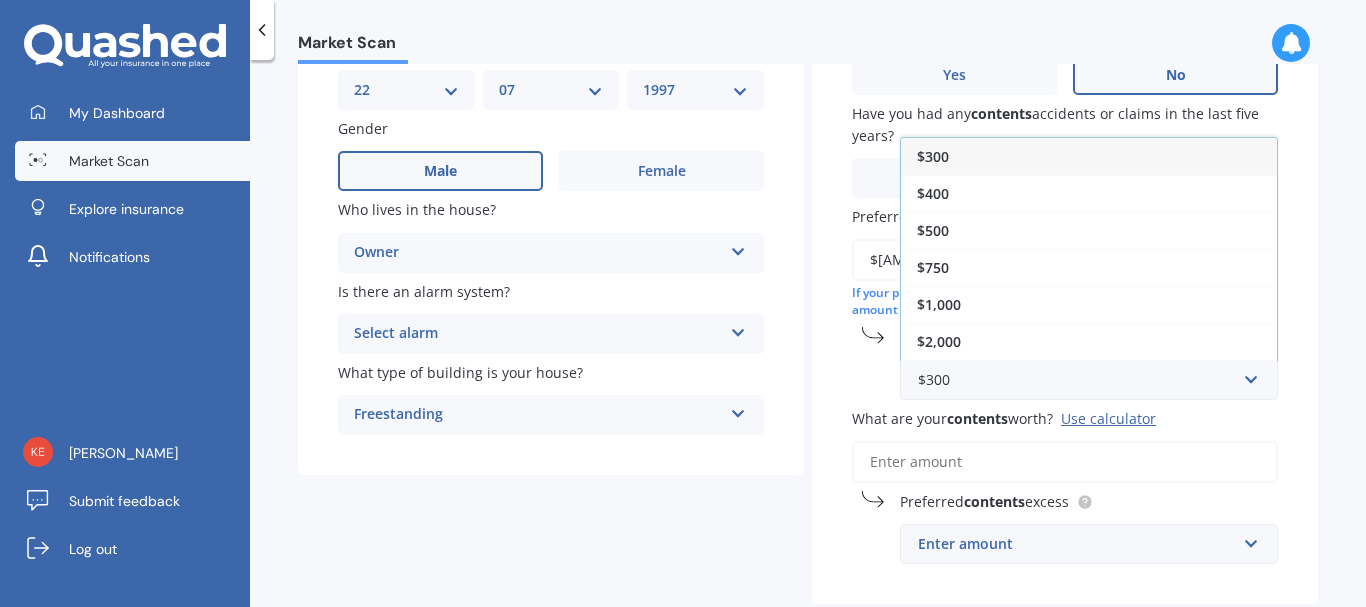 click on "$1,000" at bounding box center [939, 304] 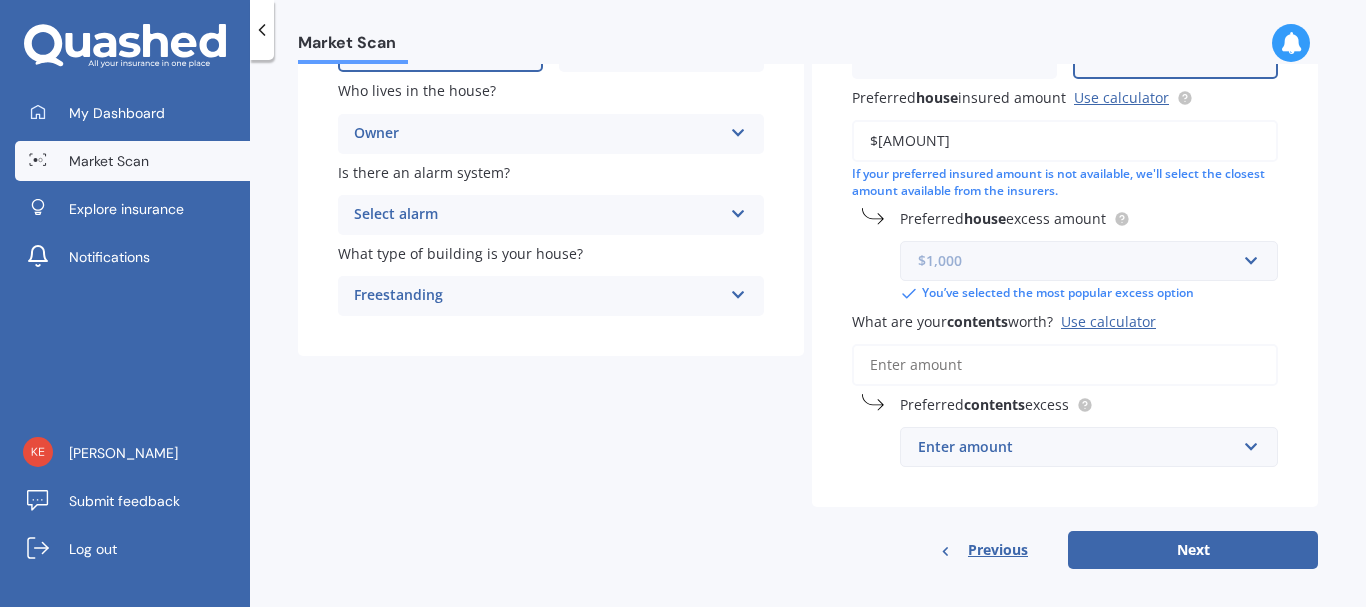 scroll, scrollTop: 333, scrollLeft: 0, axis: vertical 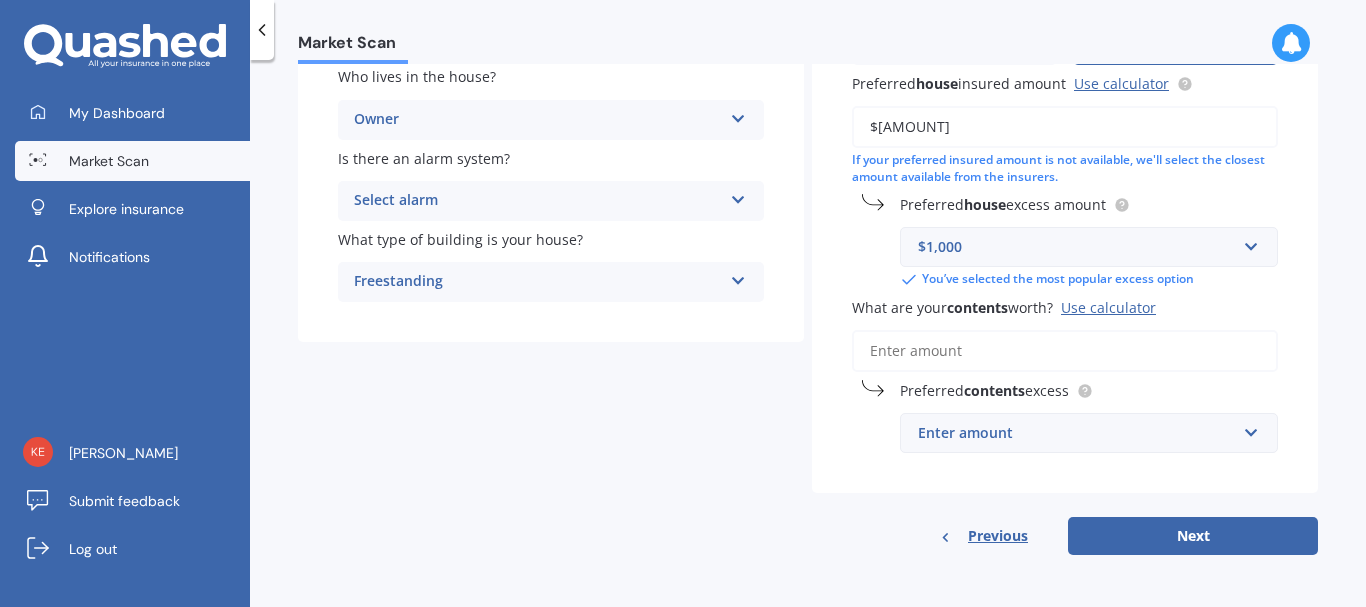click on "What are your  contents  worth? Use calculator" at bounding box center [1065, 351] 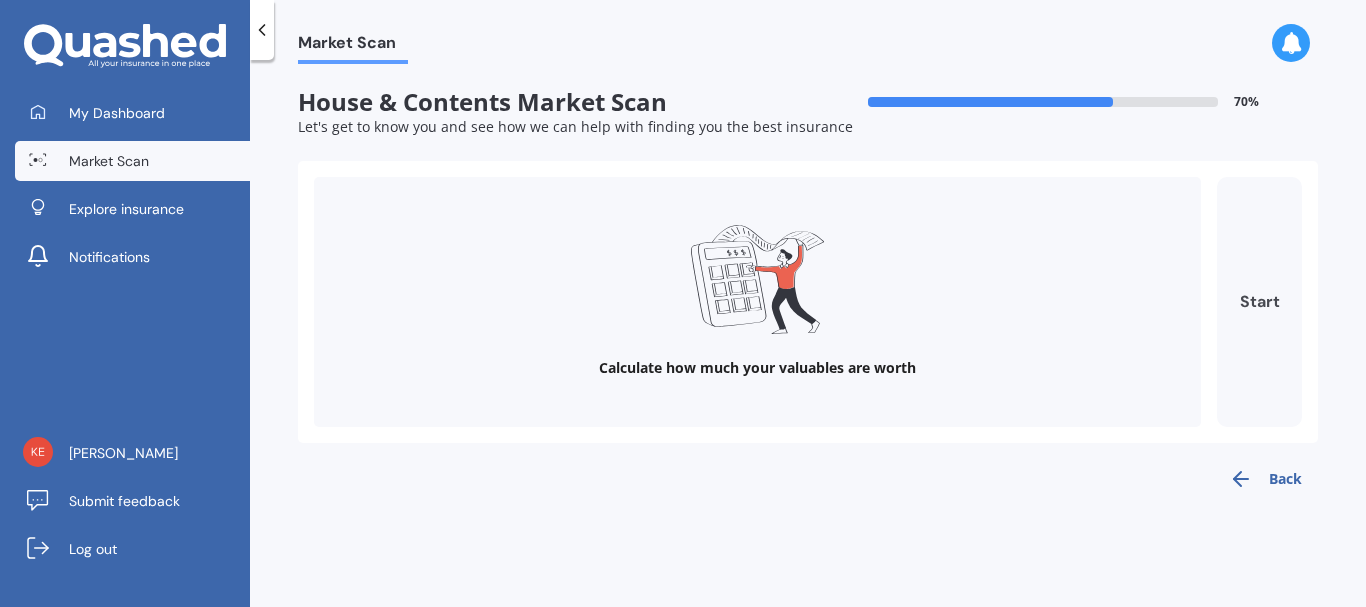 click on "Start" at bounding box center (1259, 302) 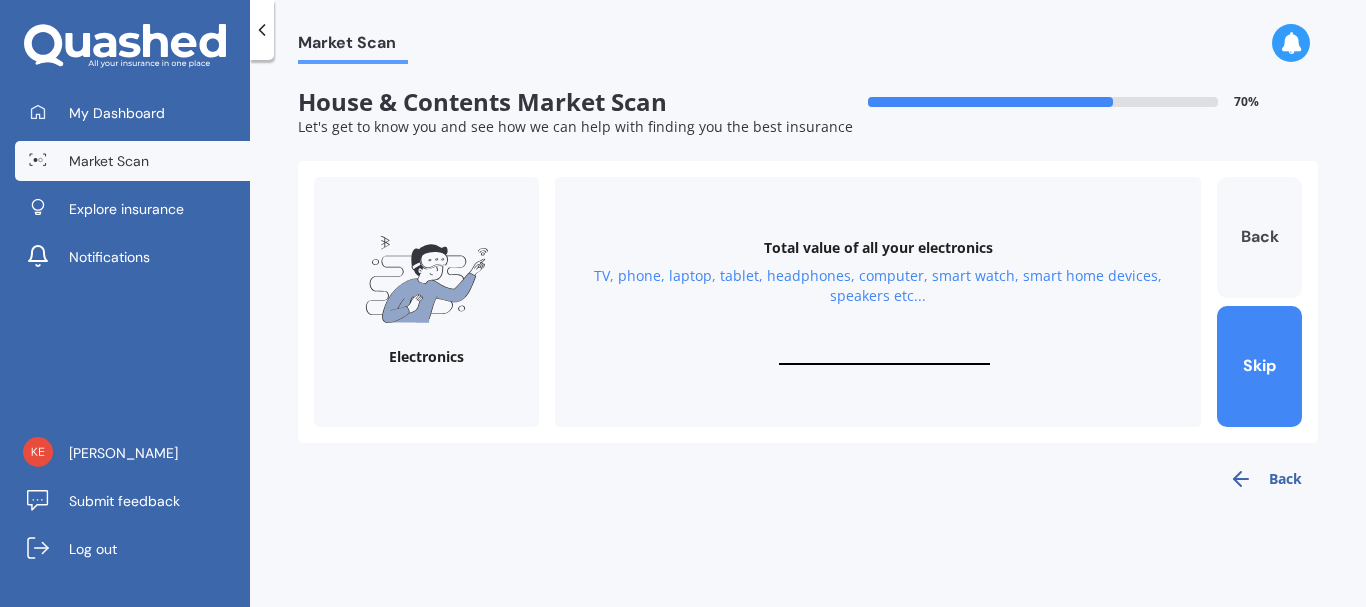 click on "Back" at bounding box center (1259, 237) 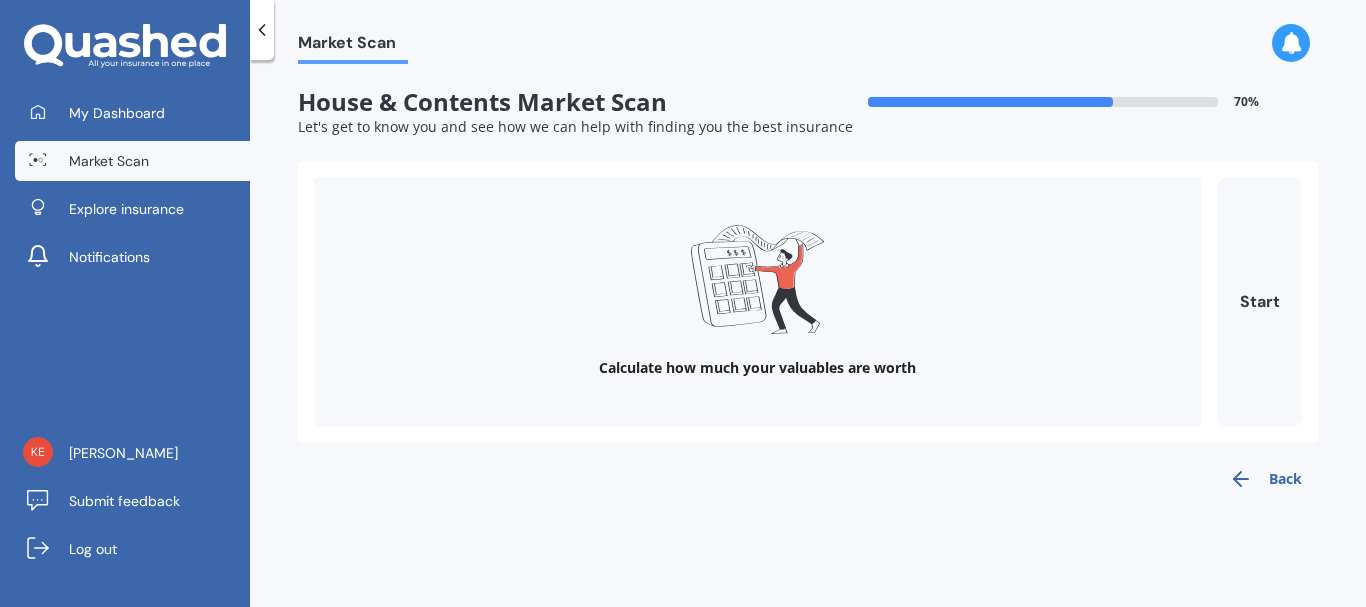 click on "Back" at bounding box center (1265, 479) 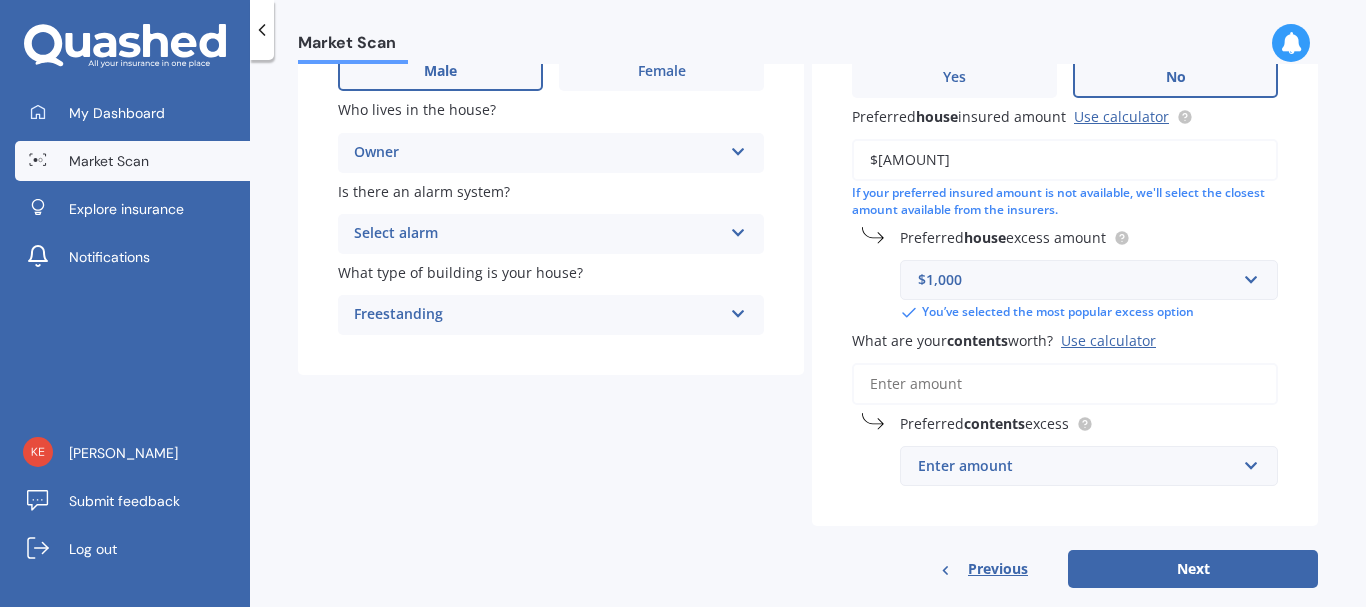 scroll, scrollTop: 333, scrollLeft: 0, axis: vertical 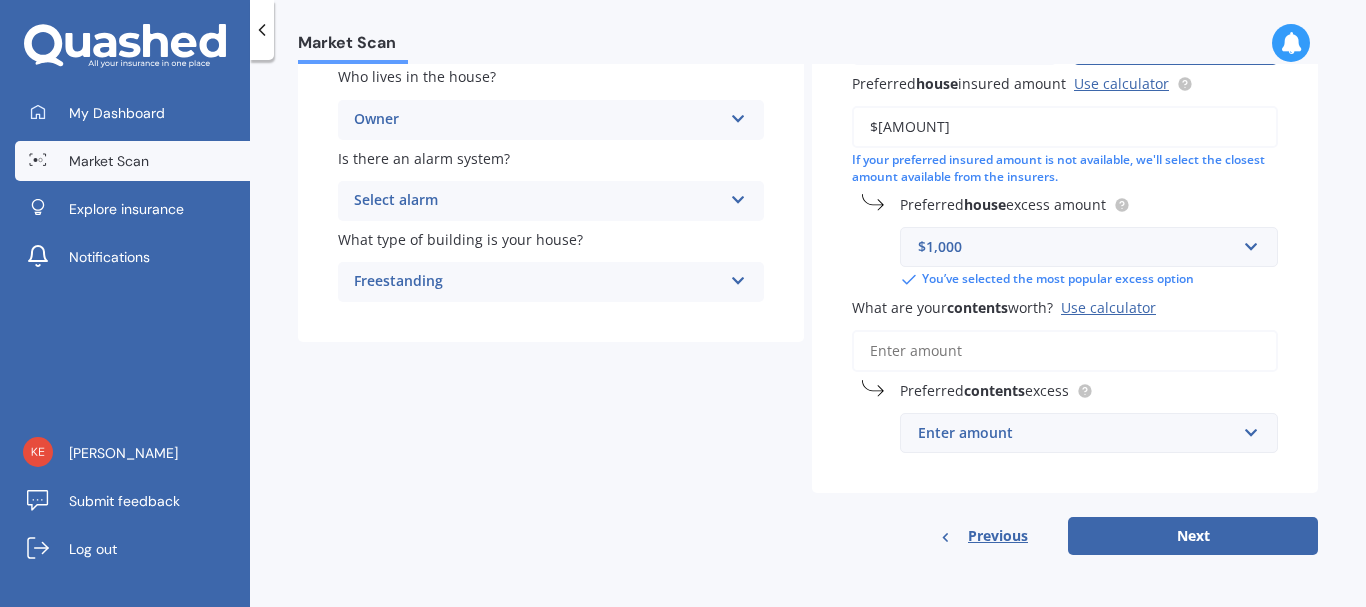 click on "Enter amount" at bounding box center (1077, 433) 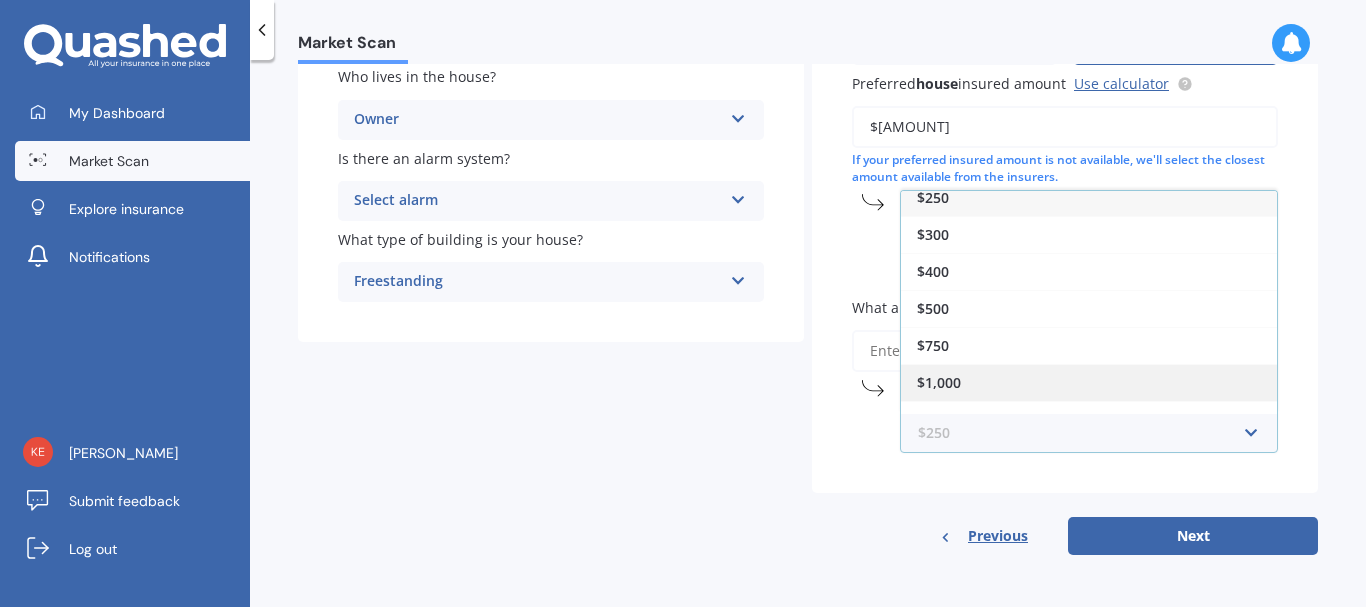 scroll, scrollTop: 0, scrollLeft: 0, axis: both 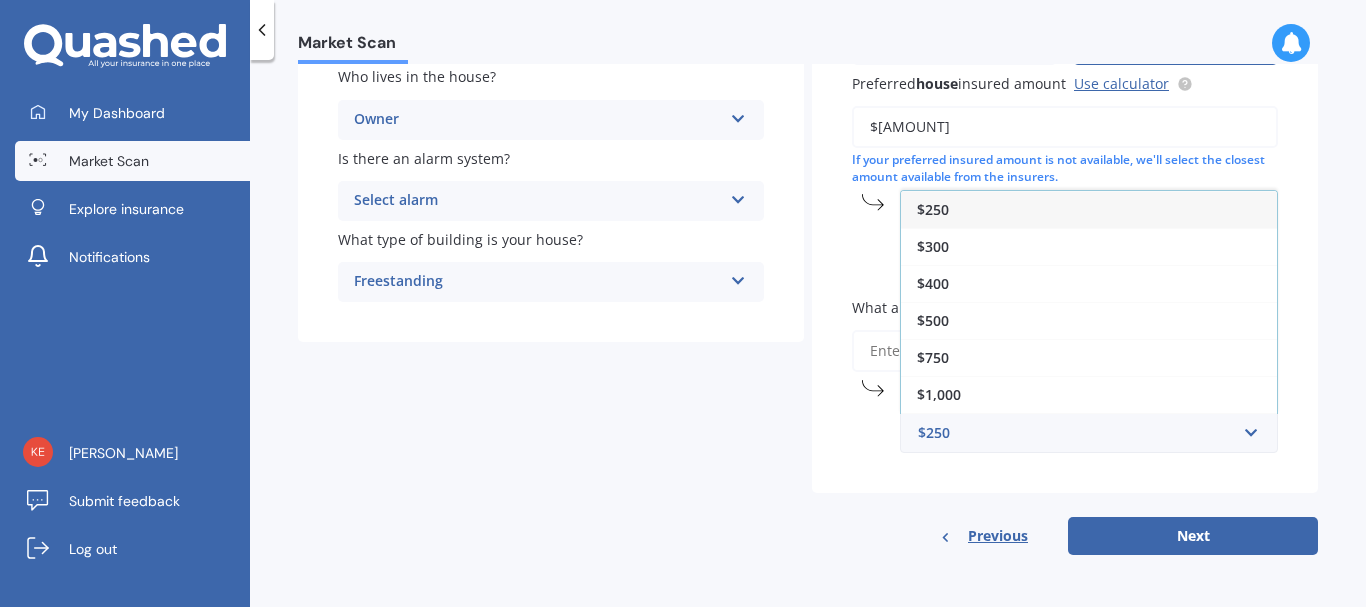click on "Market Scan House & Contents Market Scan 70 % Let's get to know you and see how we can help with finding you the best insurance Details Date of birth [DD] [MM] [YYYY] Gender Male Female Who lives in the house? Owner Owner Owner + Boarder Is there an alarm system? Select alarm Yes, monitored Yes, not monitored No What type of building is your house? Freestanding Freestanding Have you had any house" at bounding box center [808, 337] 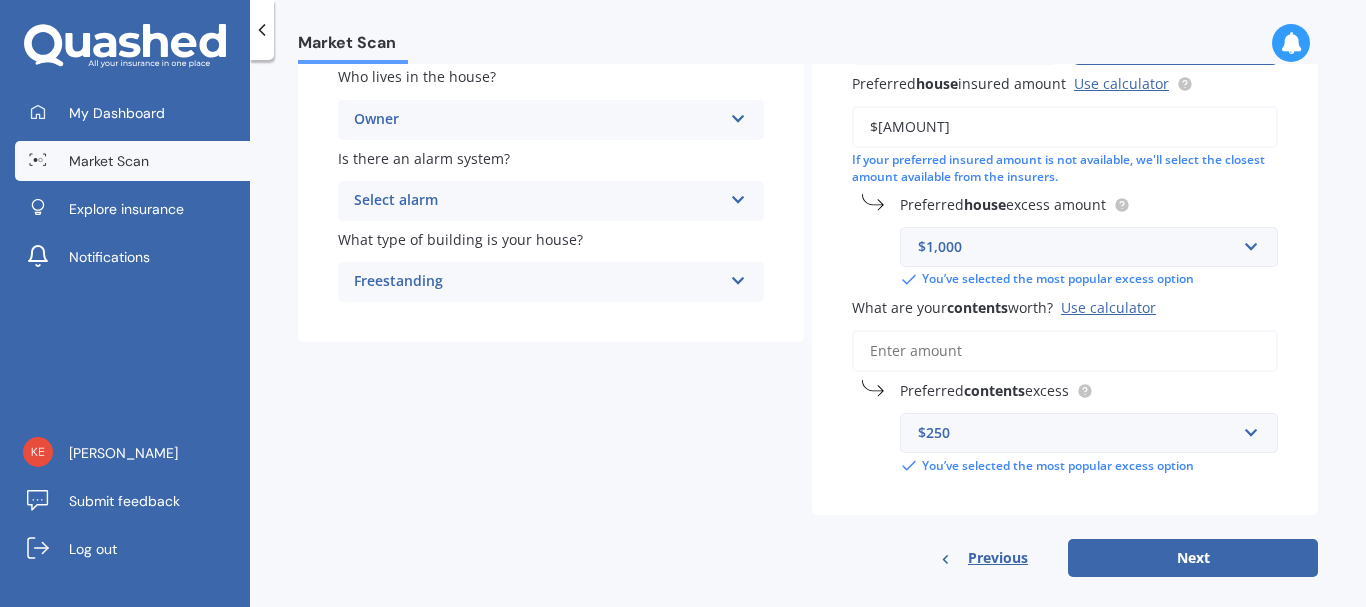 click on "What are your  contents  worth? Use calculator" at bounding box center [1065, 351] 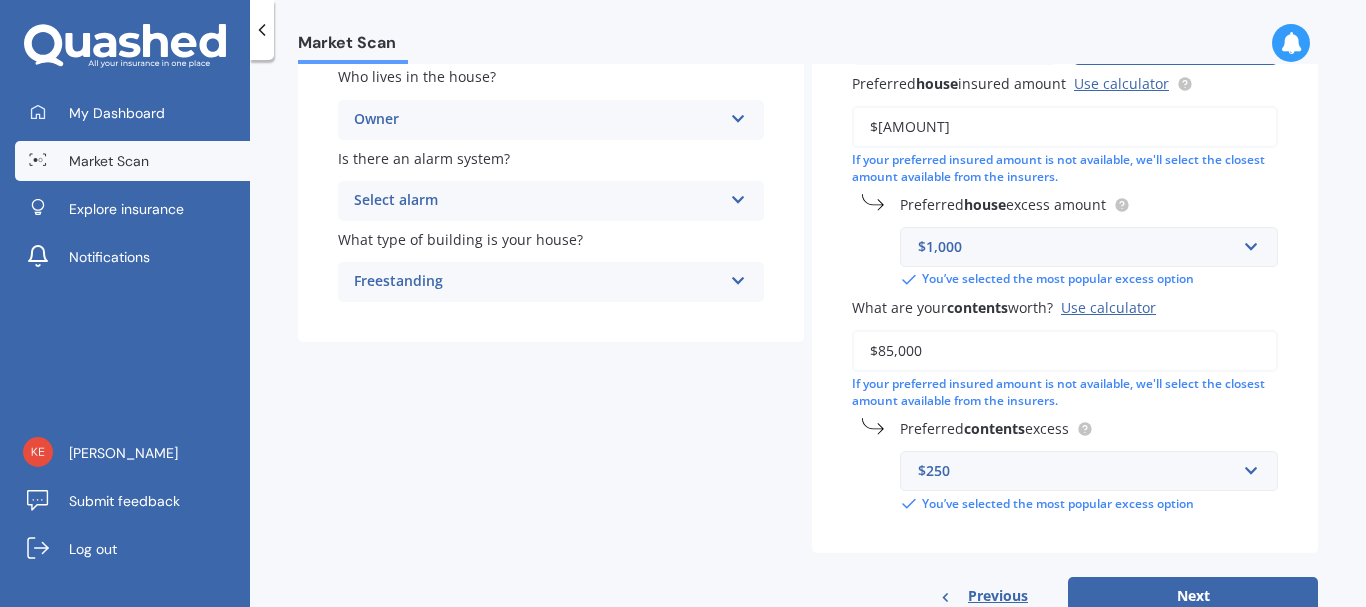 type on "$85,000" 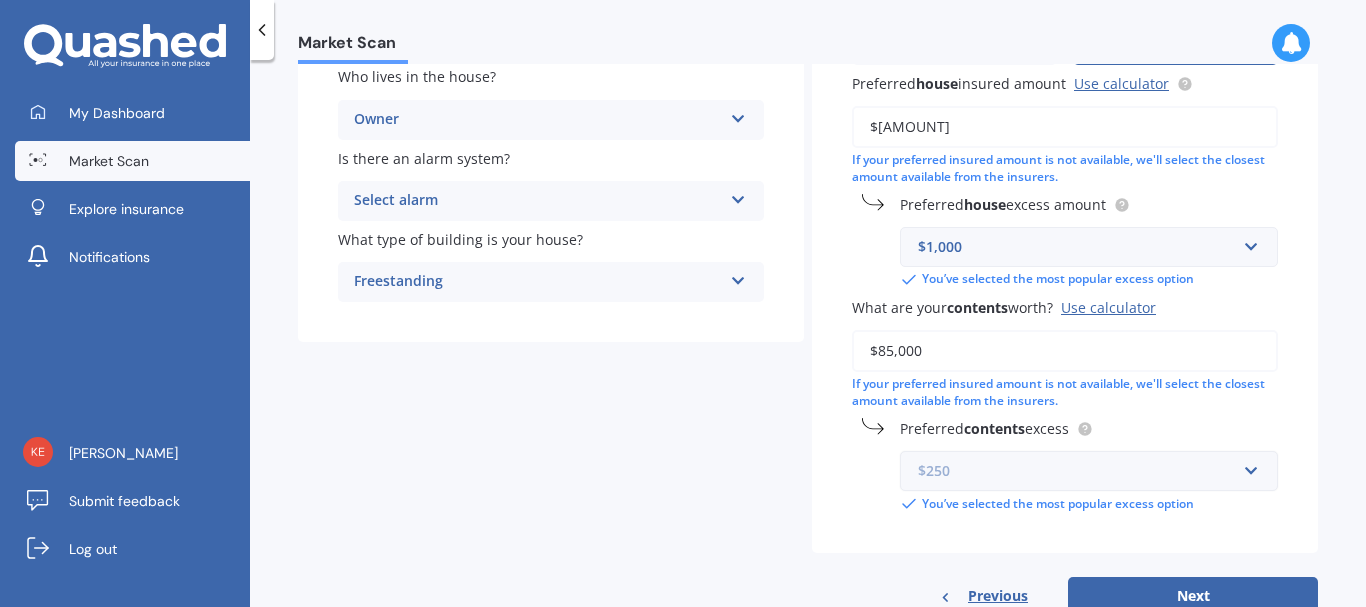 click at bounding box center (1082, 471) 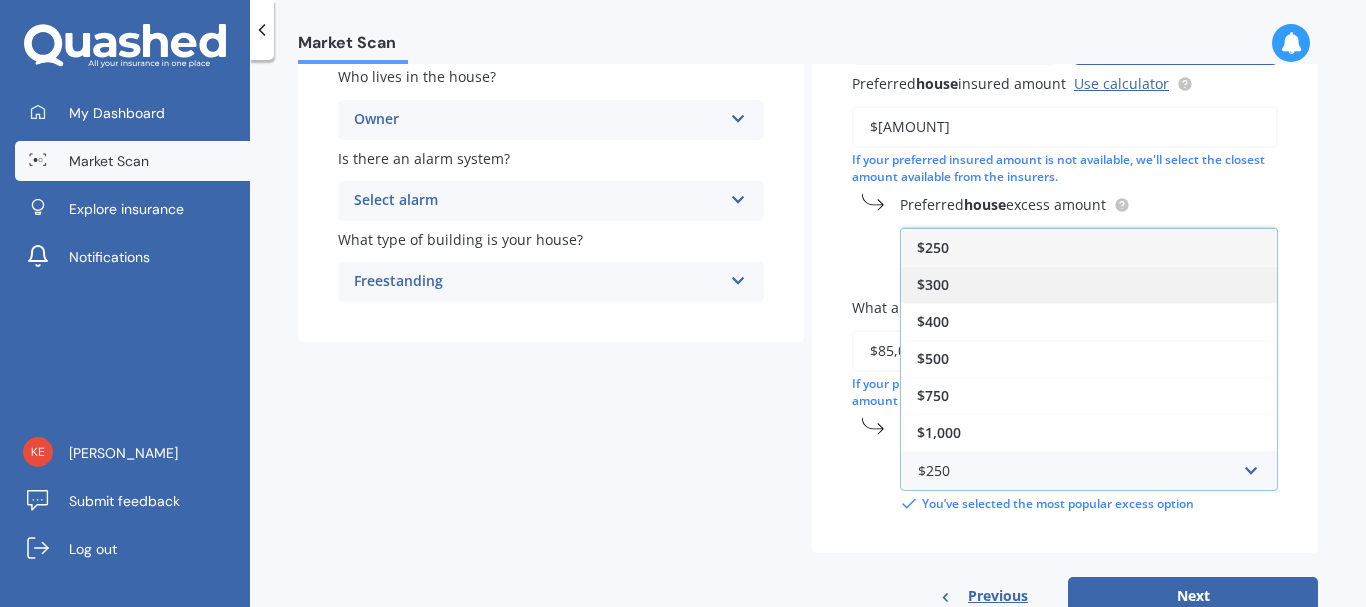 click on "$300" at bounding box center [1089, 284] 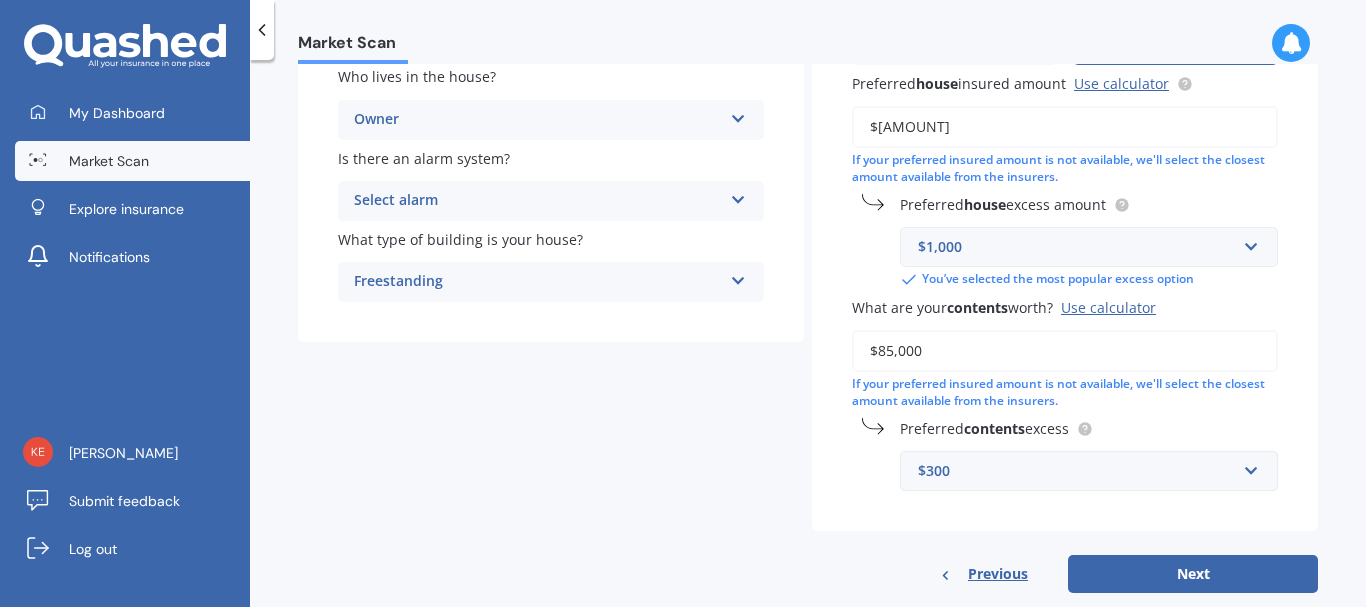click on "$300" at bounding box center [1077, 471] 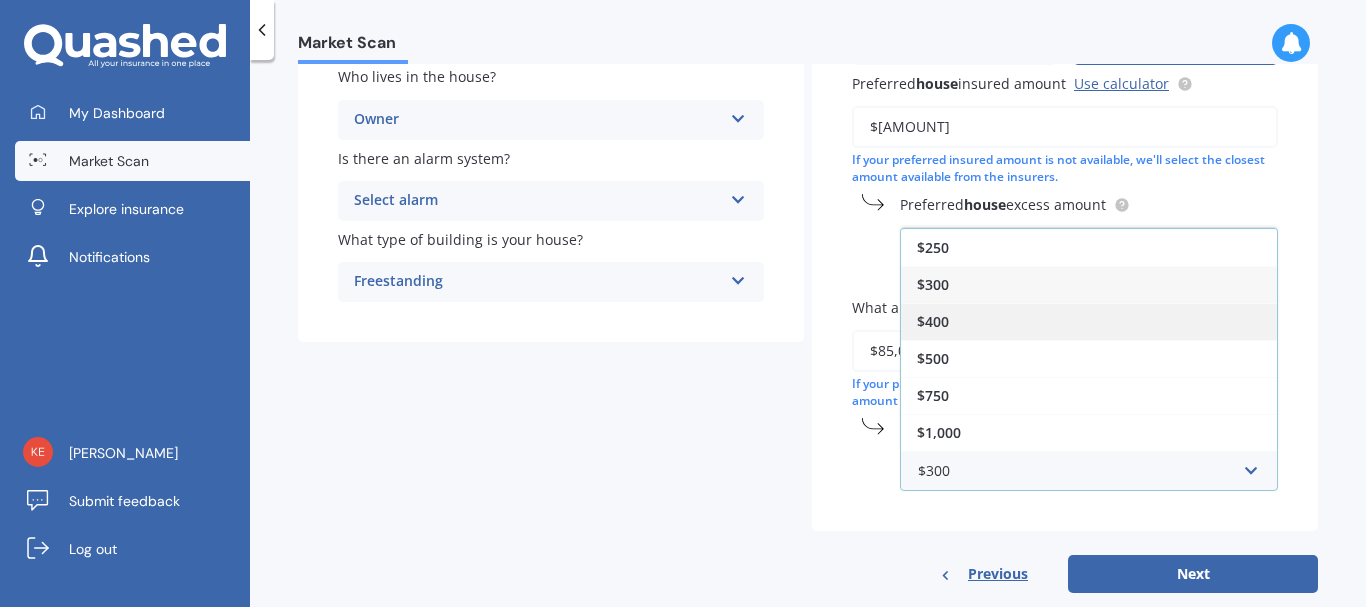 click on "$400" at bounding box center [1089, 321] 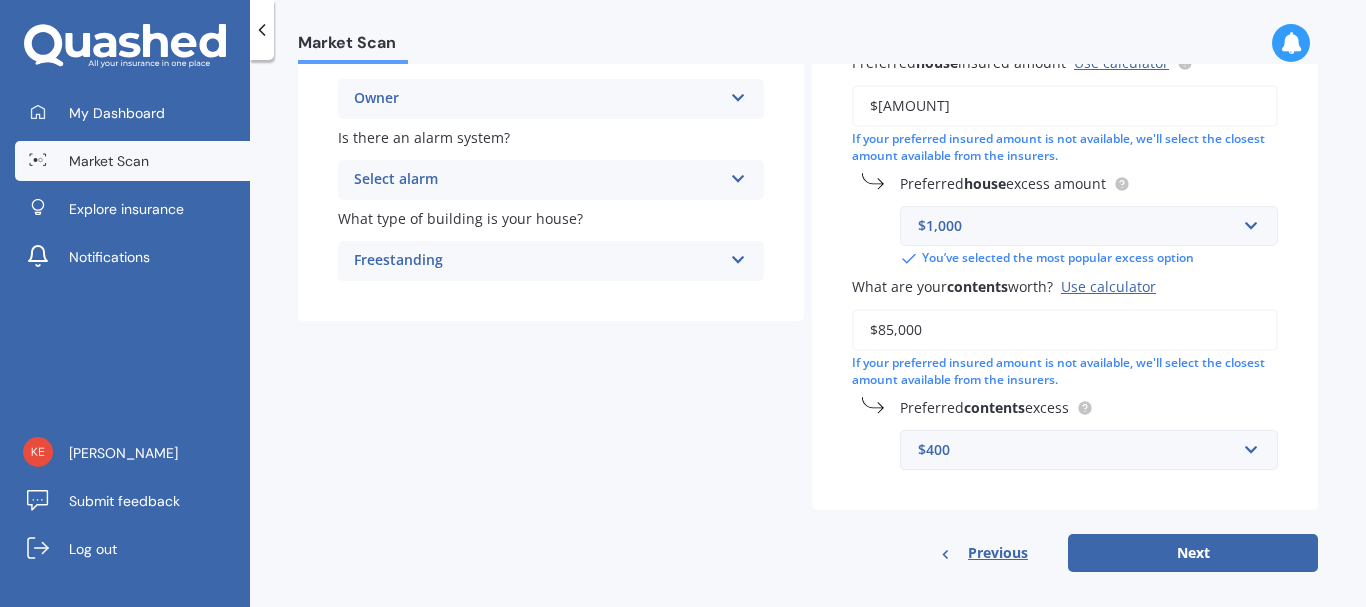 scroll, scrollTop: 371, scrollLeft: 0, axis: vertical 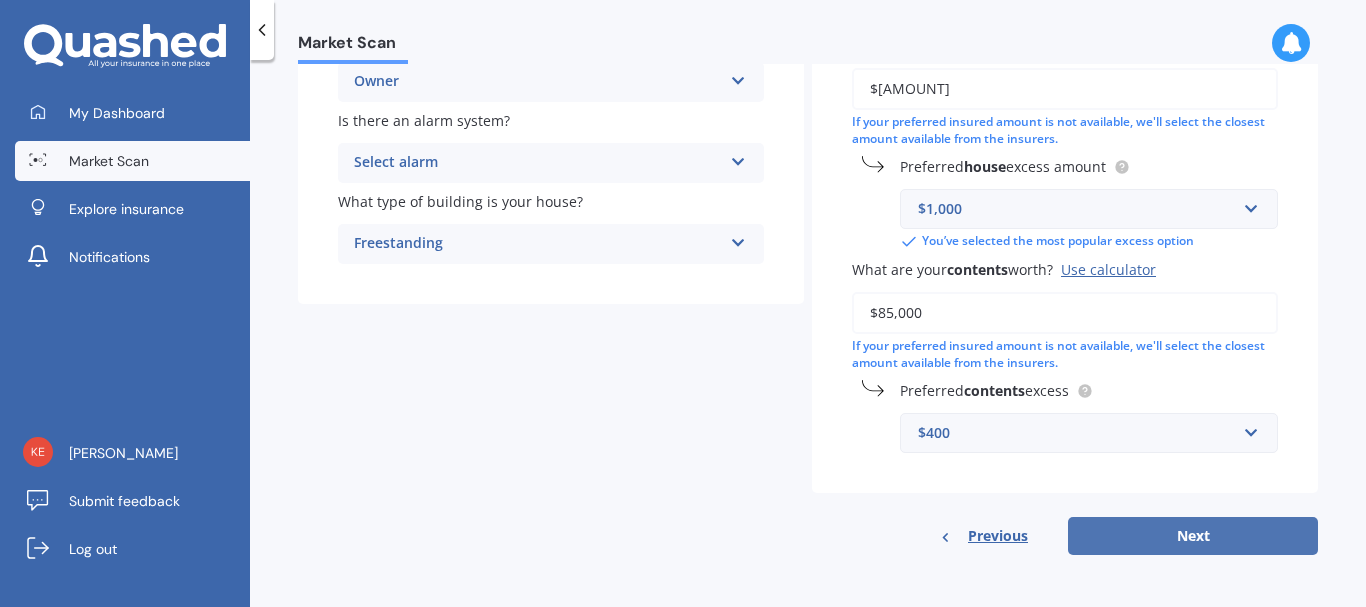 click on "Next" at bounding box center (1193, 536) 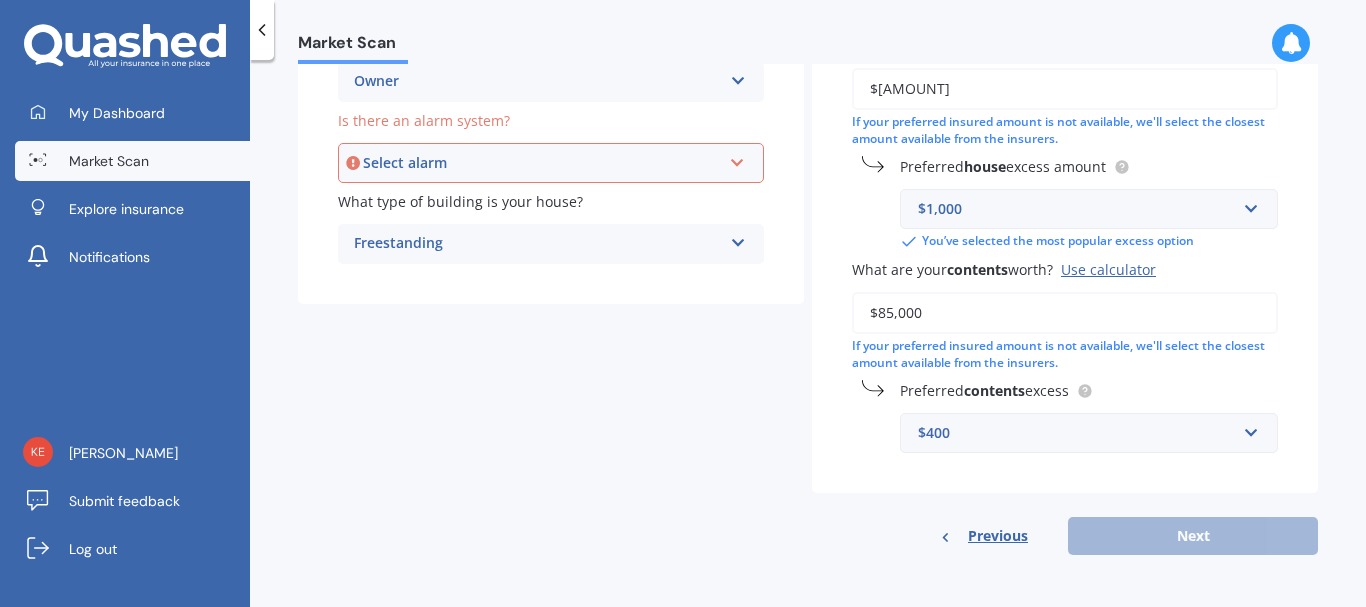 click on "Select alarm" at bounding box center (542, 163) 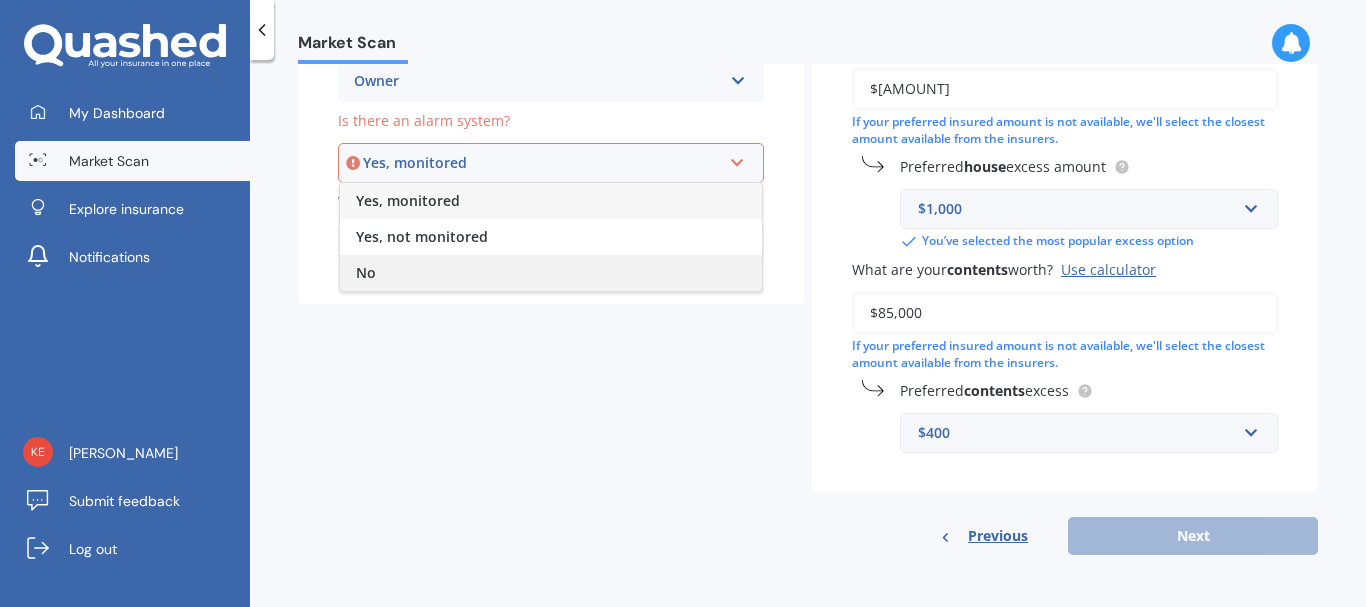 click on "No" at bounding box center (551, 273) 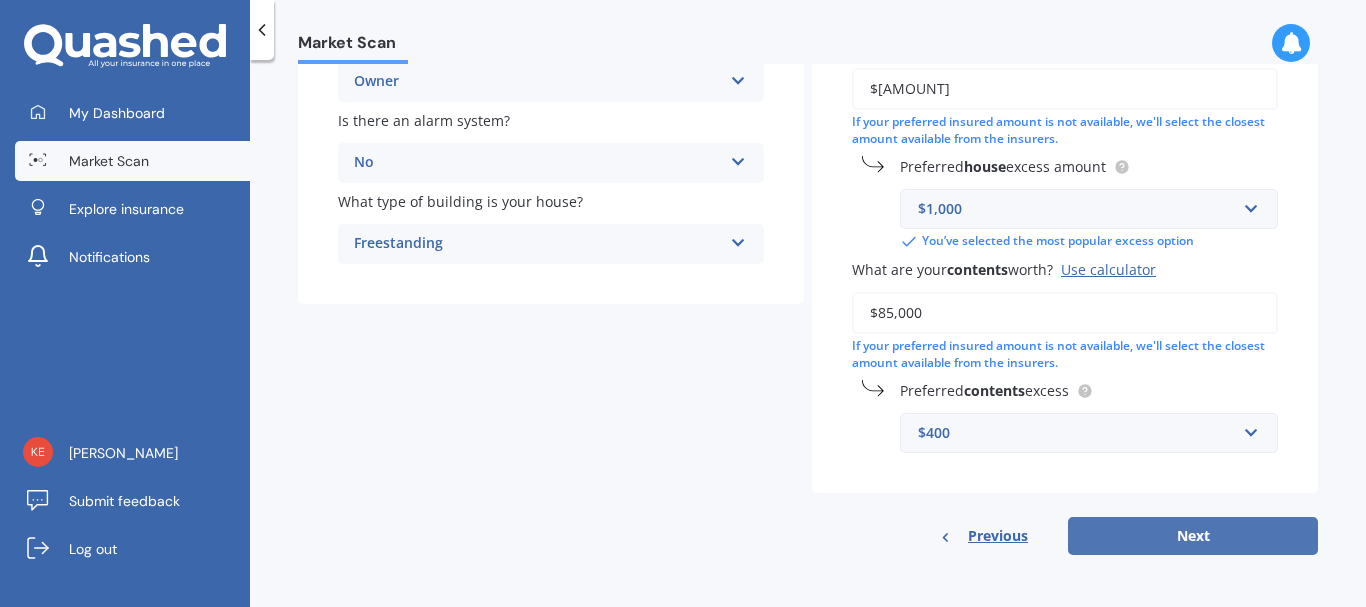 click on "Next" at bounding box center (1193, 536) 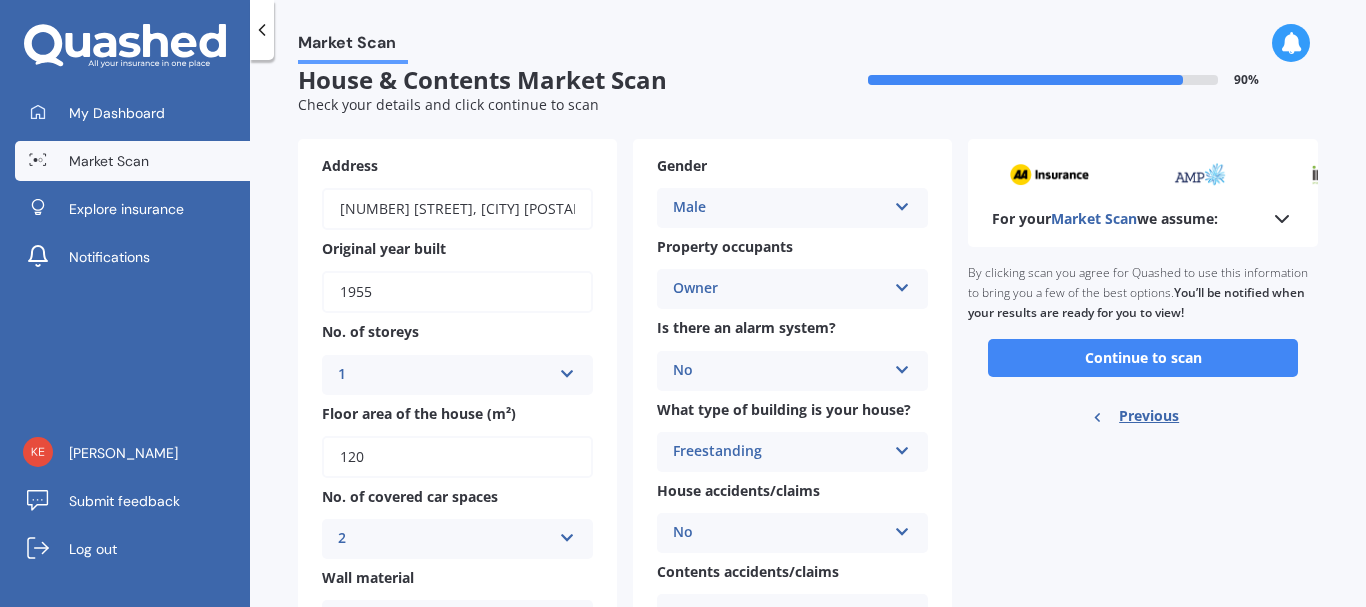 scroll, scrollTop: 0, scrollLeft: 0, axis: both 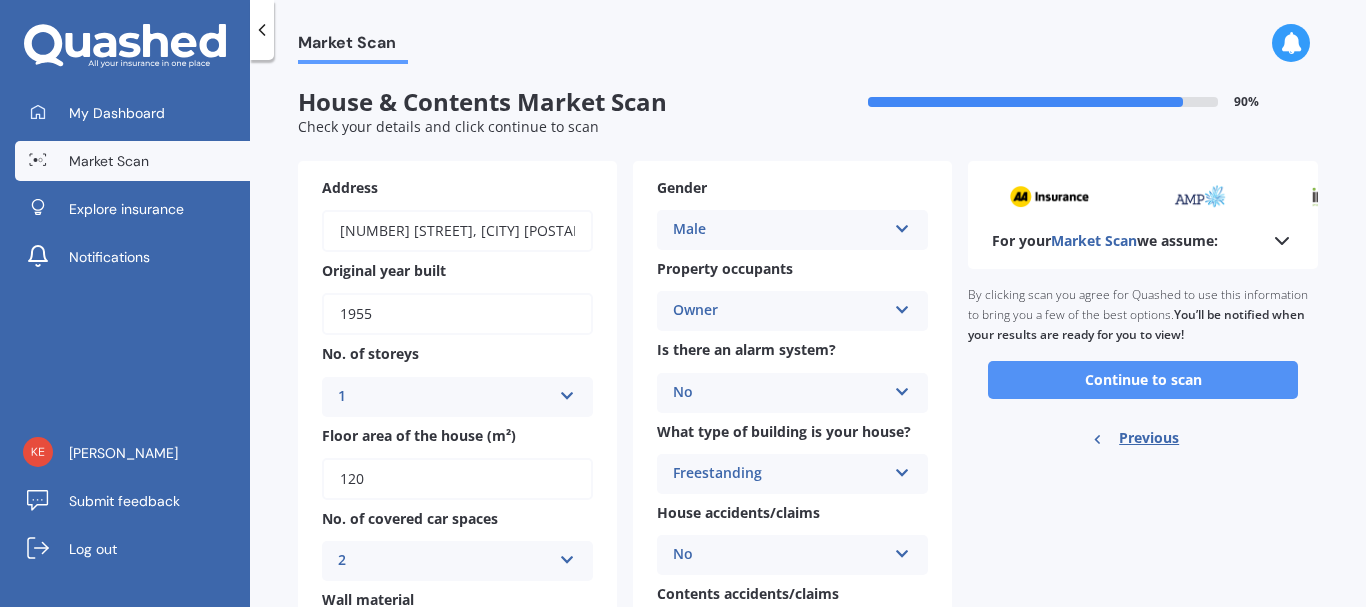 click on "Continue to scan" at bounding box center [1143, 380] 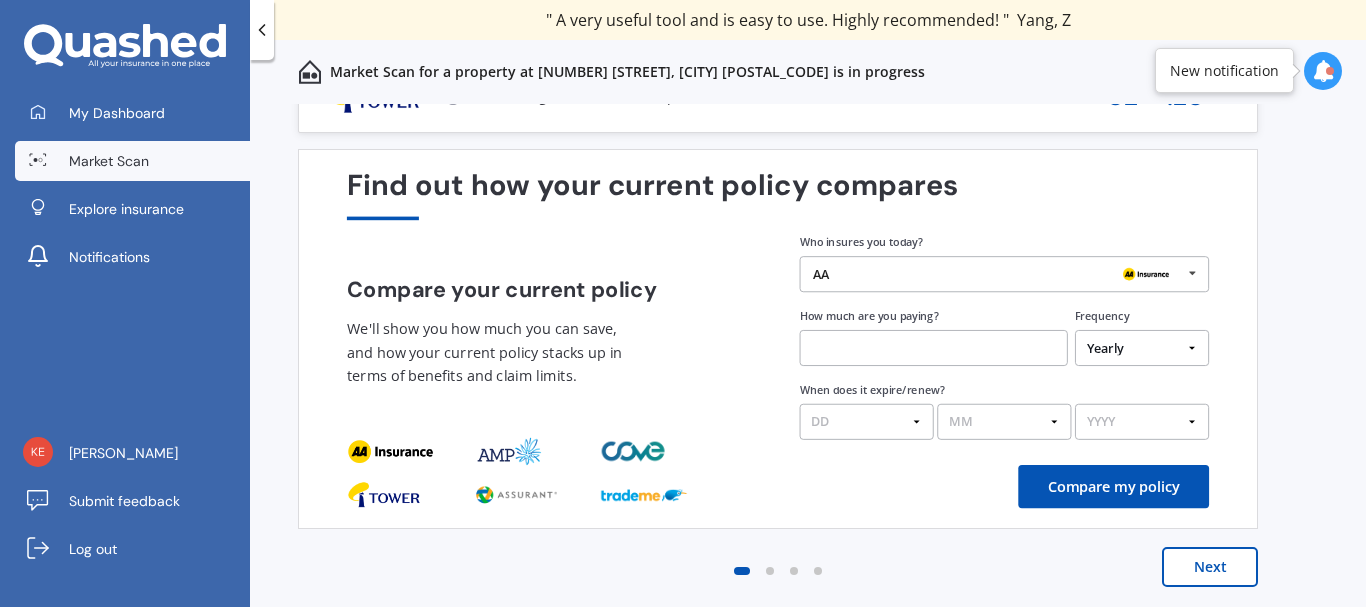 scroll, scrollTop: 0, scrollLeft: 0, axis: both 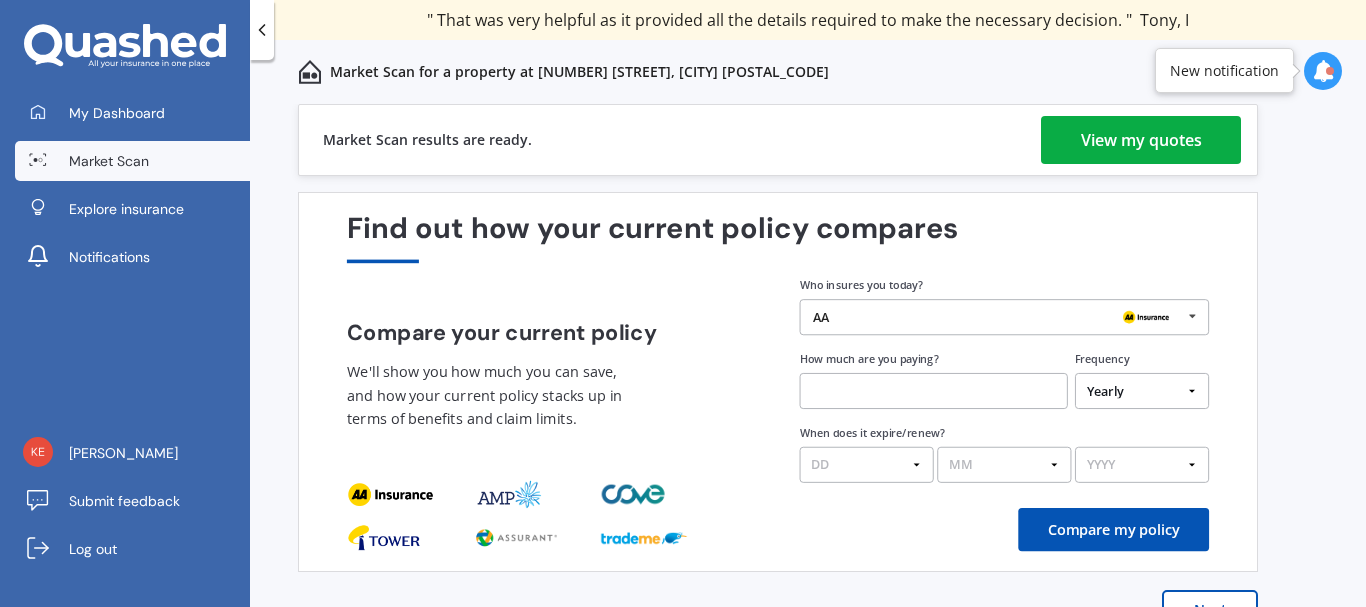 click at bounding box center (934, 391) 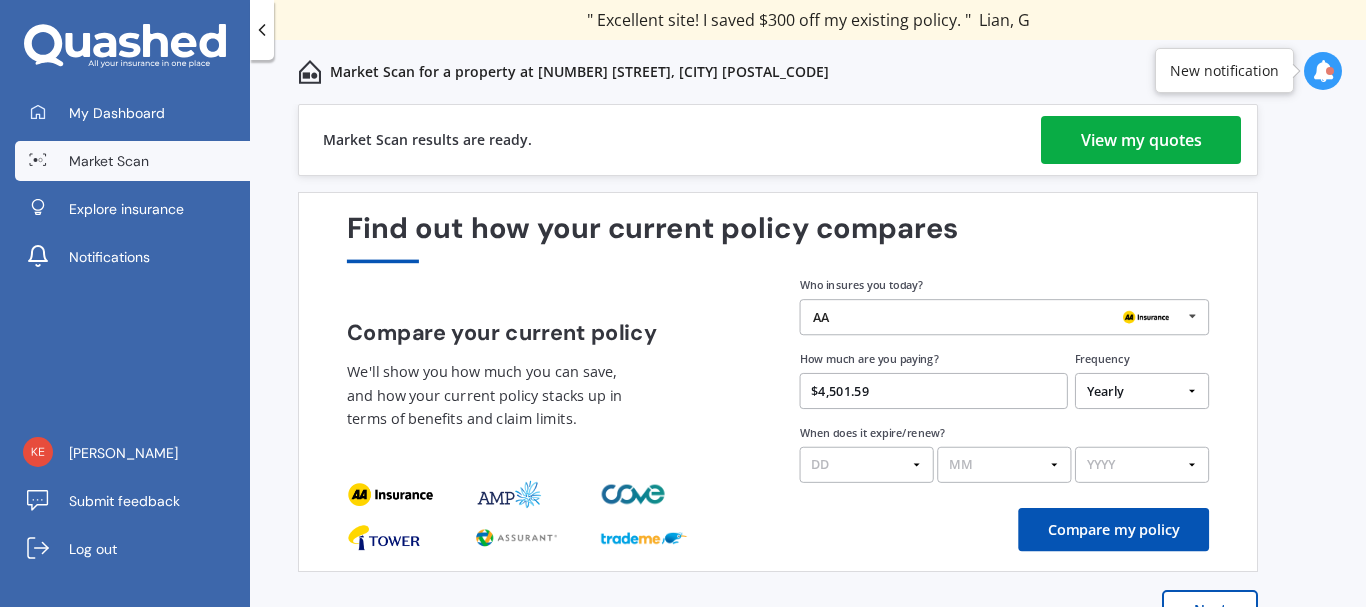type on "$4,501.59" 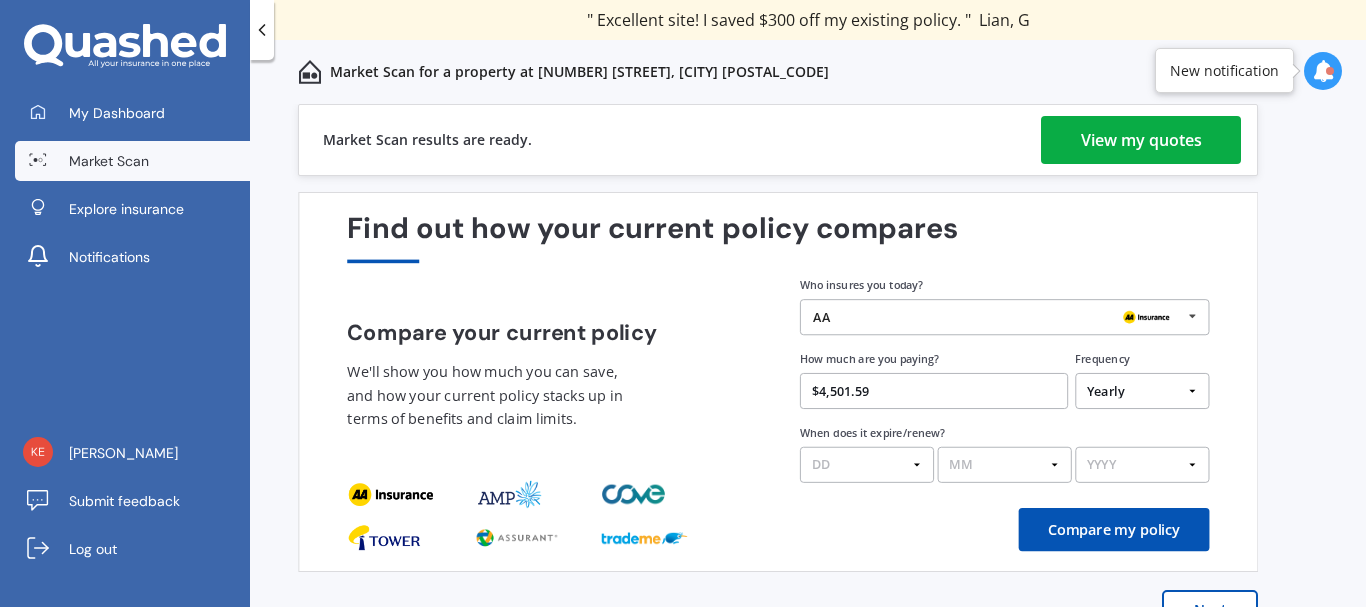 click on "DD 01 02 03 04 05 06 07 08 09 10 11 12 13 14 15 16 17 18 19 20 21 22 23 24 25 26 27 28 29 30 31" at bounding box center (867, 465) 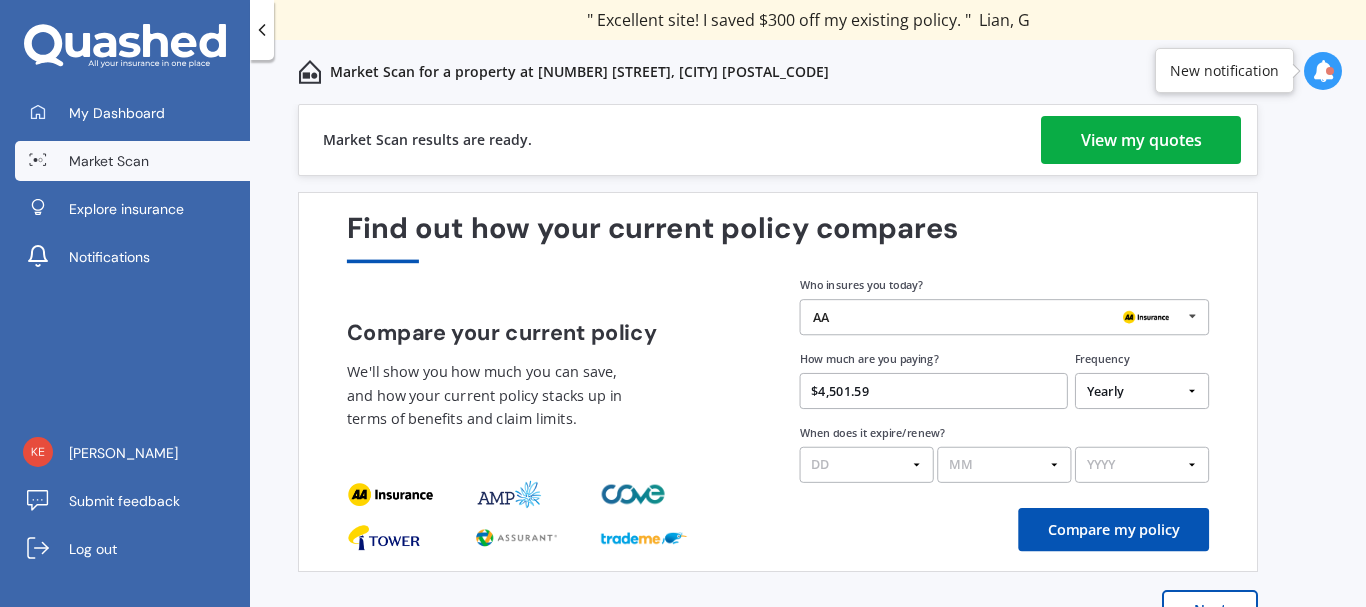 select on "18" 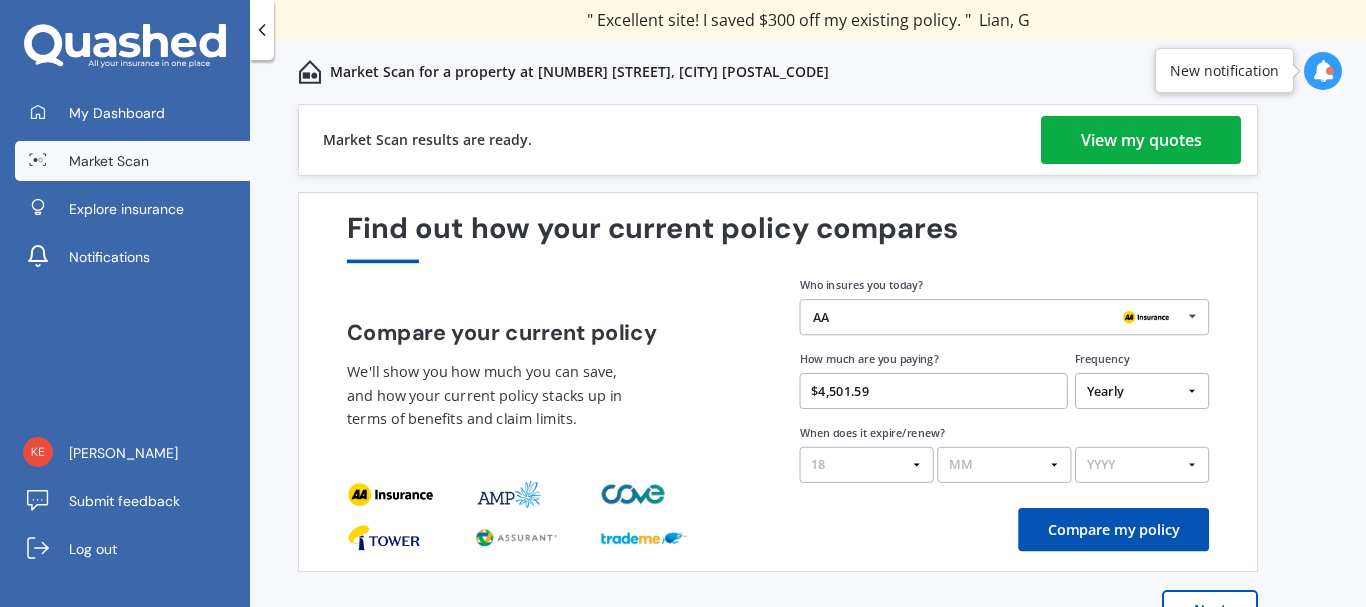 click on "DD 01 02 03 04 05 06 07 08 09 10 11 12 13 14 15 16 17 18 19 20 21 22 23 24 25 26 27 28 29 30 31" at bounding box center (867, 465) 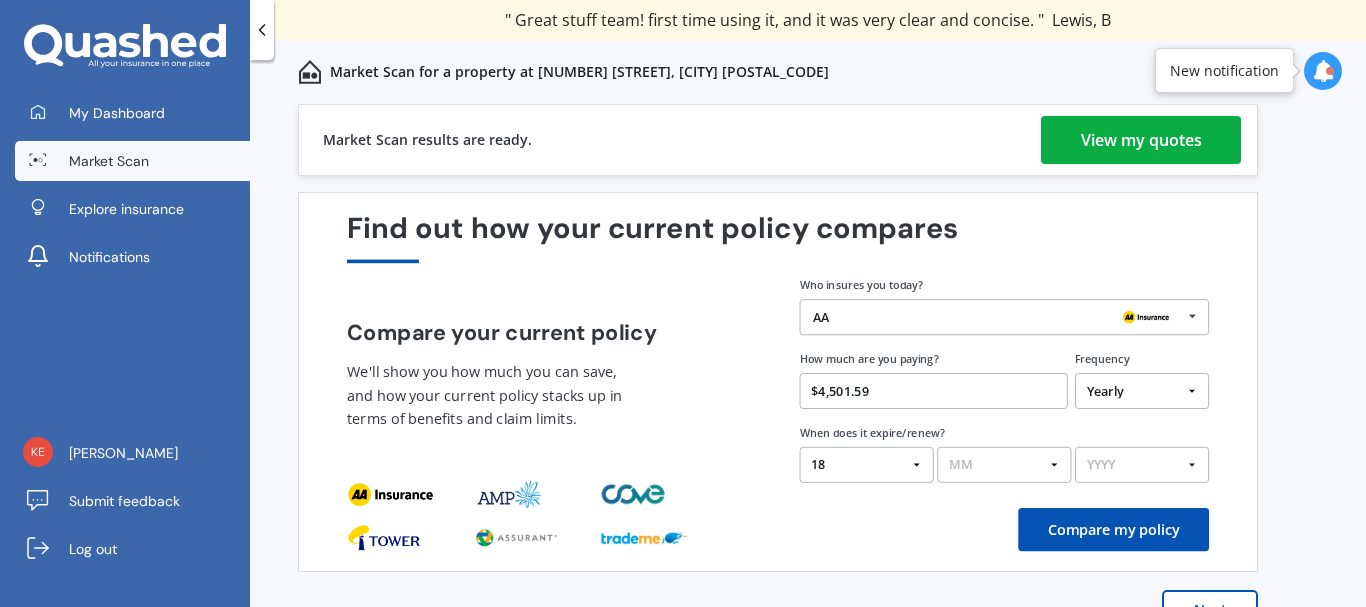 click on "MM 01 02 03 04 05 06 07 08 09 10 11 12" at bounding box center [1004, 465] 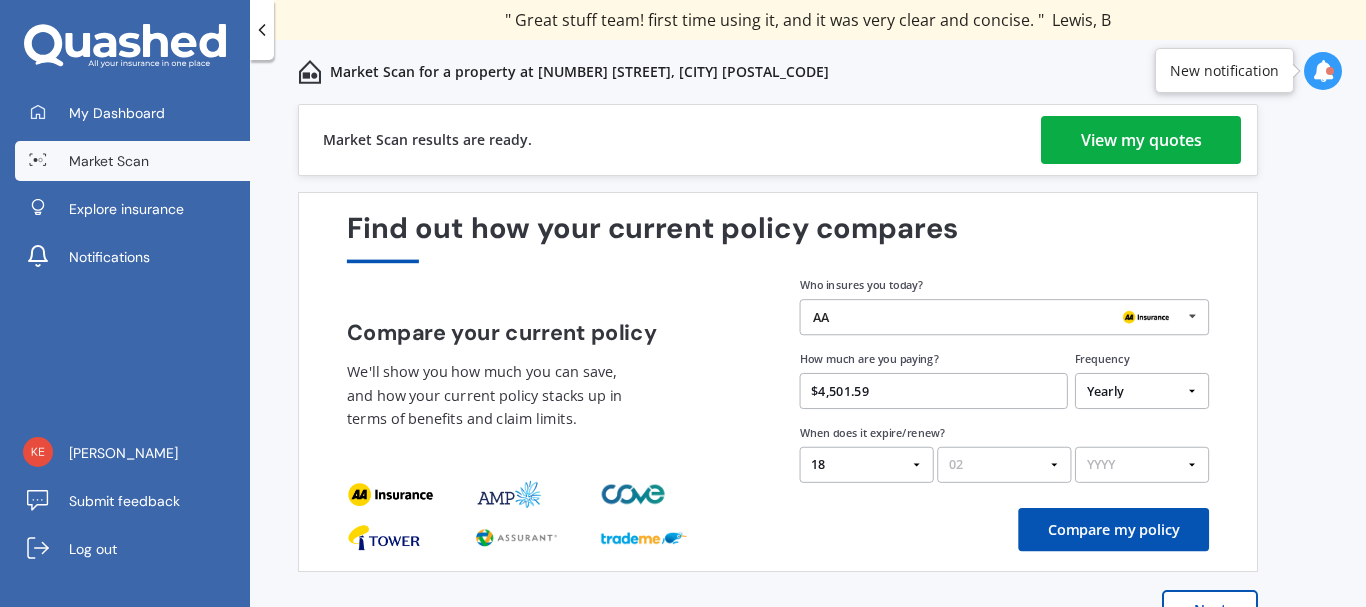click on "MM 01 02 03 04 05 06 07 08 09 10 11 12" at bounding box center (1004, 465) 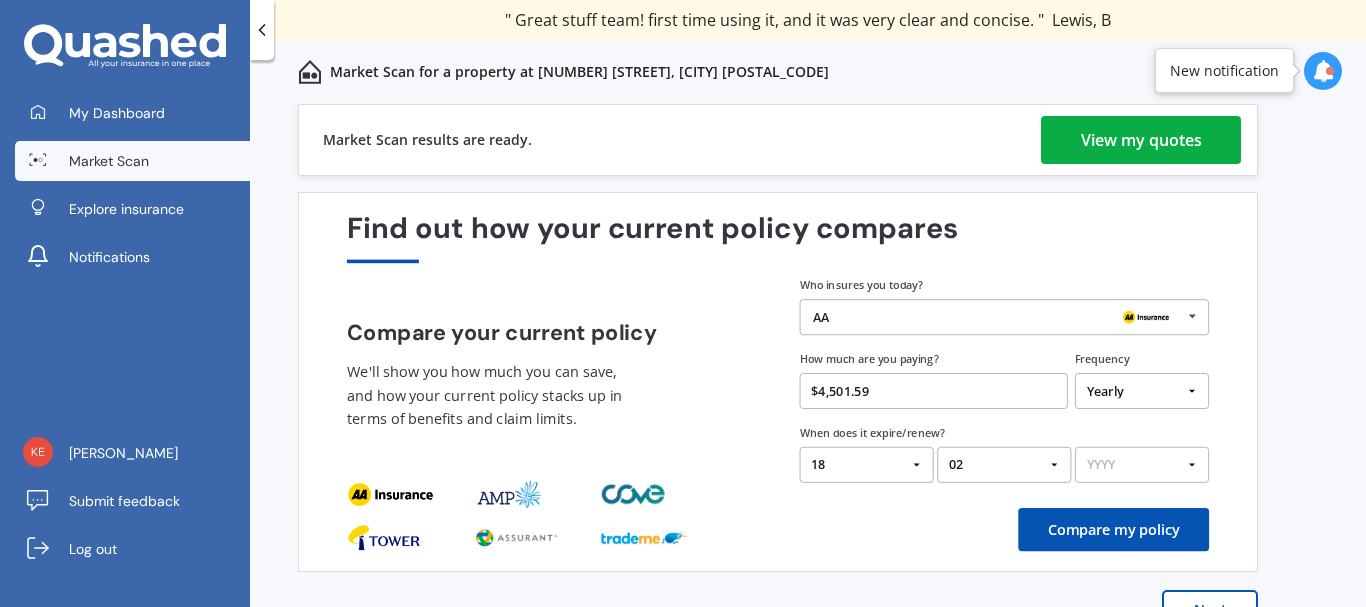 click on "YYYY 2026 2025 2024" at bounding box center (1142, 465) 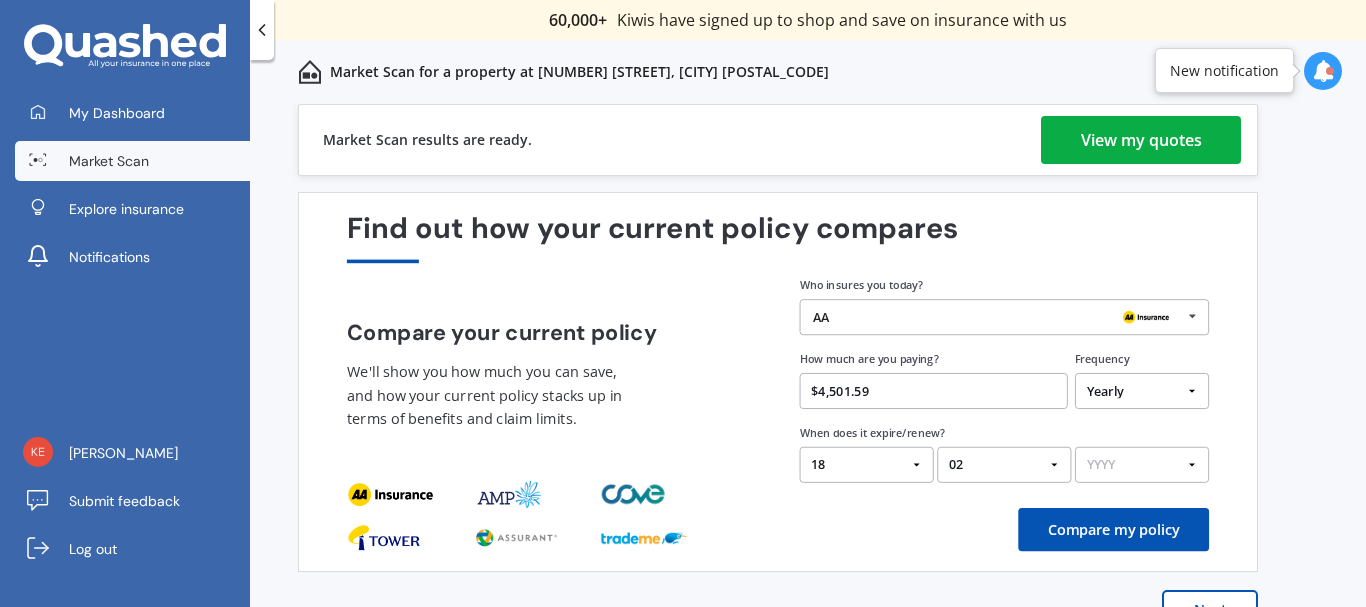 select on "2026" 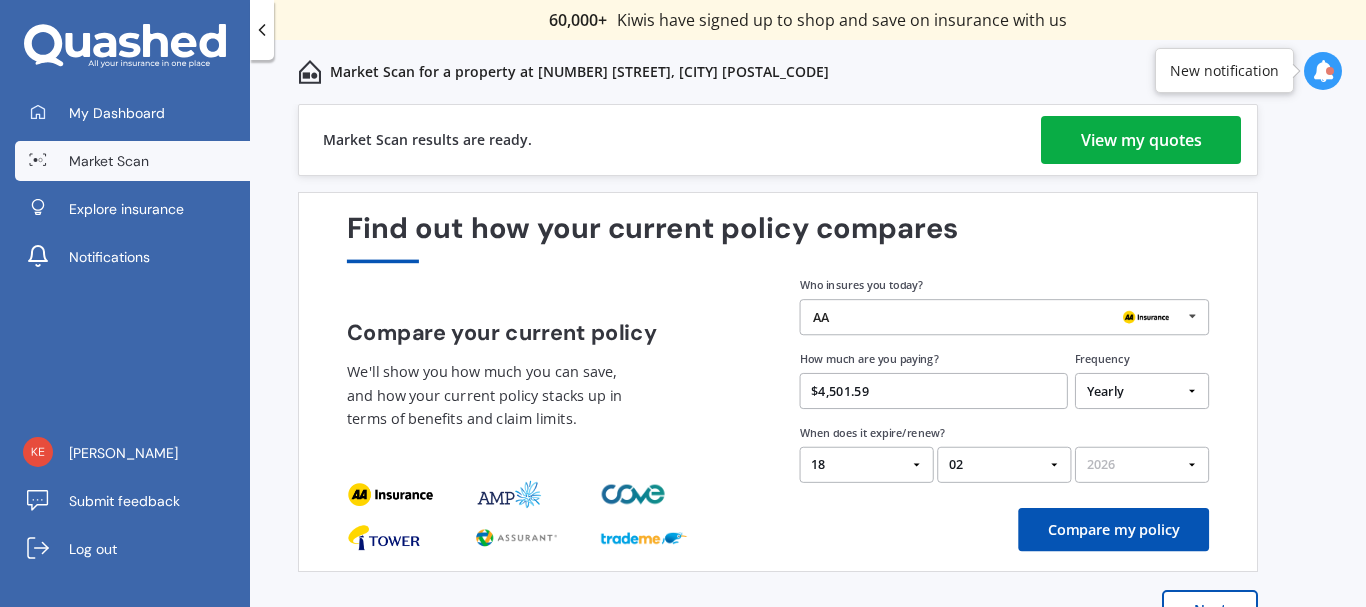 click on "YYYY 2026 2025 2024" at bounding box center [1142, 465] 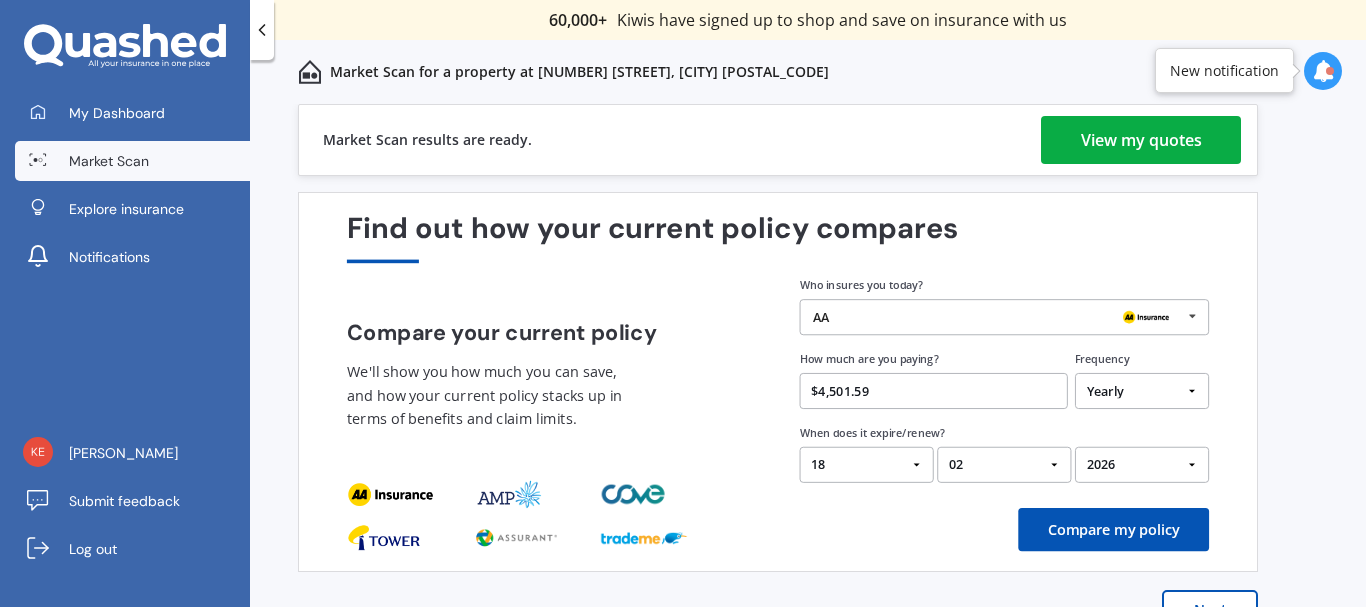 click on "Compare my policy" at bounding box center (1113, 529) 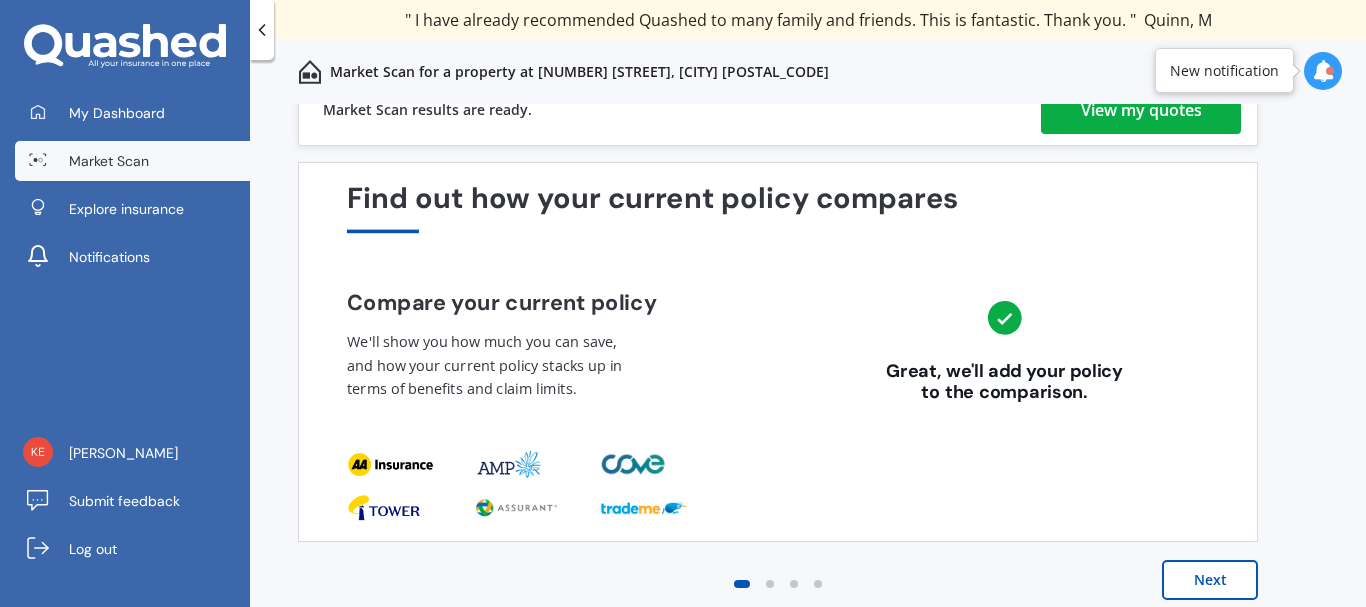 scroll, scrollTop: 43, scrollLeft: 0, axis: vertical 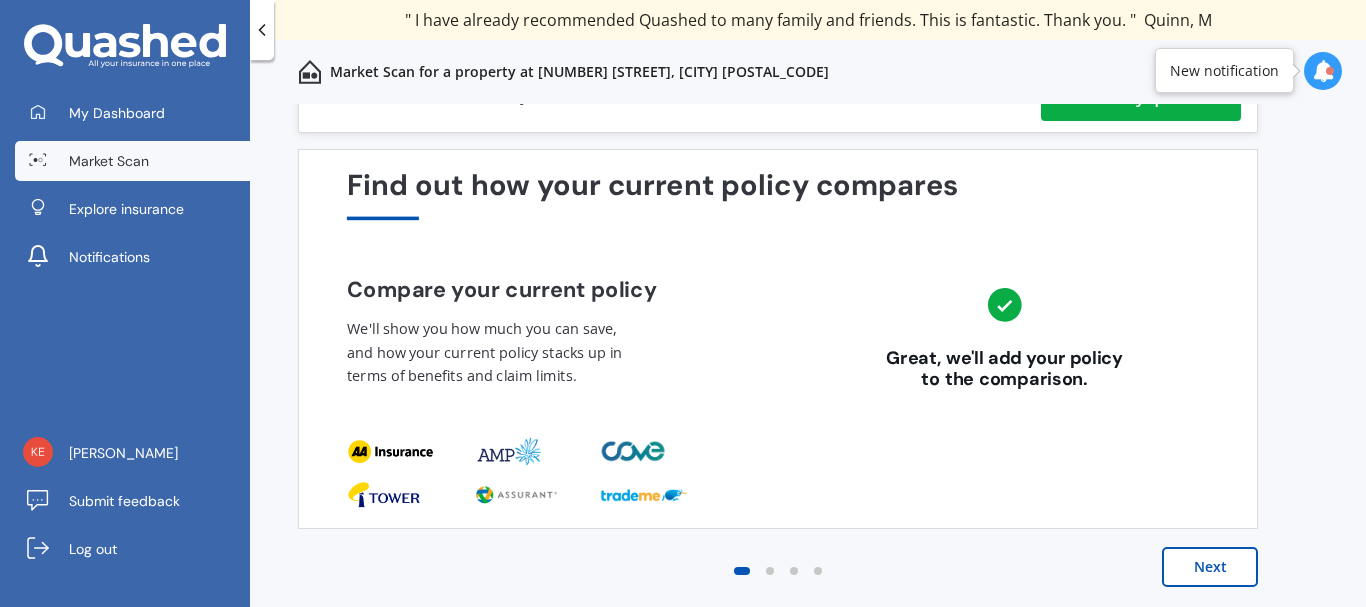 click on "Next" at bounding box center (1210, 567) 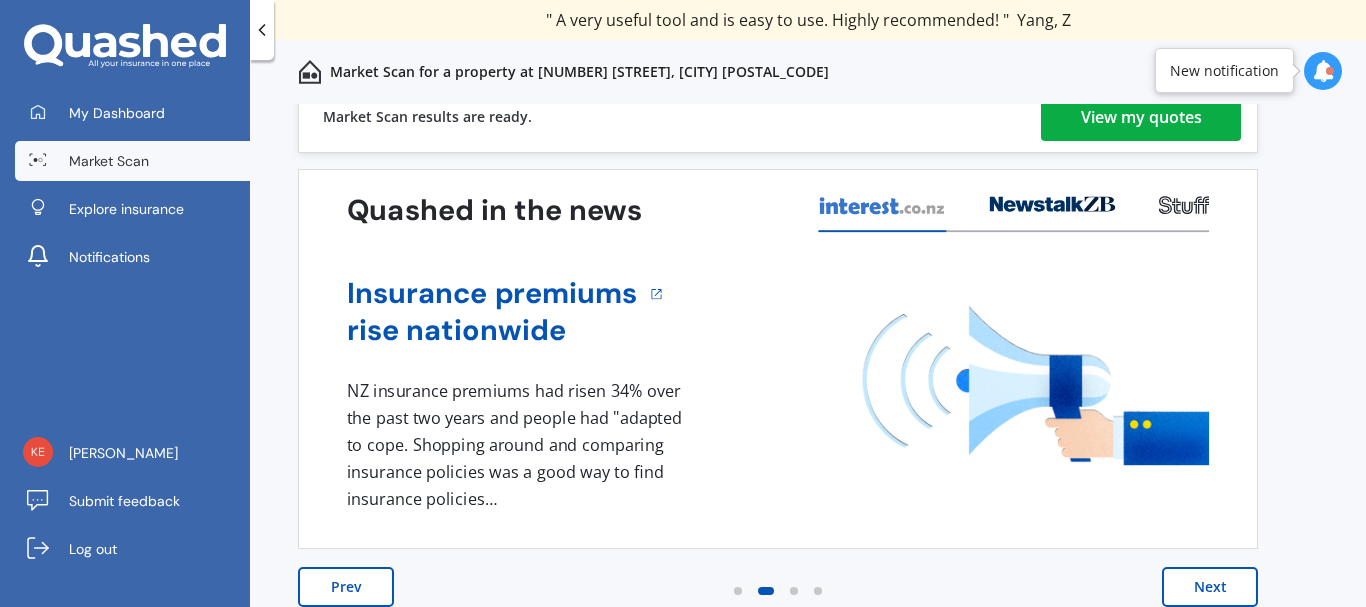 scroll, scrollTop: 43, scrollLeft: 0, axis: vertical 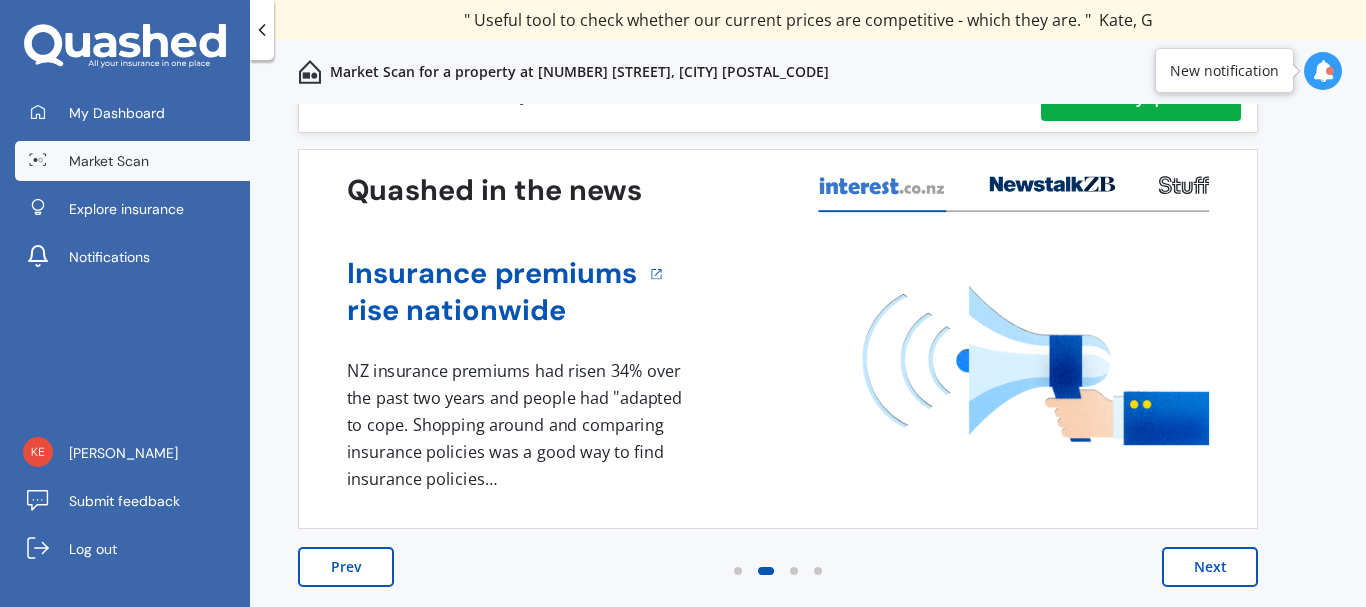 click on "Next" at bounding box center (1210, 567) 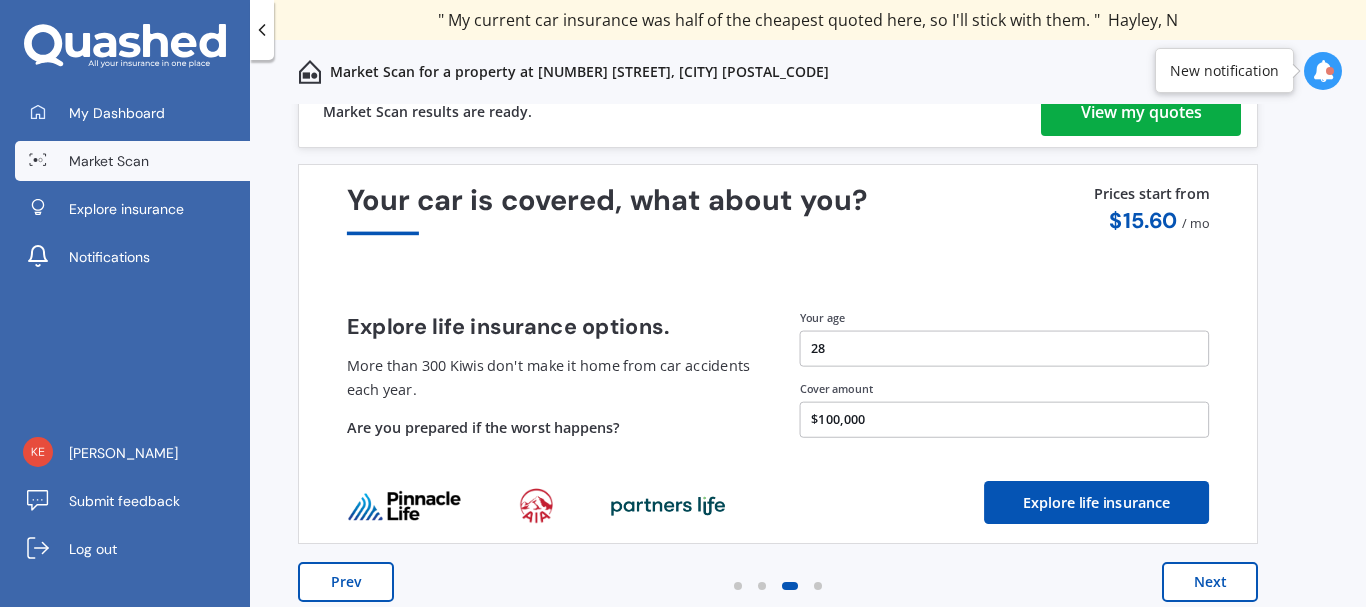 scroll, scrollTop: 43, scrollLeft: 0, axis: vertical 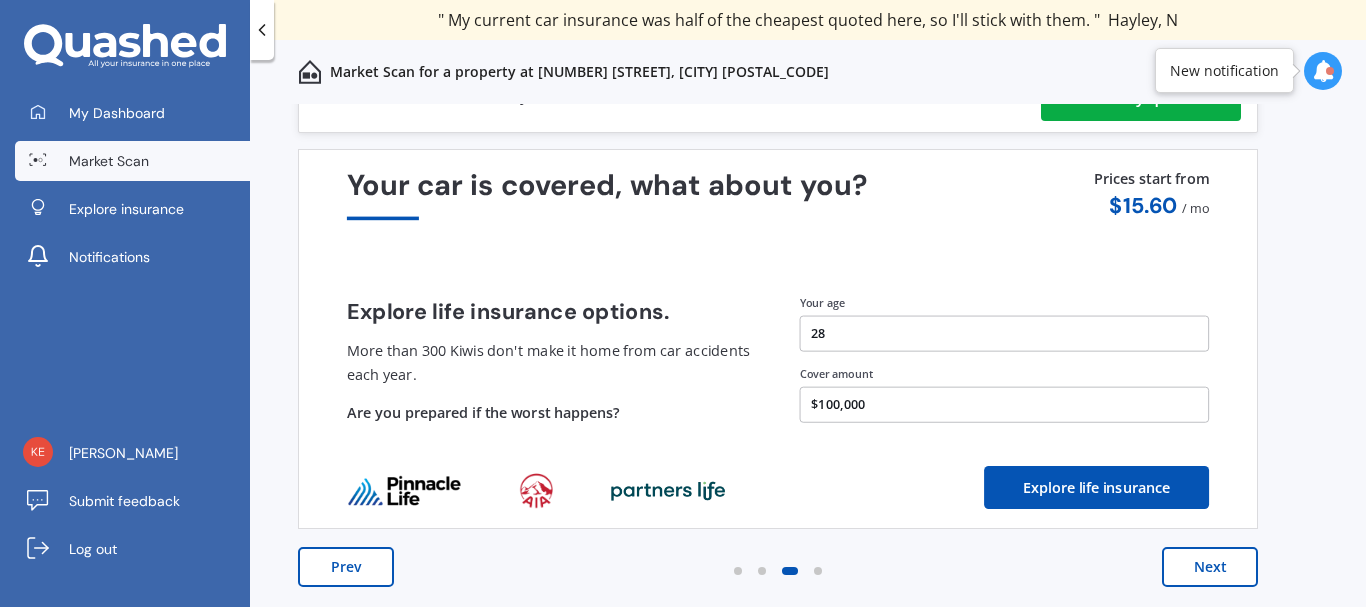 click on "Next" at bounding box center [1210, 567] 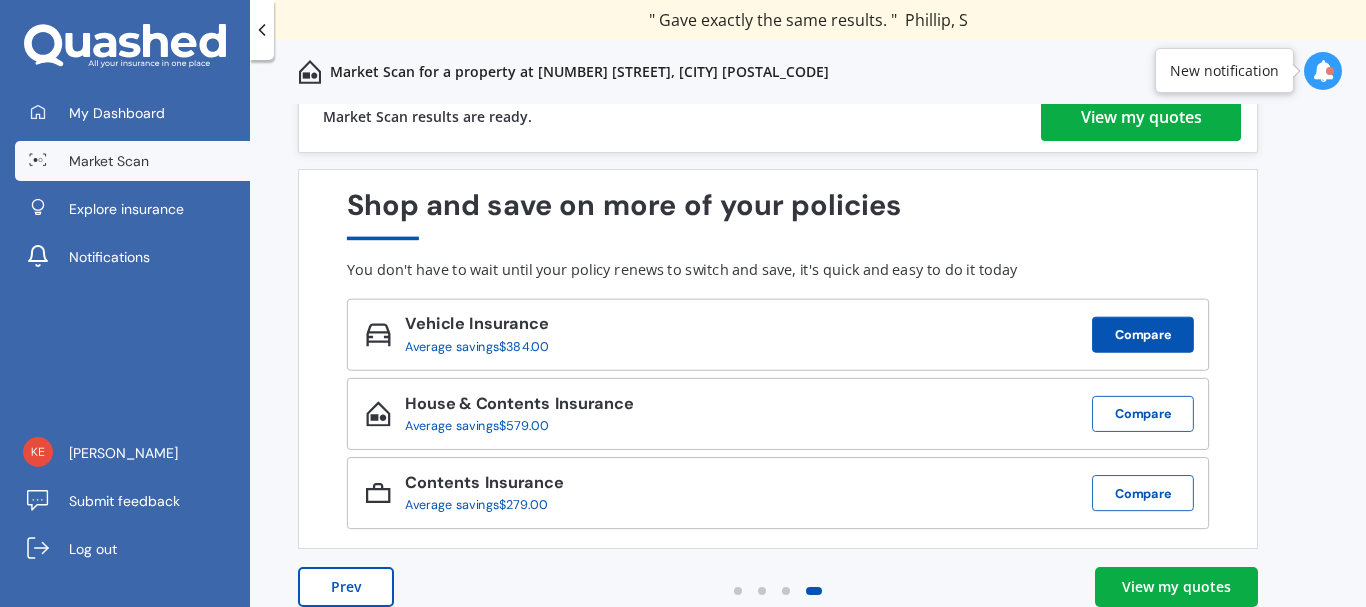 scroll, scrollTop: 43, scrollLeft: 0, axis: vertical 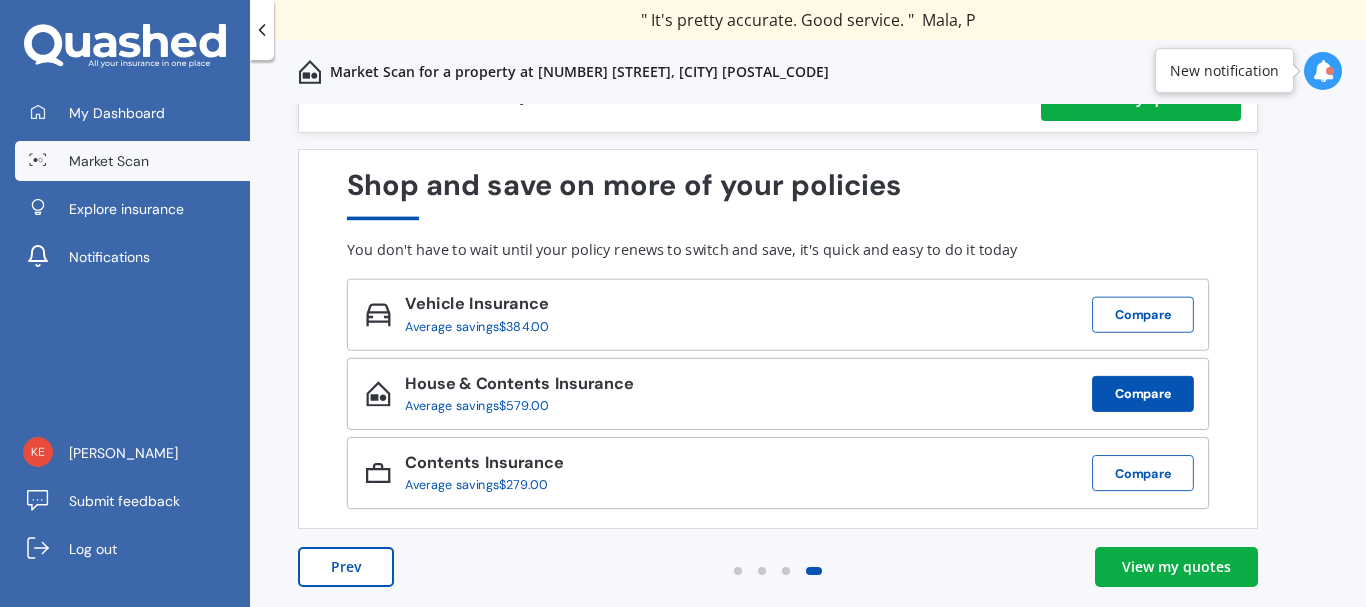 click on "Compare" at bounding box center (1143, 394) 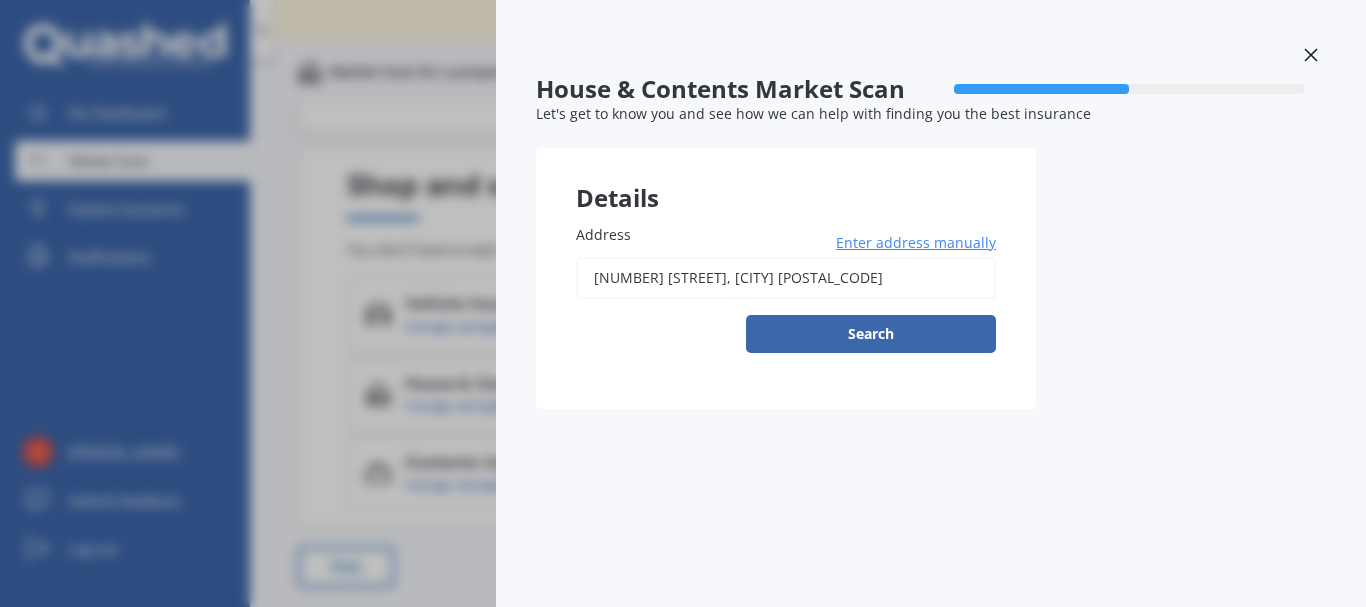 click 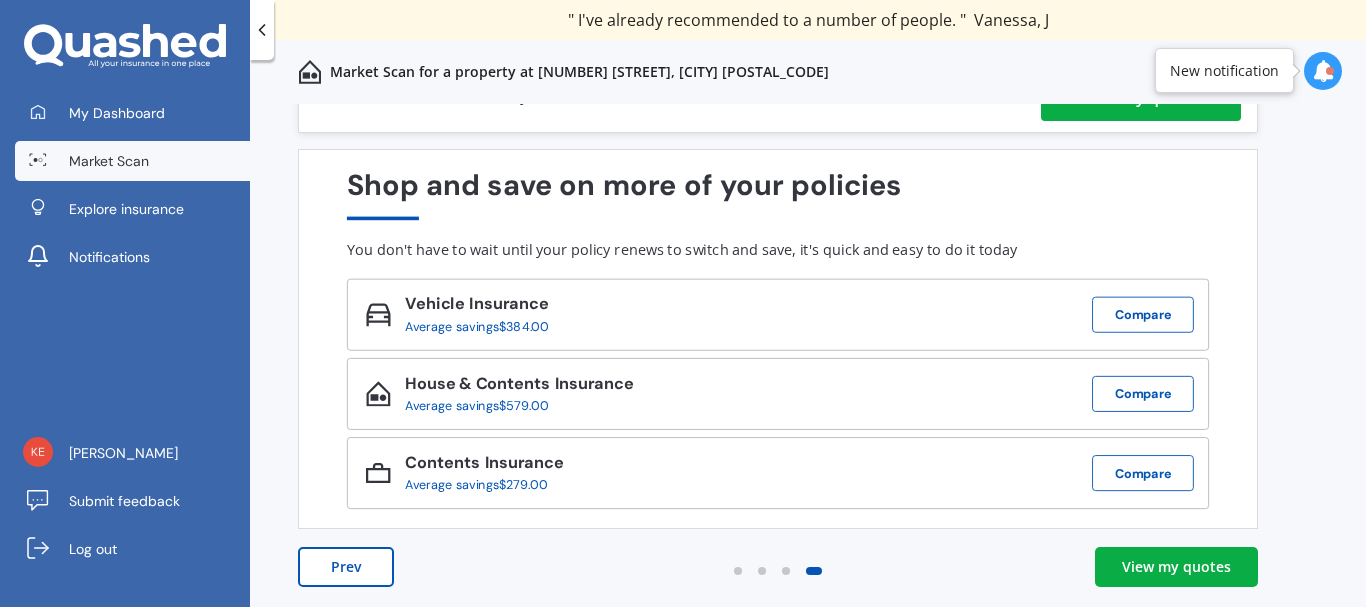 click on "View my quotes" at bounding box center [1176, 567] 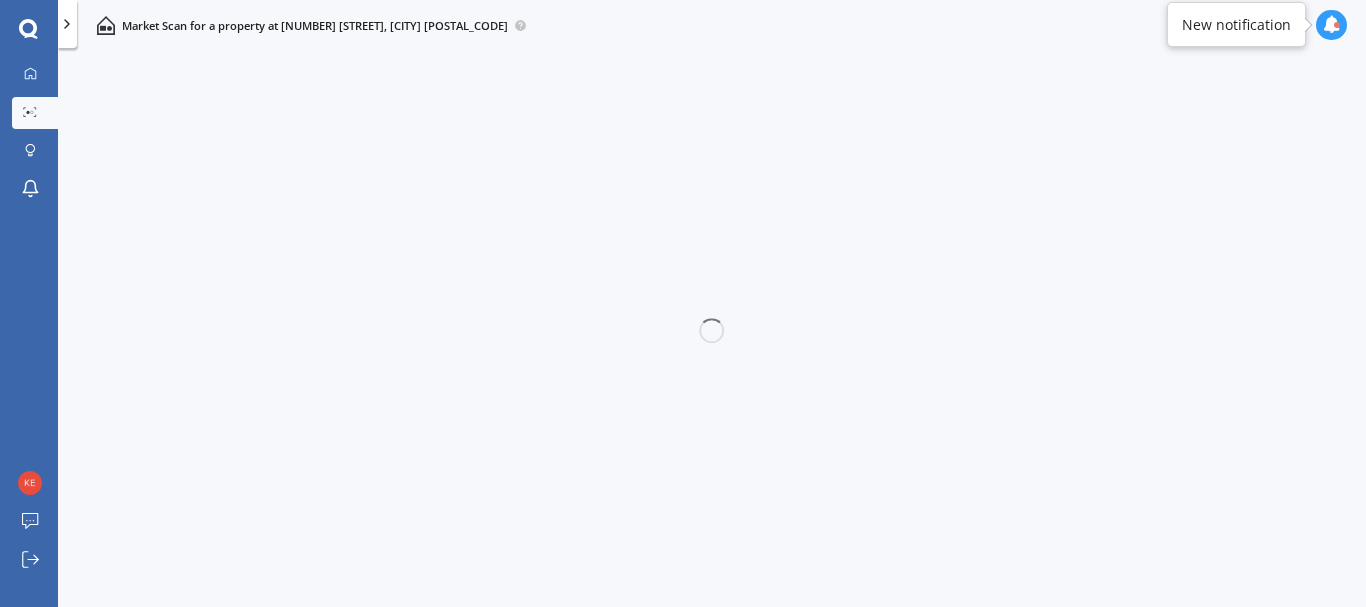 scroll, scrollTop: 0, scrollLeft: 0, axis: both 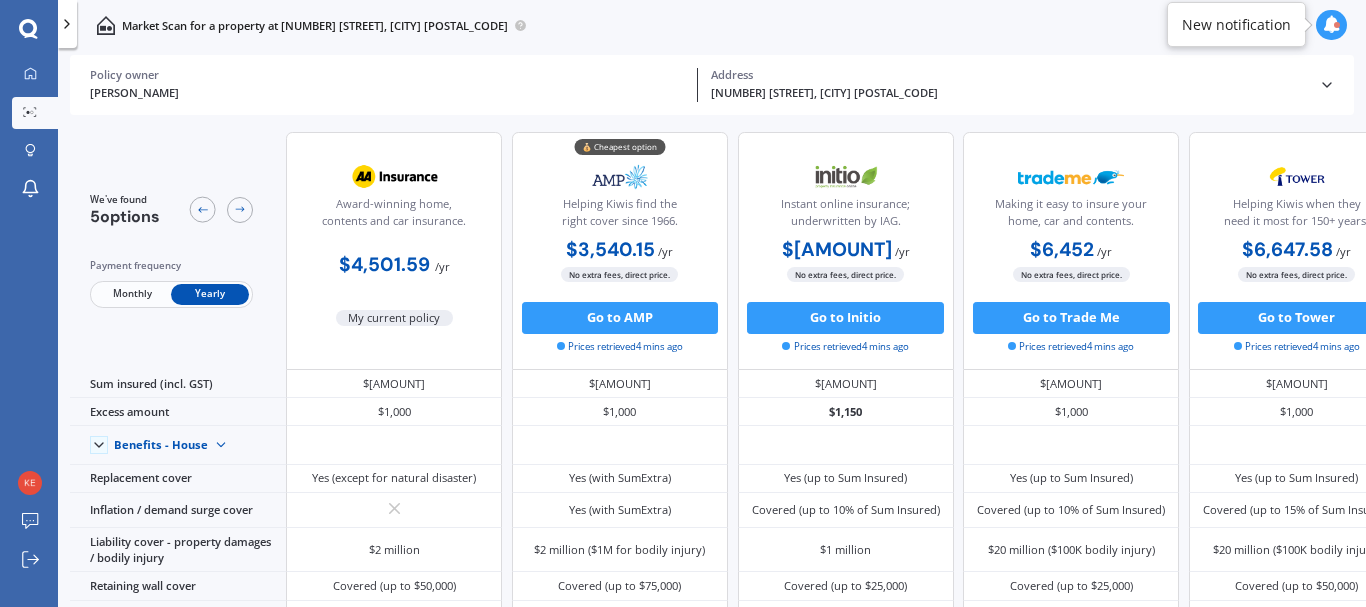 click on "Monthly" at bounding box center [132, 294] 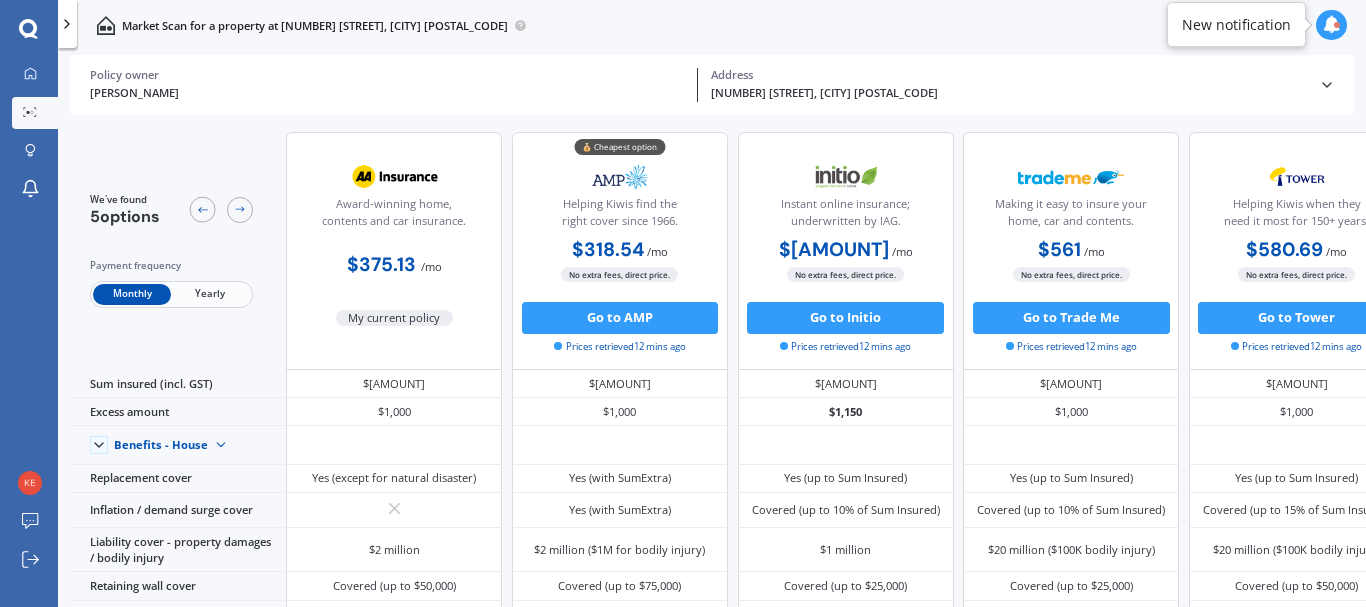 click on "Yearly" at bounding box center [210, 294] 